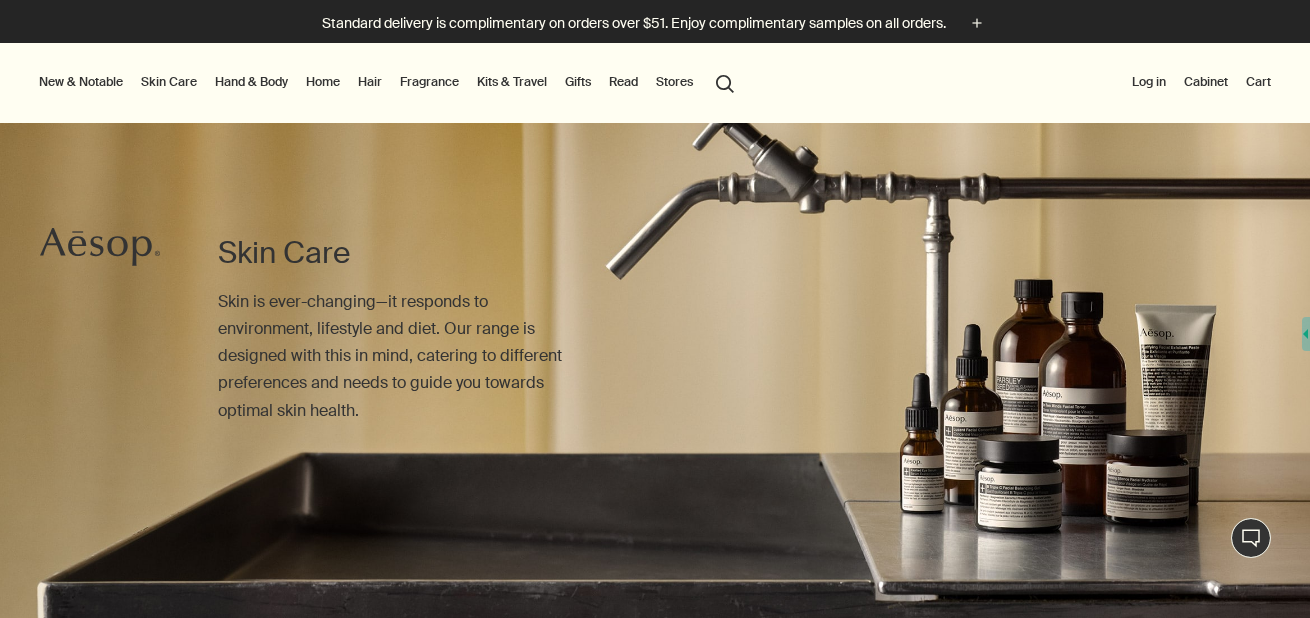 scroll, scrollTop: 0, scrollLeft: 0, axis: both 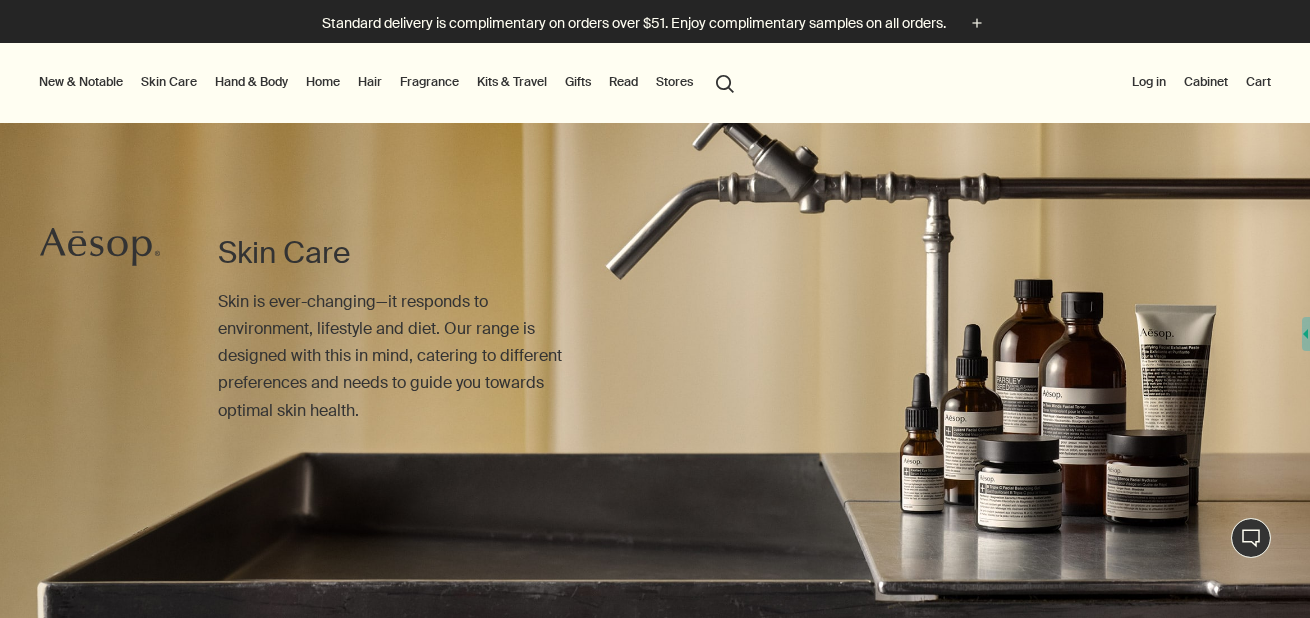 click on "Gifts" at bounding box center (578, 82) 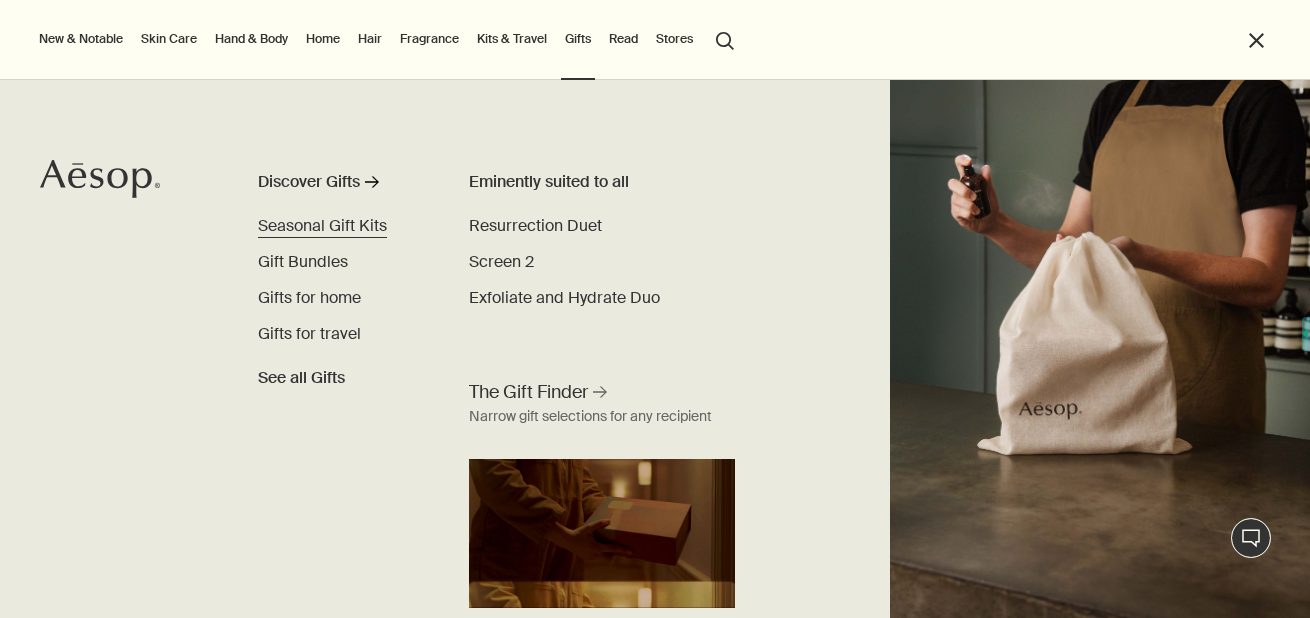 click on "Seasonal Gift Kits" at bounding box center [322, 225] 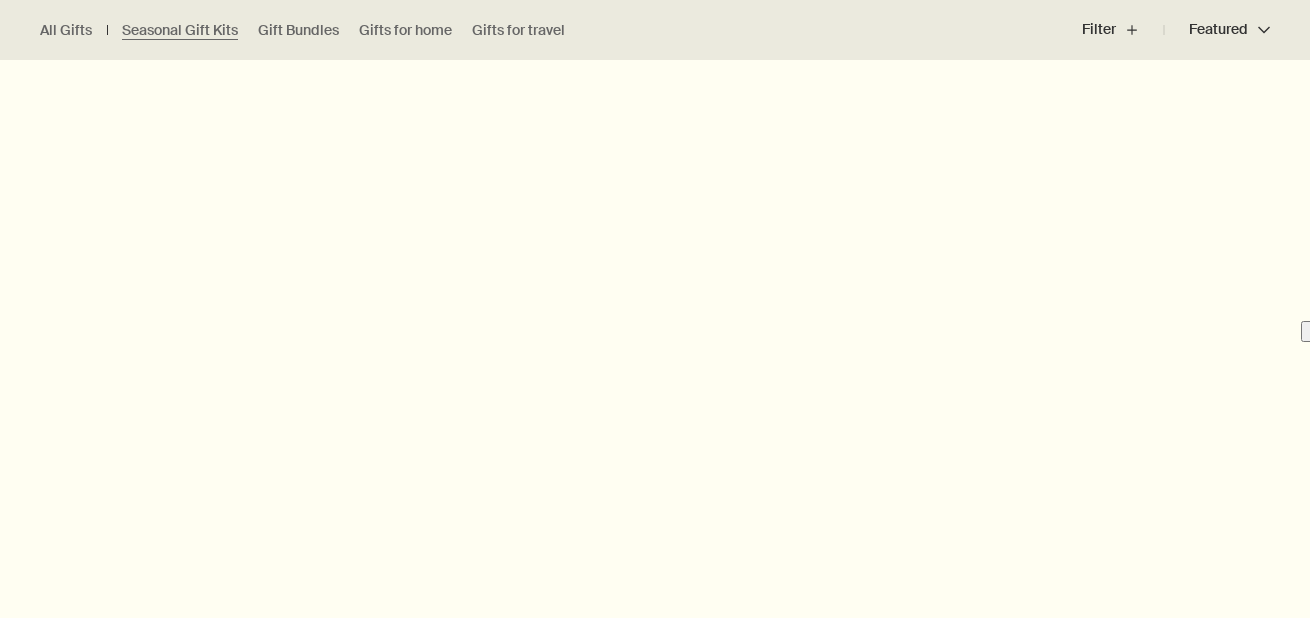 scroll, scrollTop: 735, scrollLeft: 0, axis: vertical 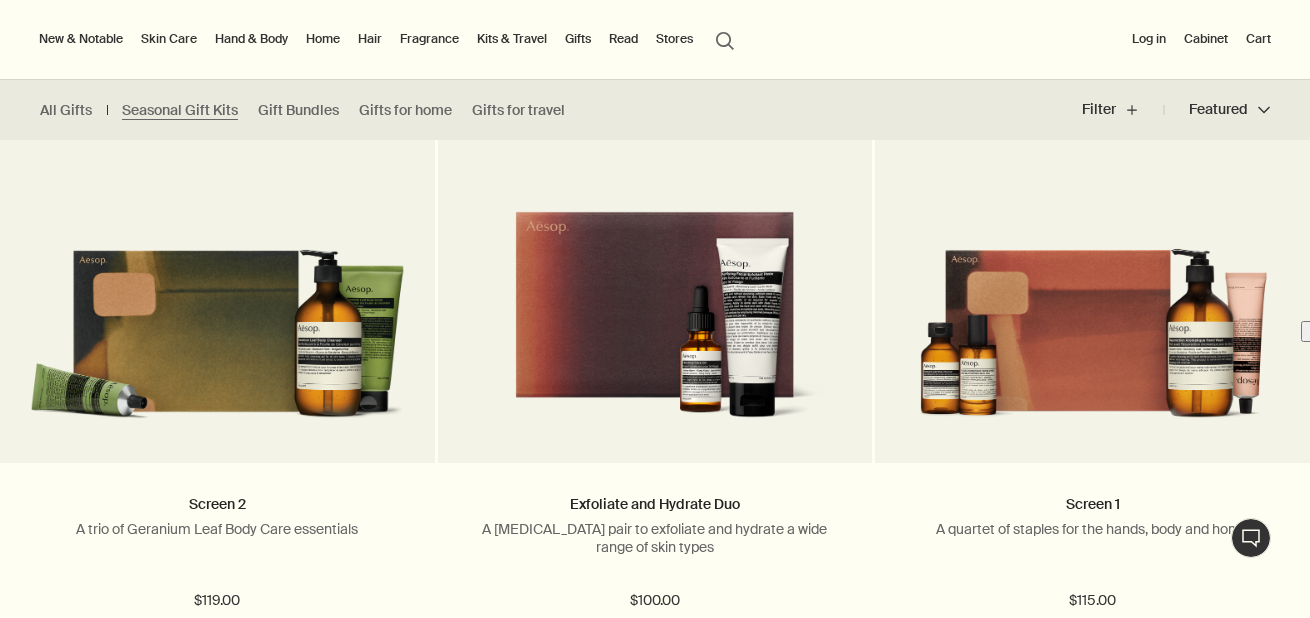 click on "New & Notable" at bounding box center [81, 39] 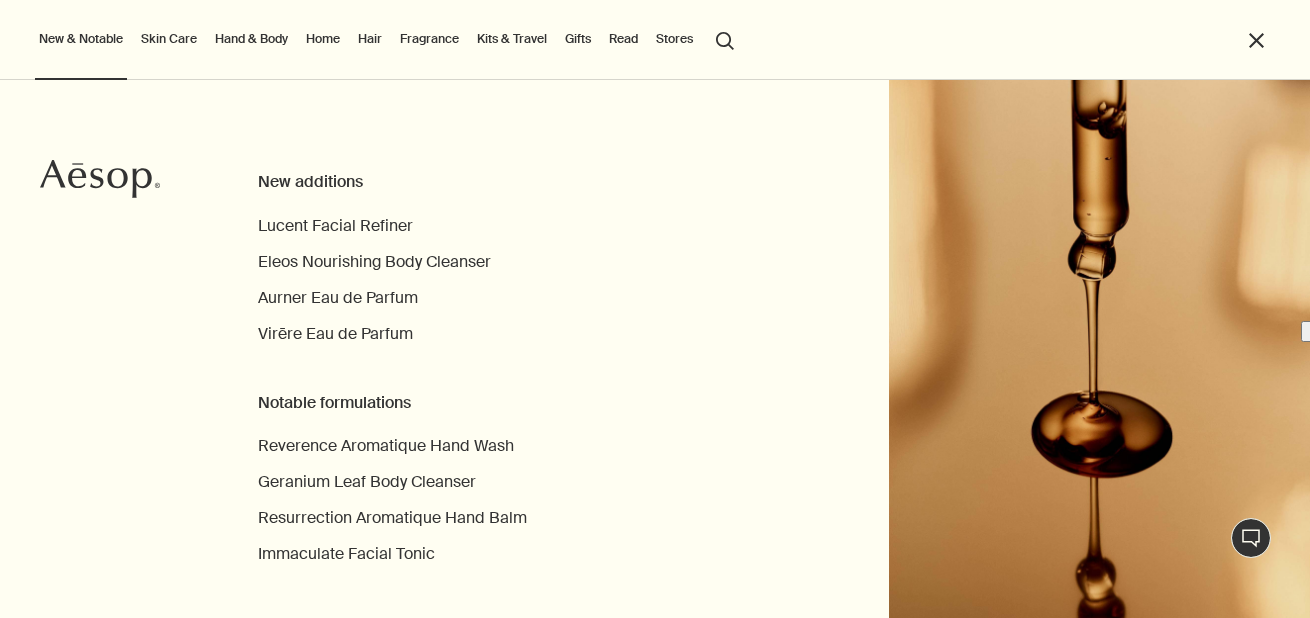 click on "Gifts" at bounding box center (578, 39) 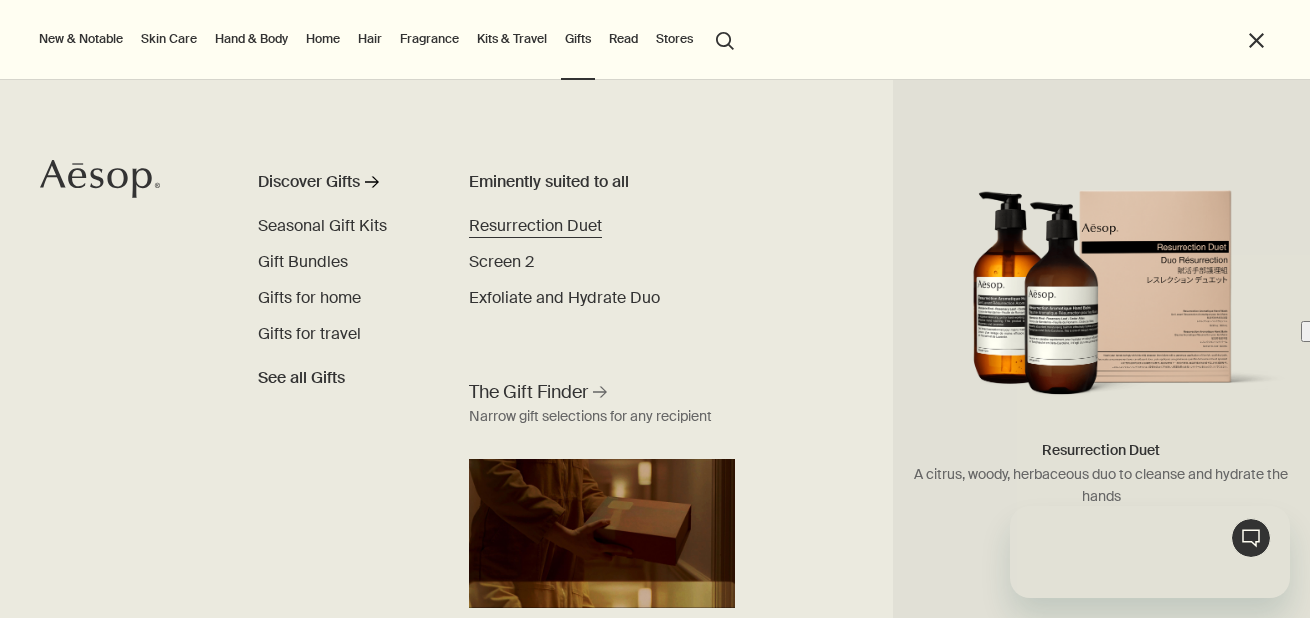 scroll, scrollTop: 0, scrollLeft: 0, axis: both 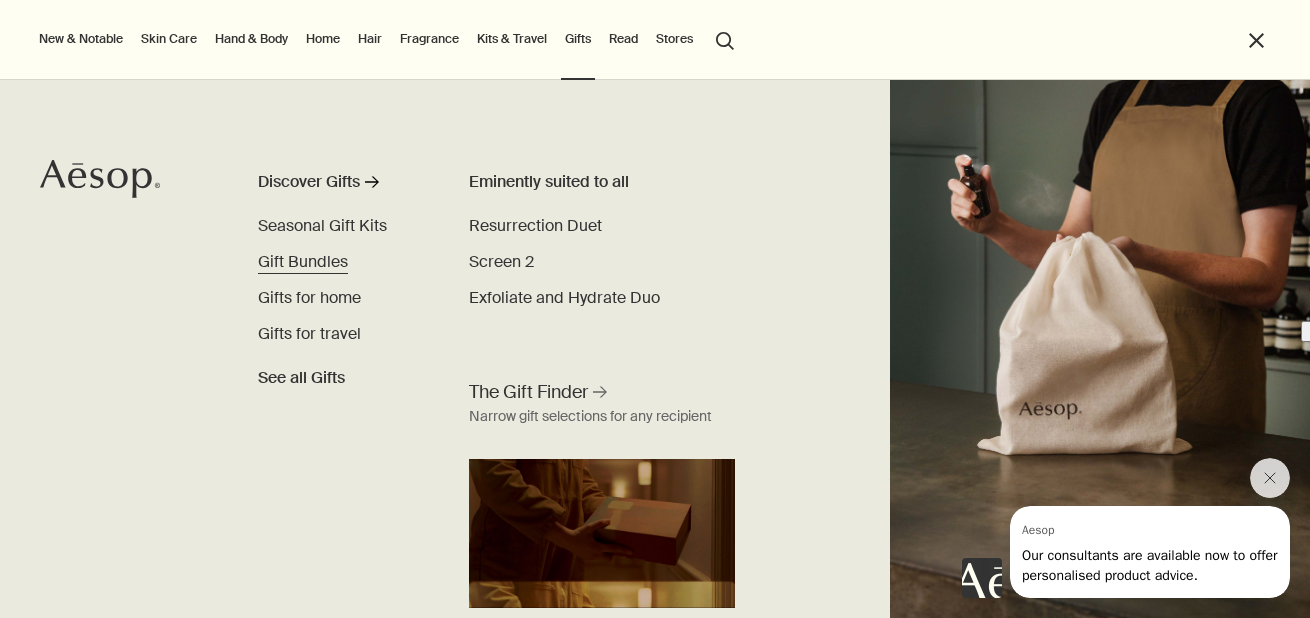 click on "Gift Bundles" at bounding box center [303, 261] 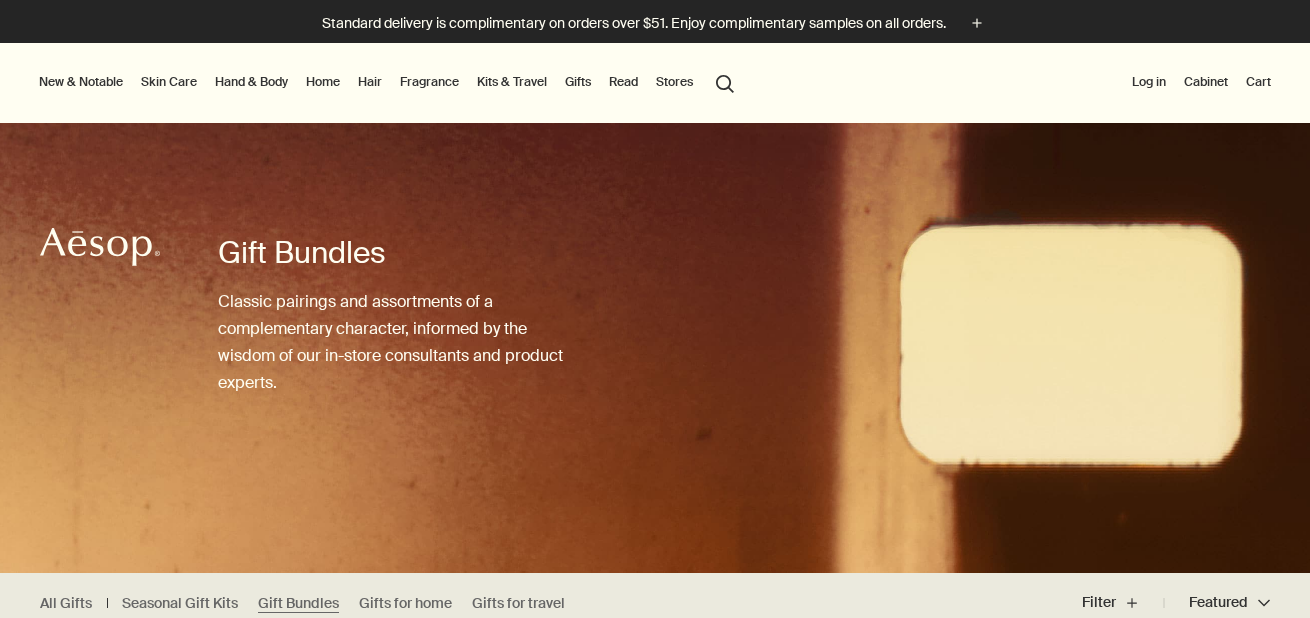 scroll, scrollTop: 325, scrollLeft: 0, axis: vertical 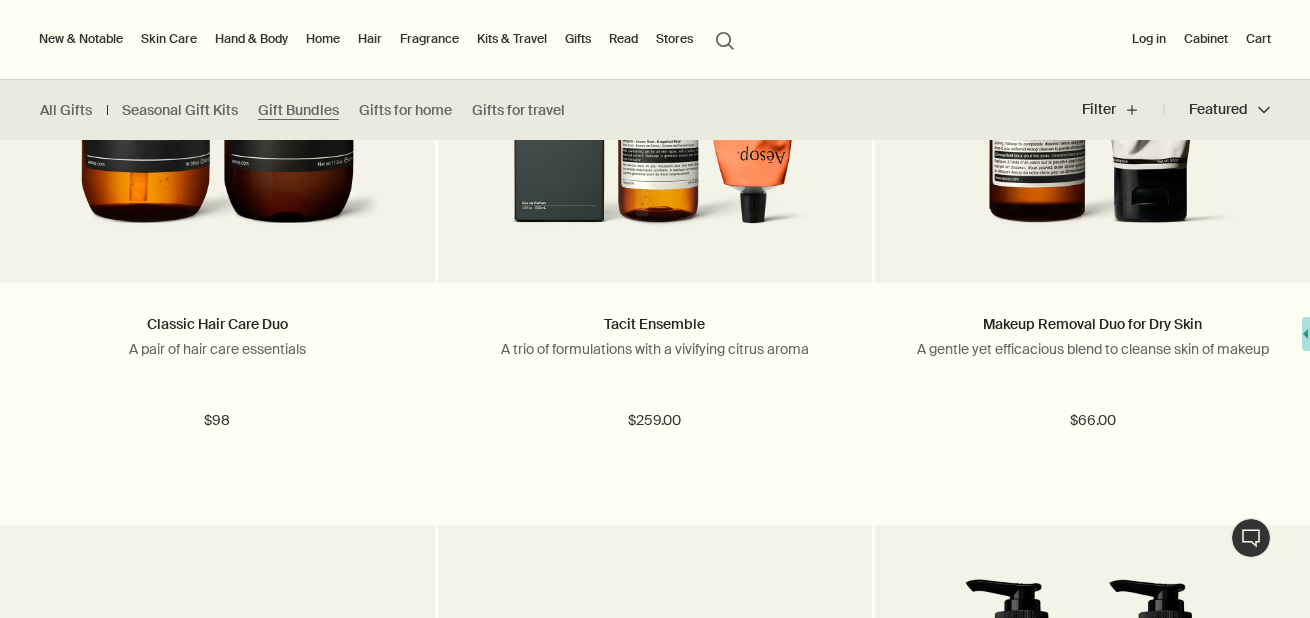 click on "Kits & Travel" at bounding box center [512, 39] 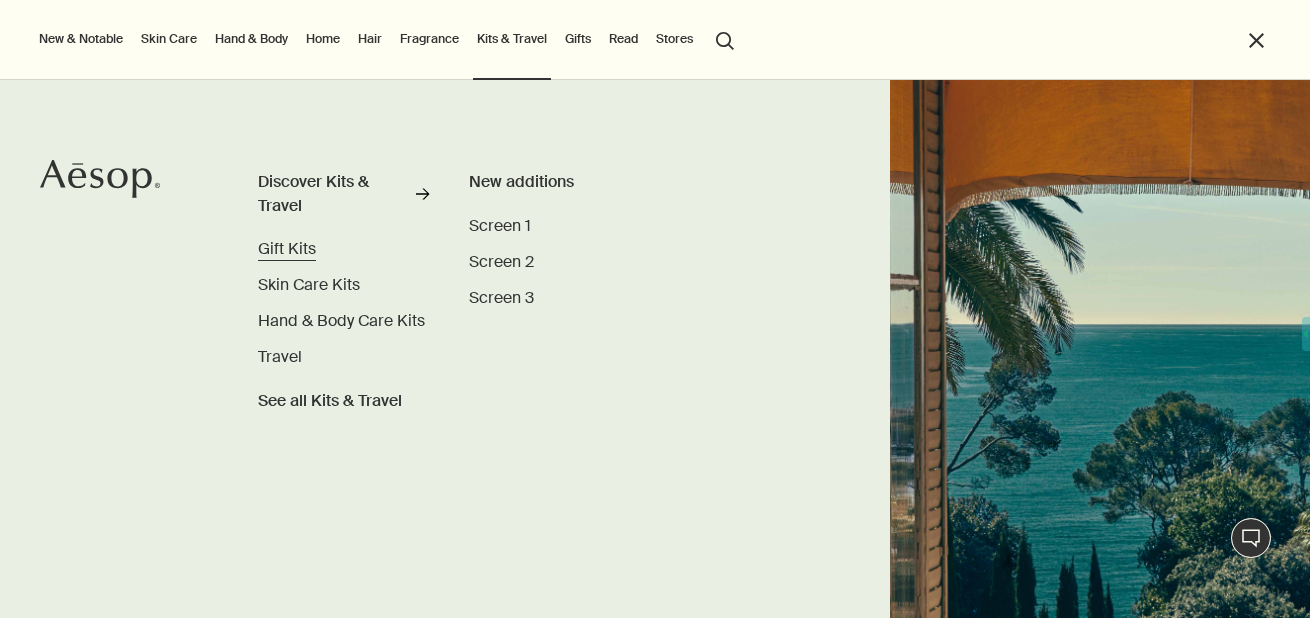click on "Gift Kits" at bounding box center [287, 248] 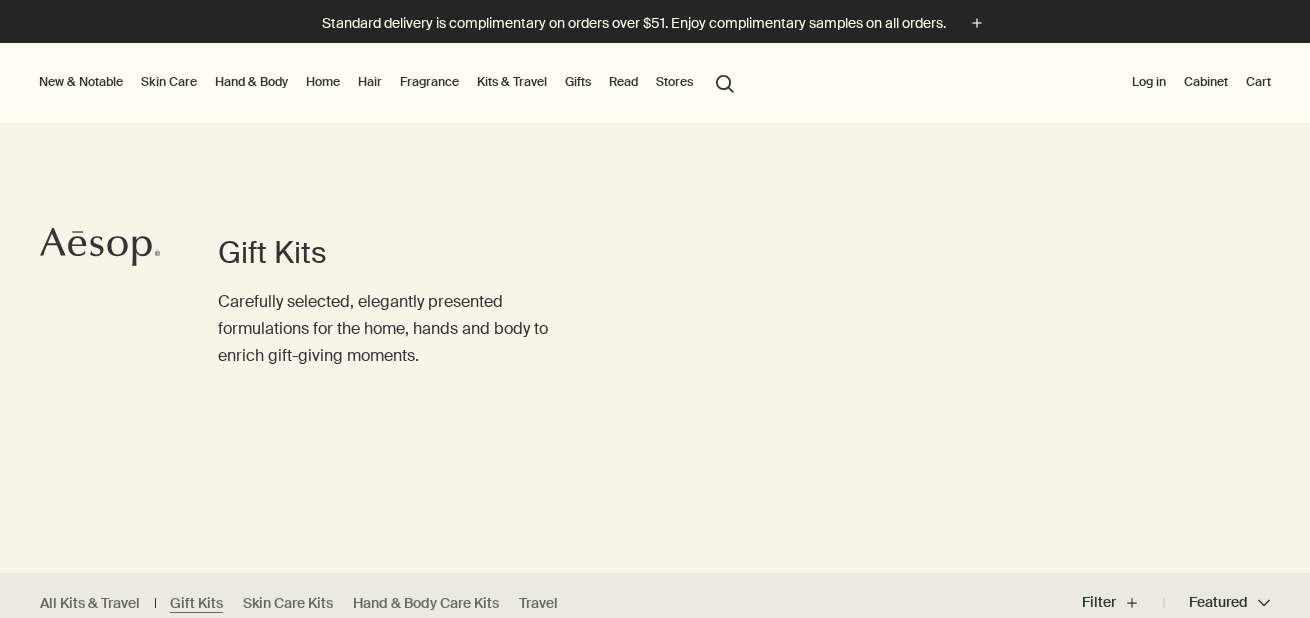 scroll, scrollTop: 0, scrollLeft: 0, axis: both 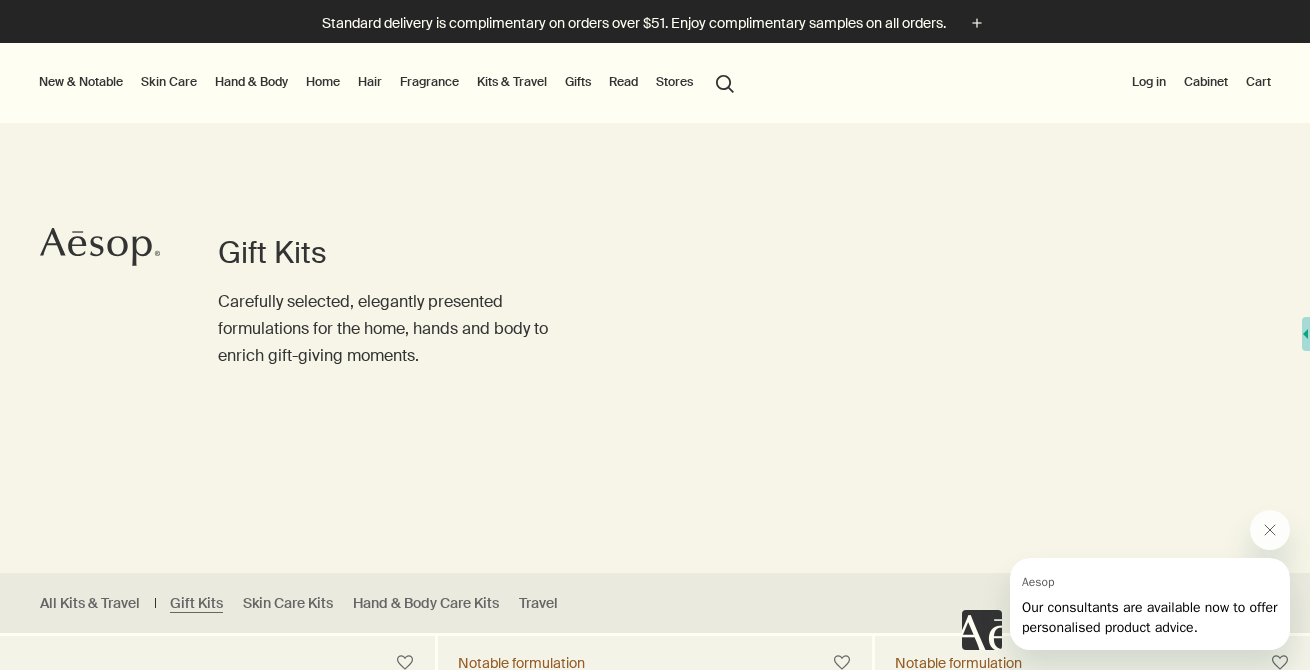 click on "Gifts" at bounding box center [578, 82] 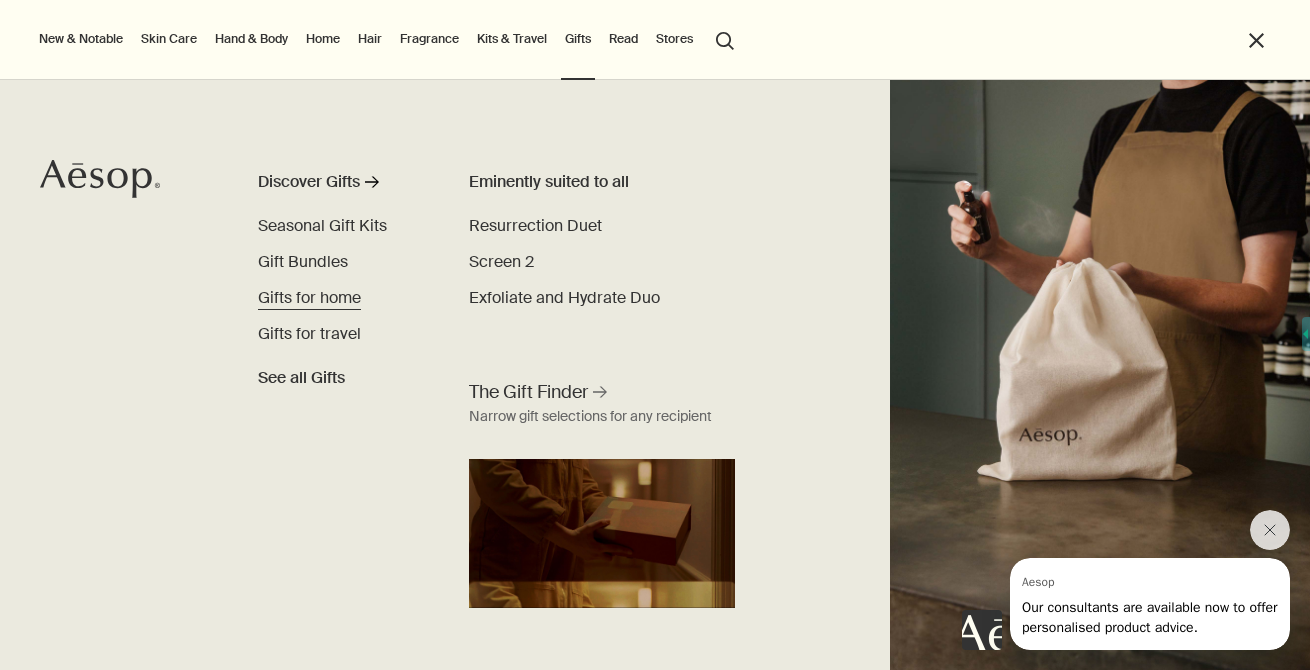 click on "Gifts for home" at bounding box center (309, 297) 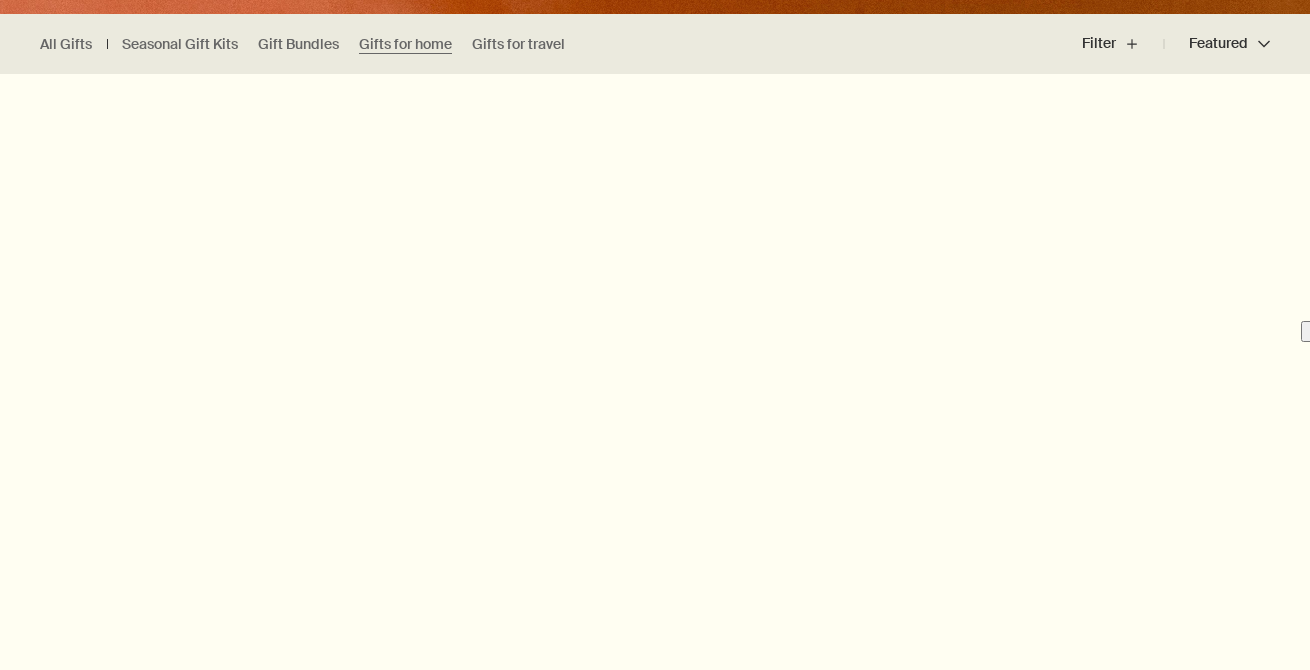 scroll, scrollTop: 559, scrollLeft: 0, axis: vertical 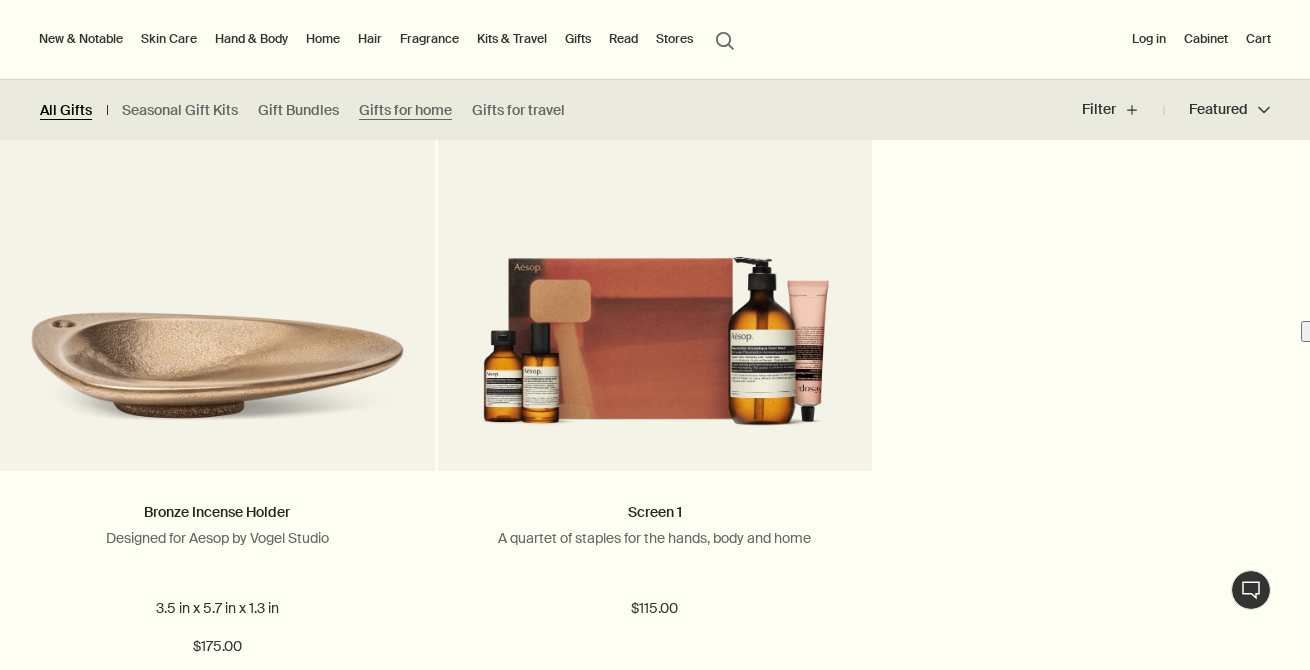 click on "All Gifts" at bounding box center [66, 110] 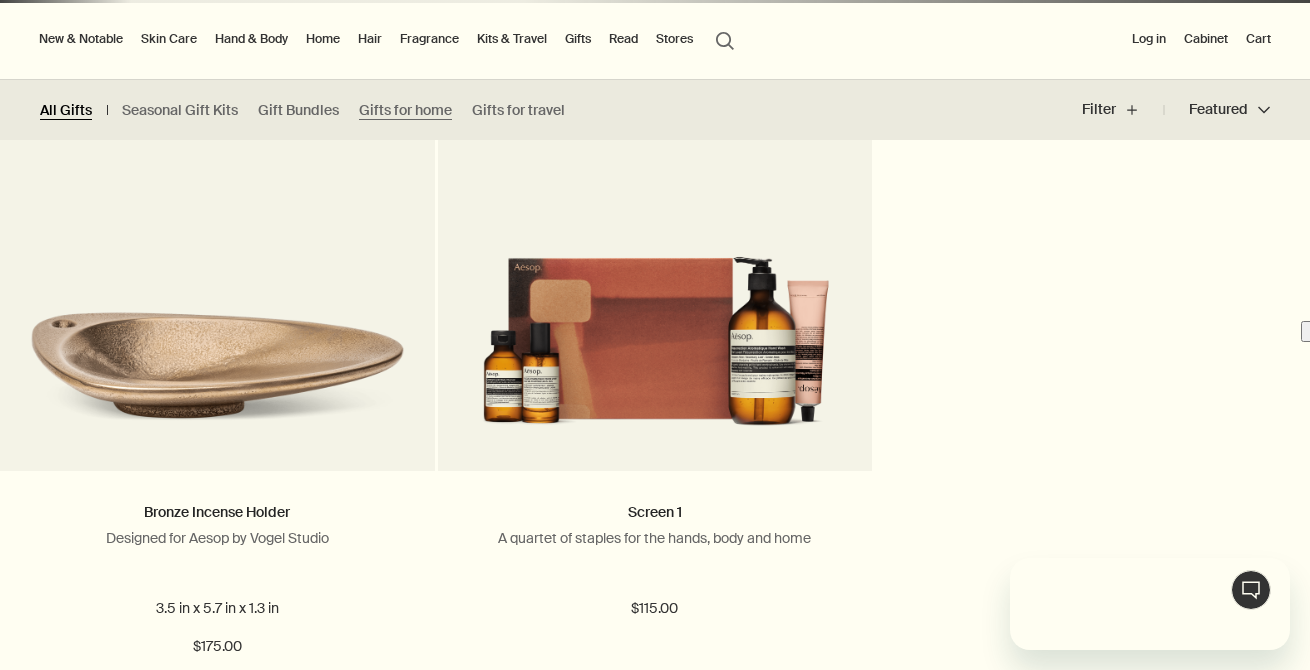 scroll, scrollTop: 0, scrollLeft: 0, axis: both 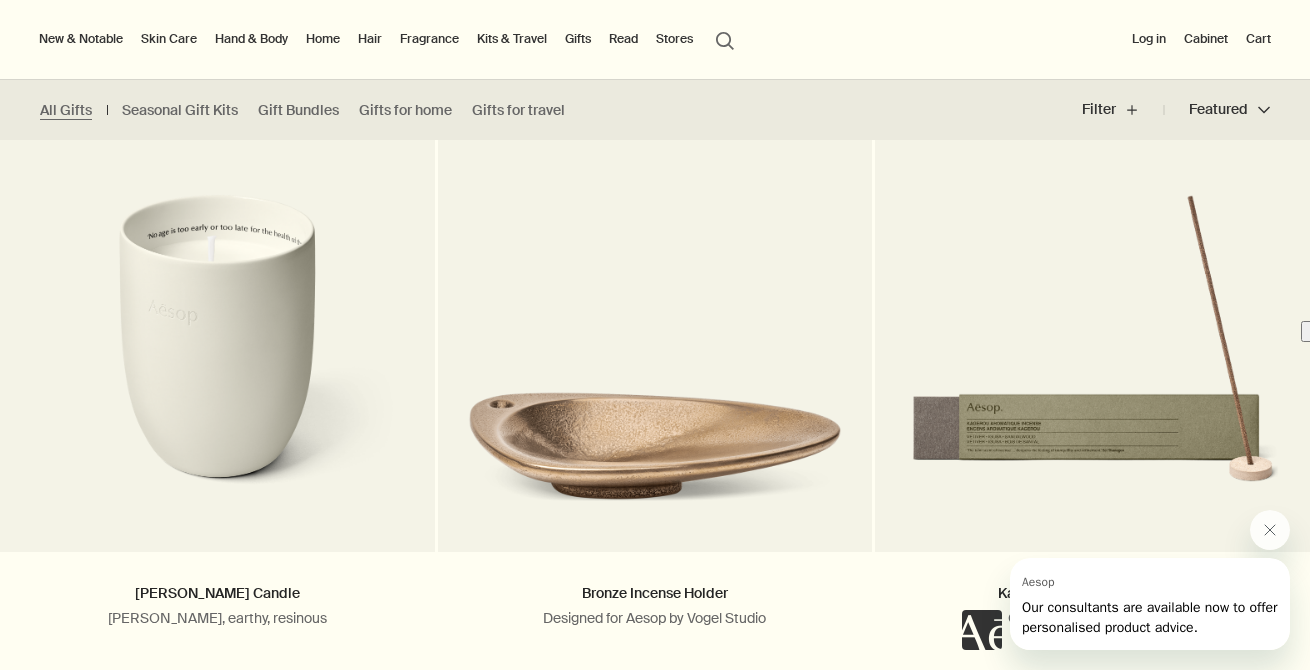 click on "Read" at bounding box center (623, 39) 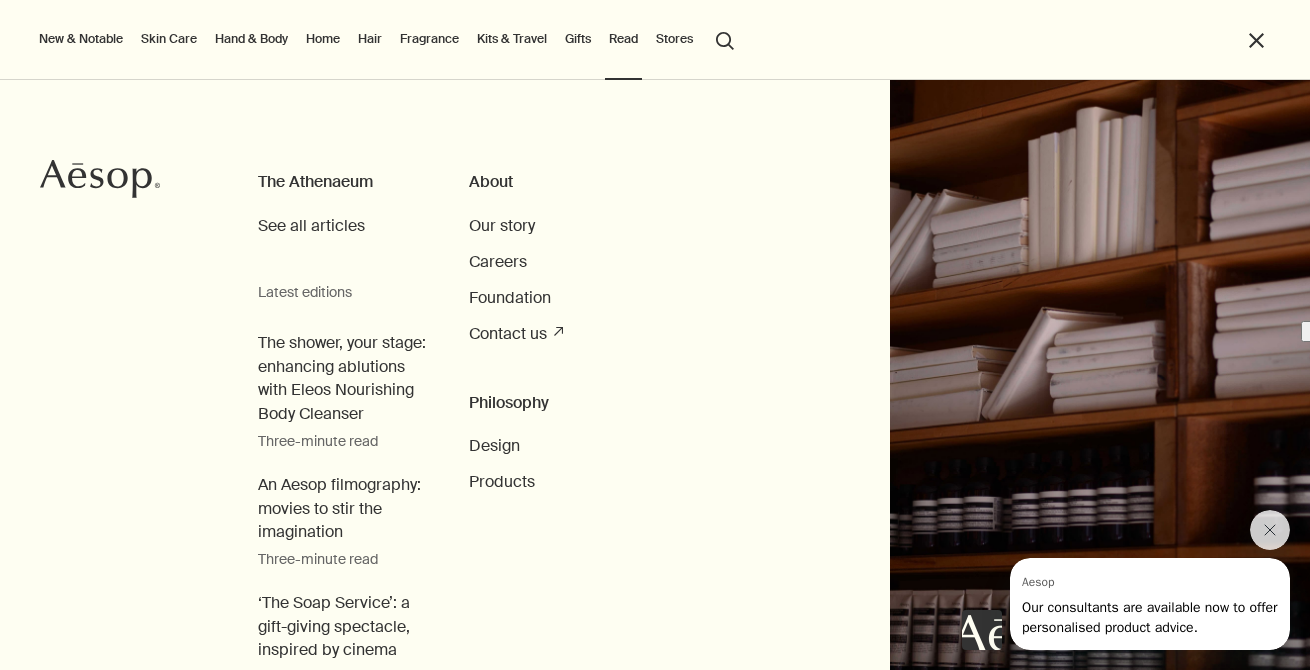 click on "Stores" at bounding box center (674, 39) 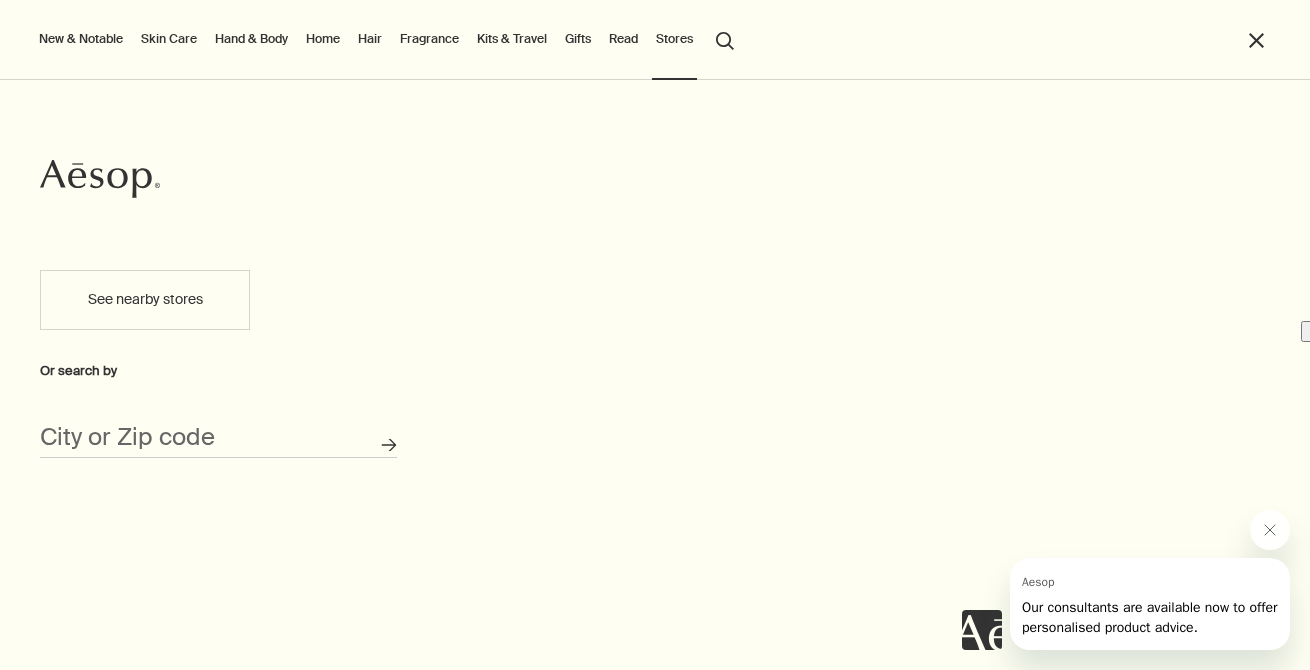 click on "Kits & Travel" at bounding box center (512, 39) 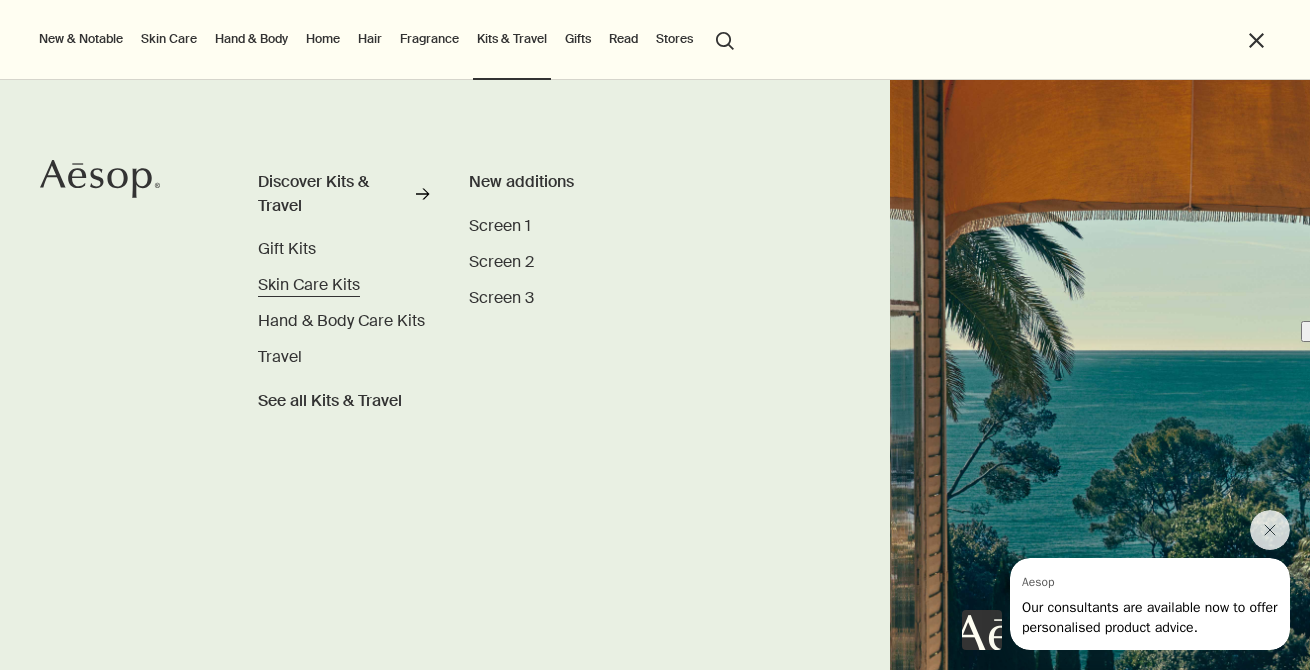 click on "Skin Care Kits" at bounding box center (309, 284) 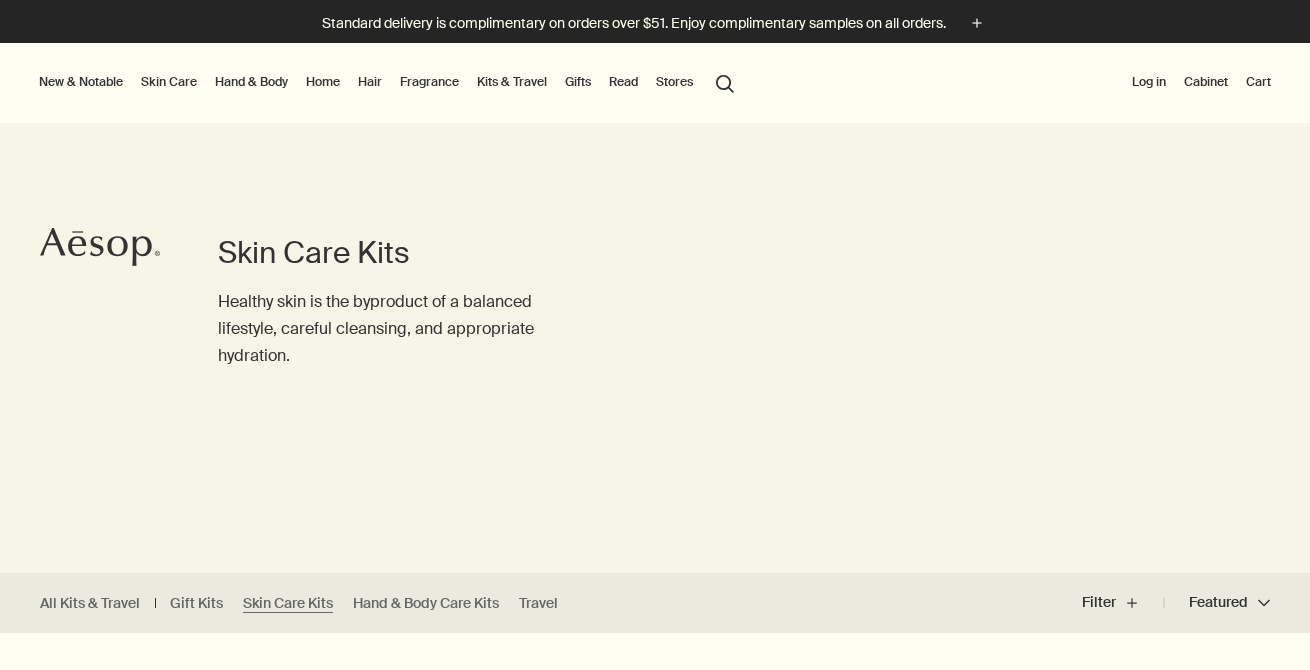 scroll, scrollTop: 0, scrollLeft: 0, axis: both 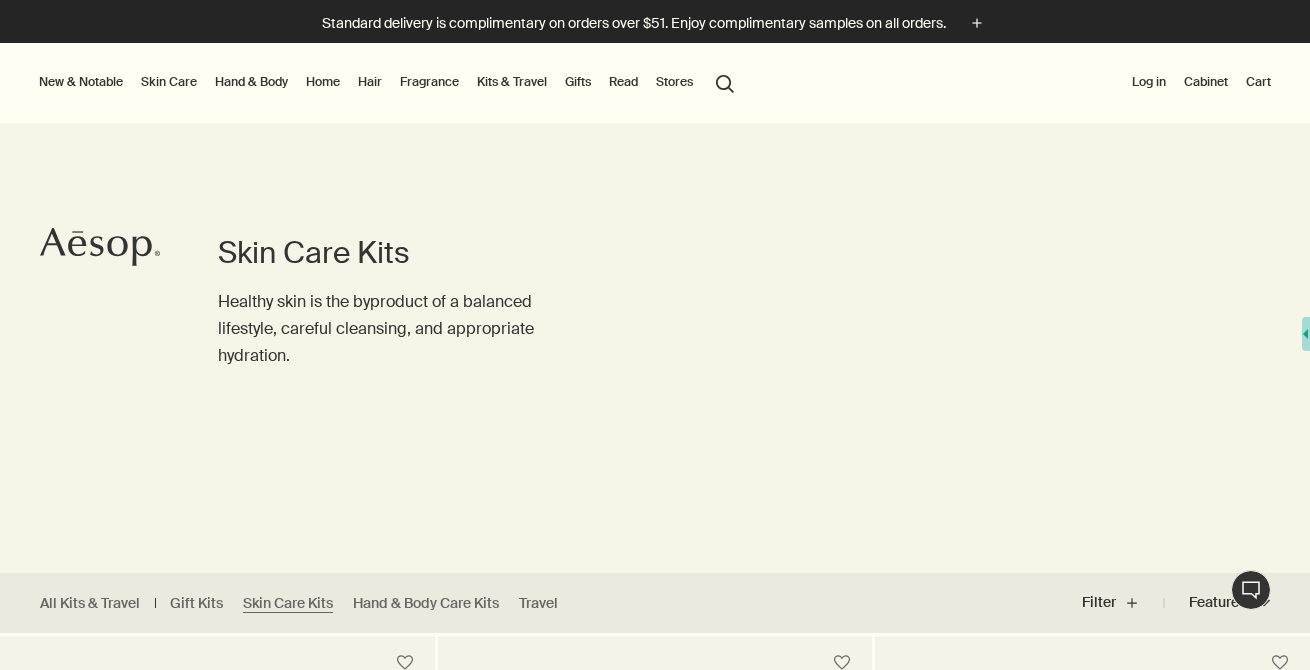 click on "Hair" at bounding box center [370, 82] 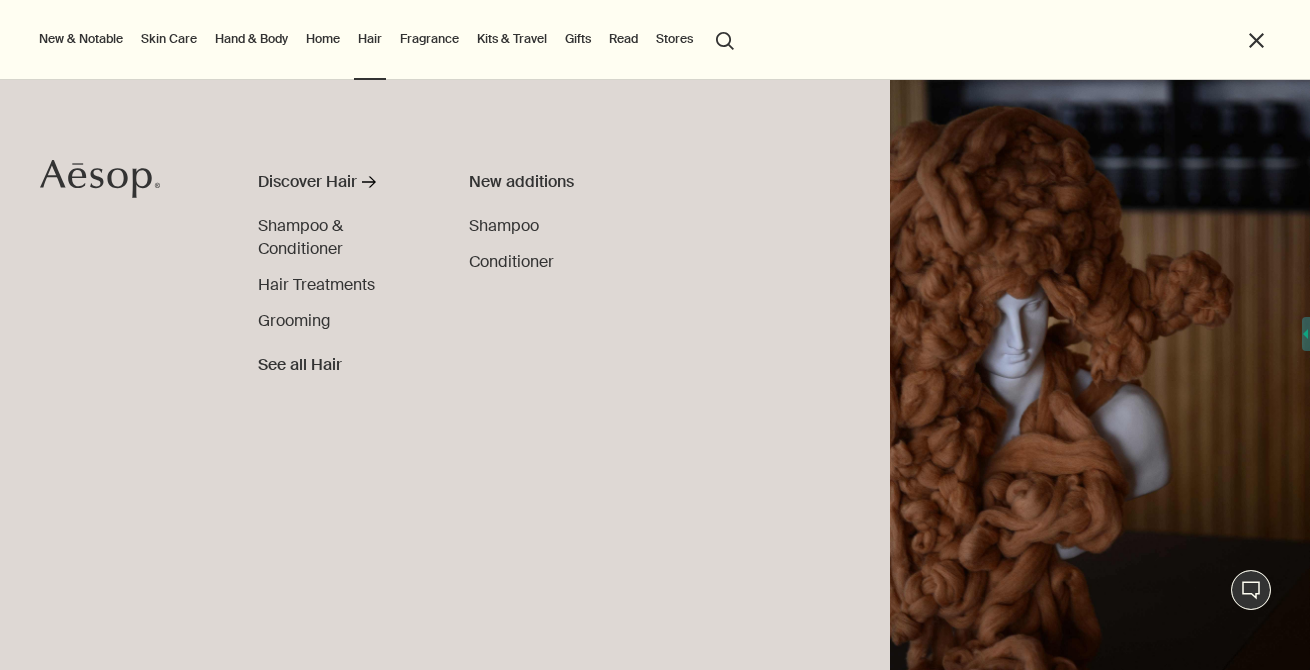 click on "Hand & Body" at bounding box center [251, 39] 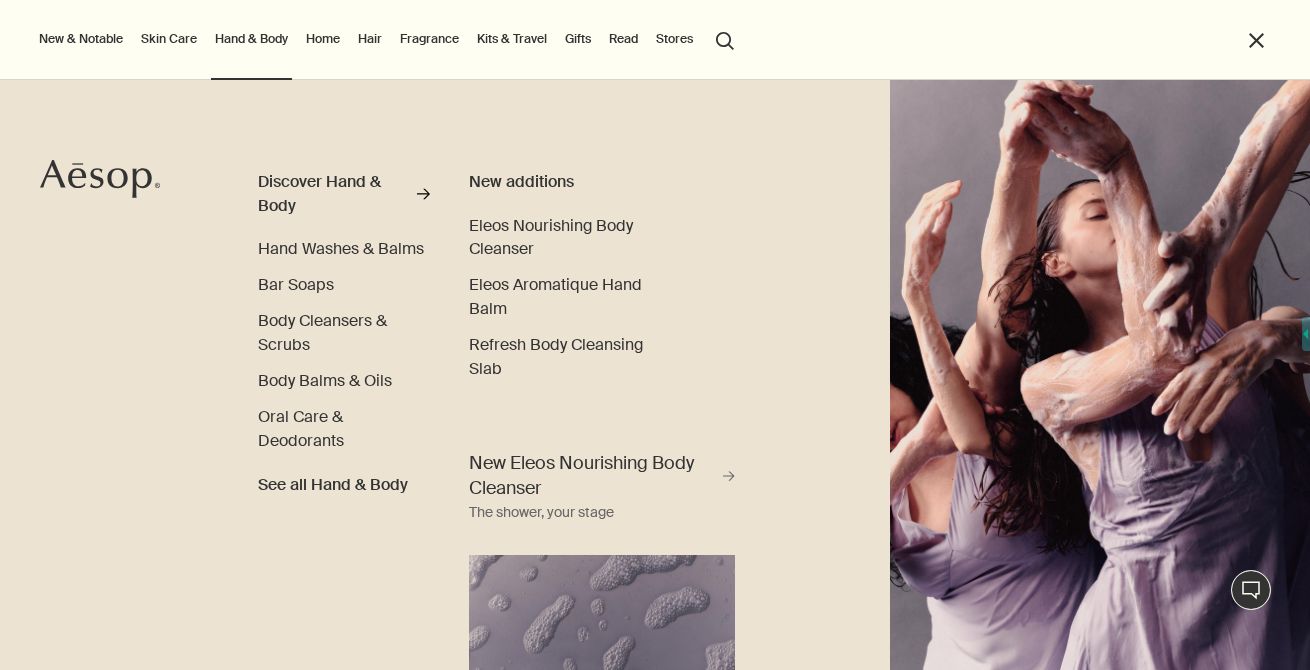 click on "Skin Care" at bounding box center [169, 39] 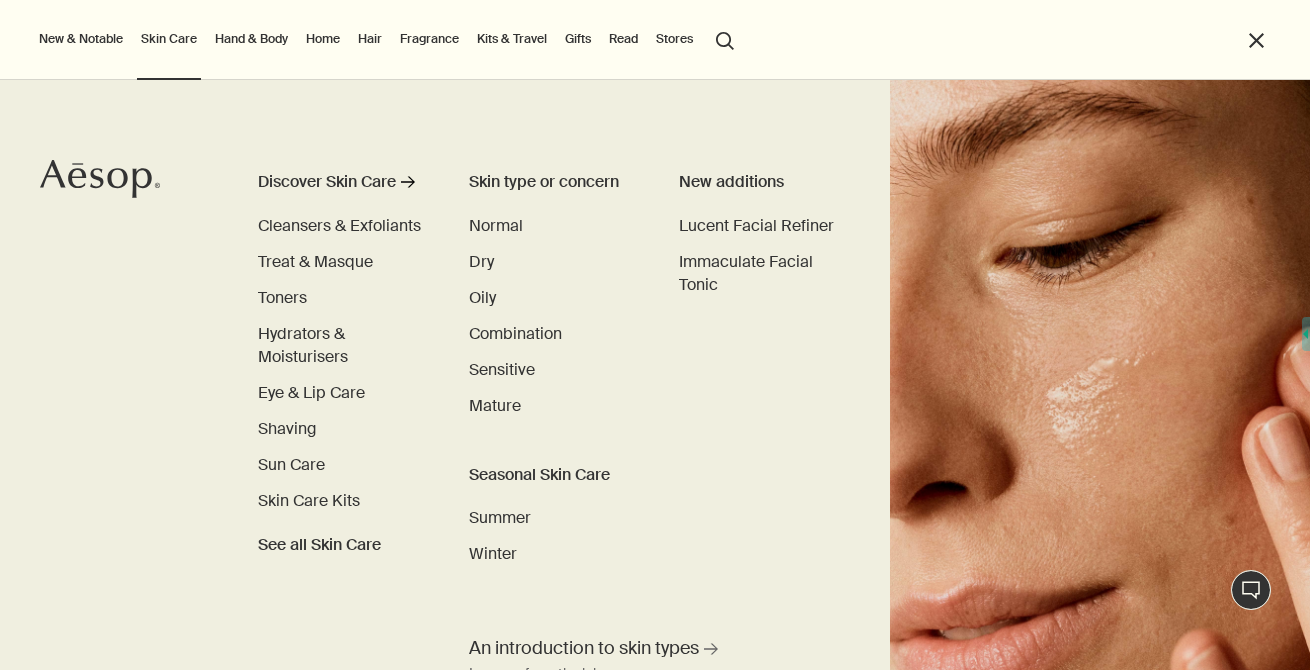 click on "New & Notable" at bounding box center [81, 39] 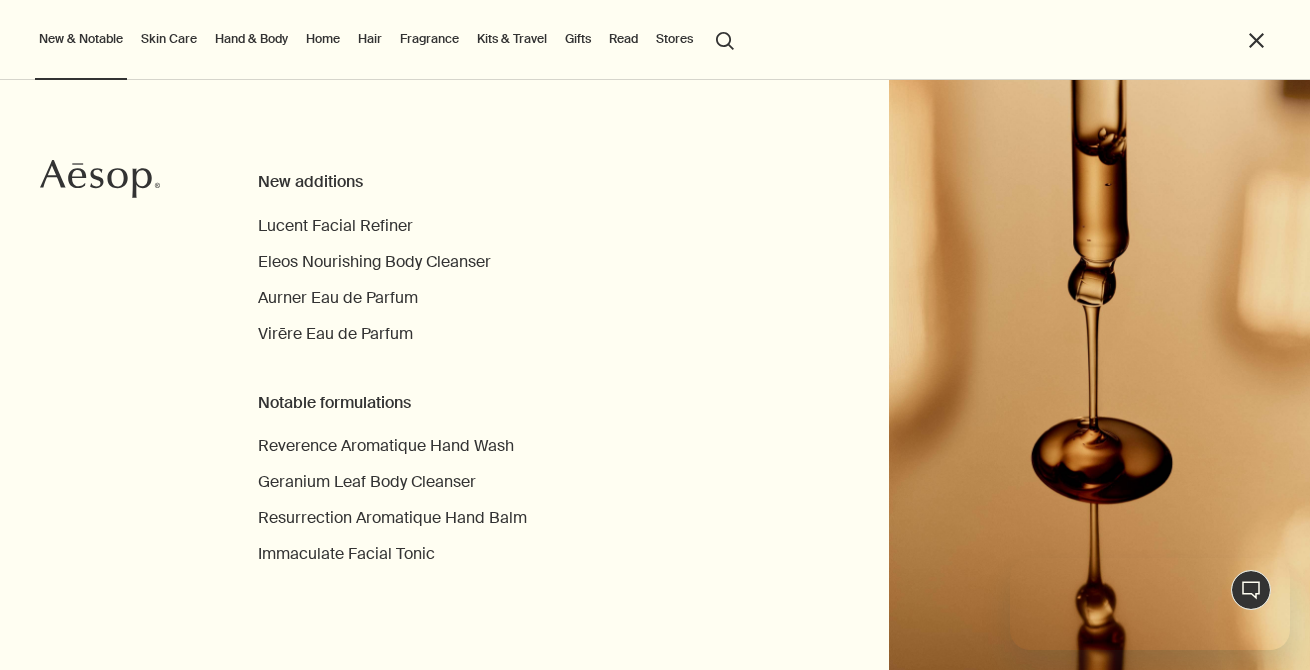 scroll, scrollTop: 0, scrollLeft: 0, axis: both 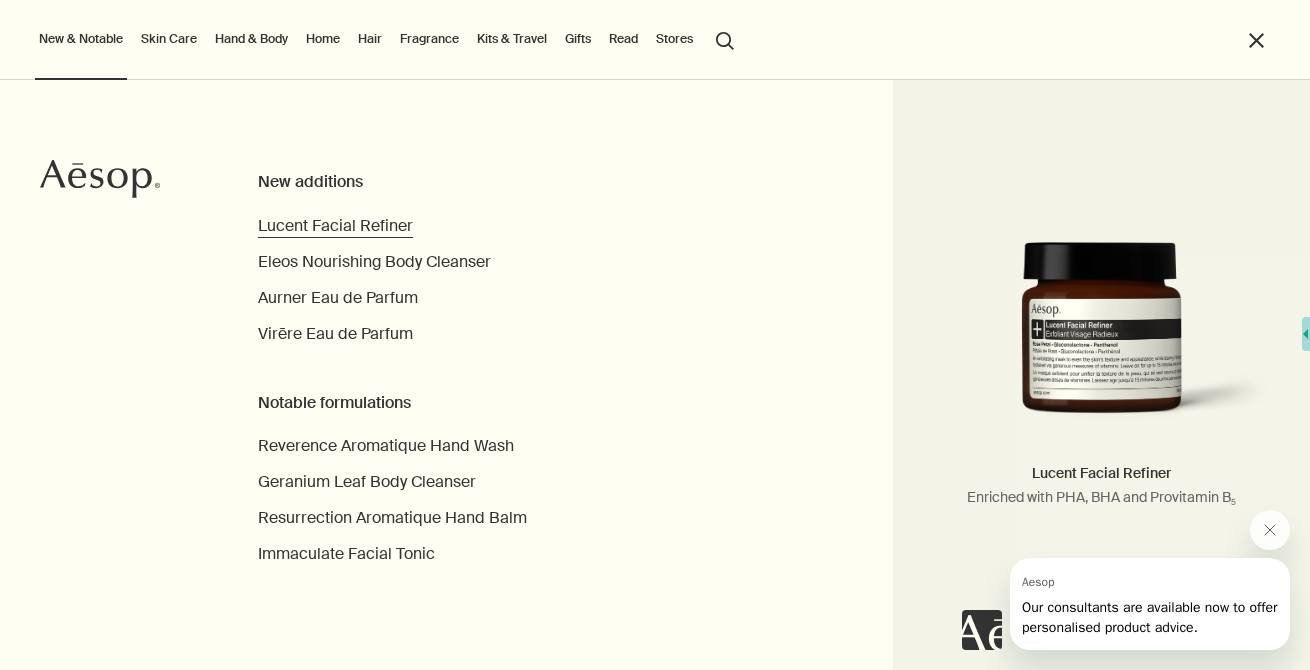 click on "Lucent Facial Refiner" at bounding box center (335, 225) 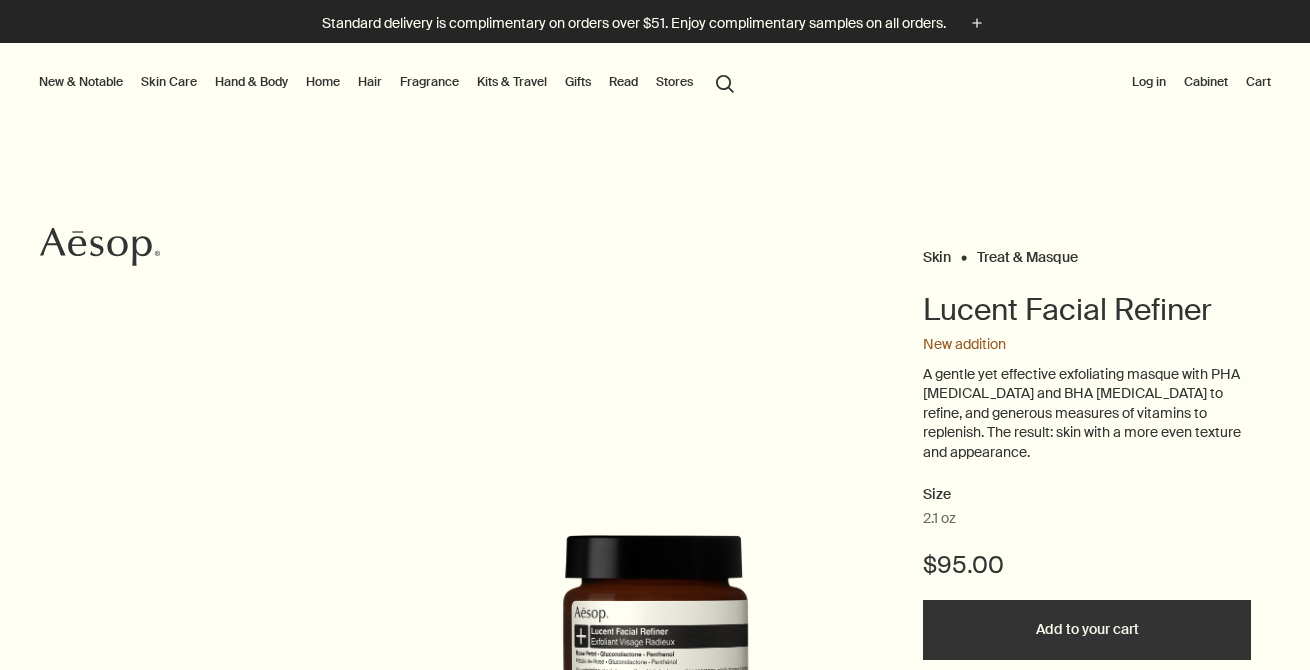 scroll, scrollTop: 0, scrollLeft: 0, axis: both 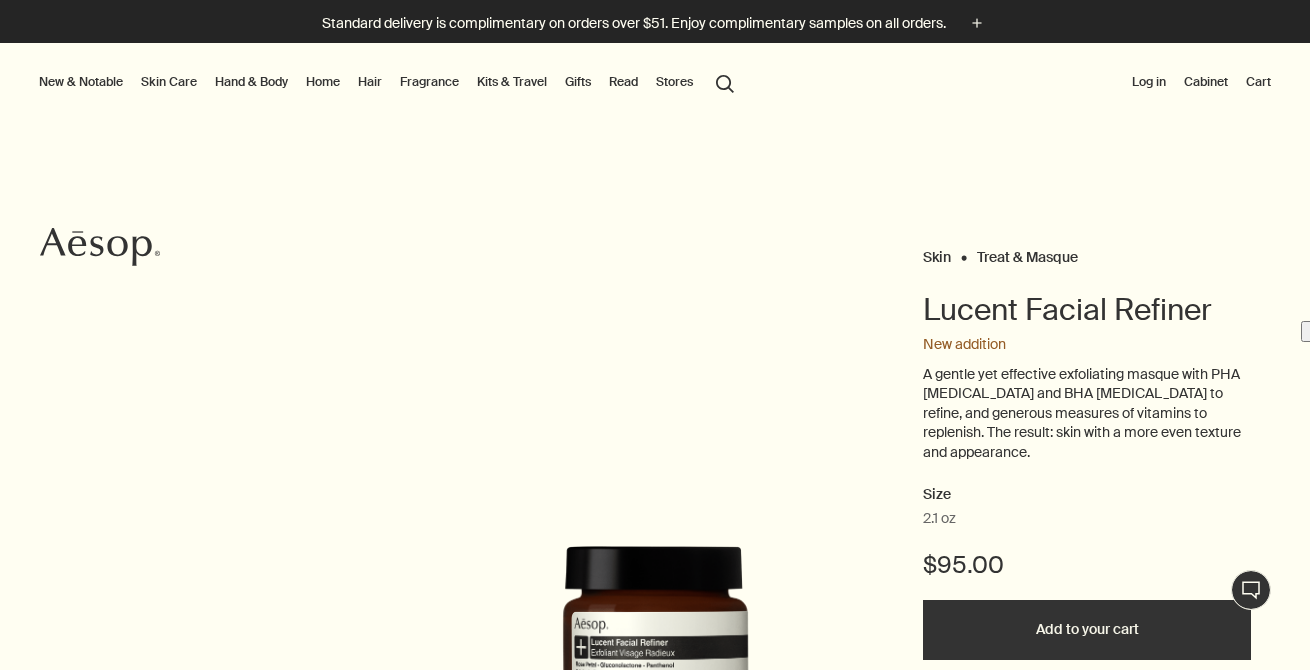click on "Skin Care" at bounding box center (169, 82) 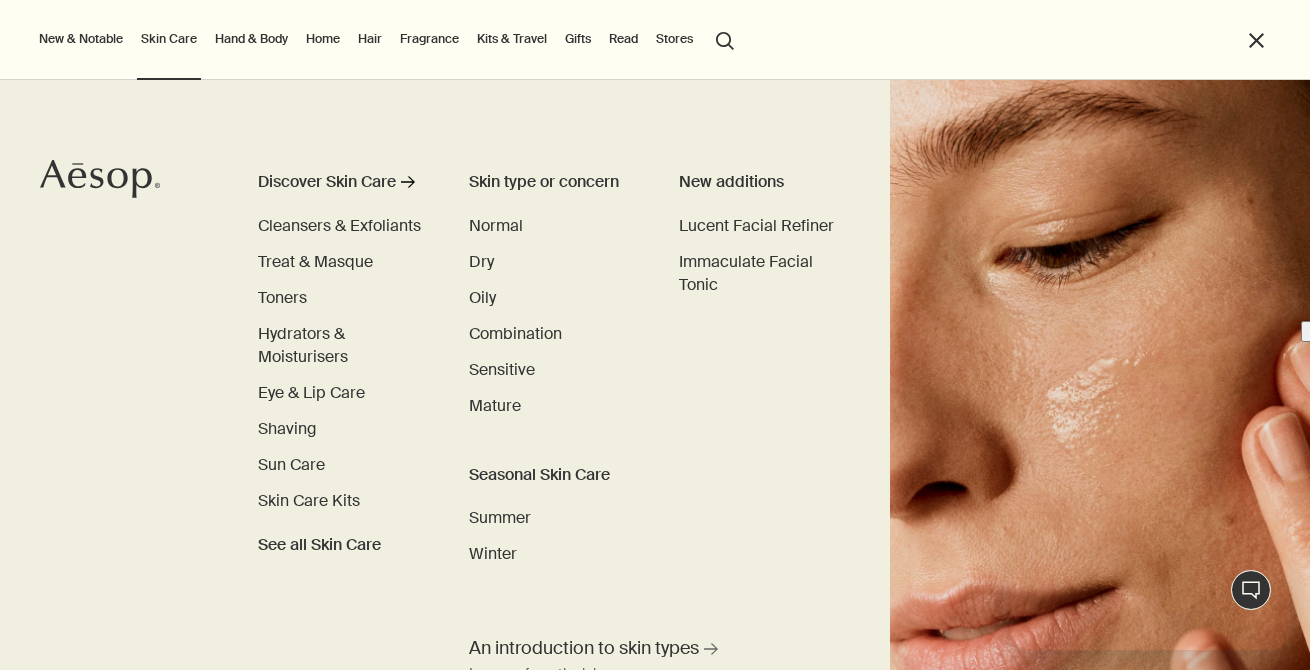 scroll, scrollTop: 0, scrollLeft: 0, axis: both 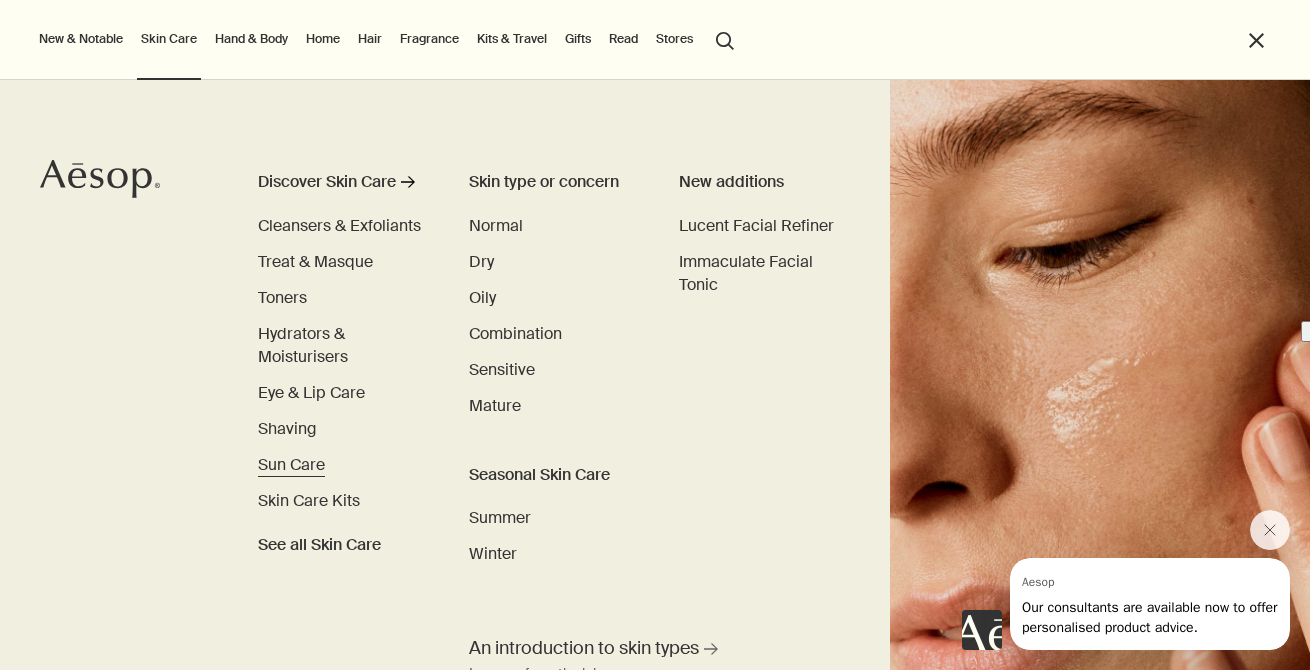 click on "Sun Care" at bounding box center (291, 464) 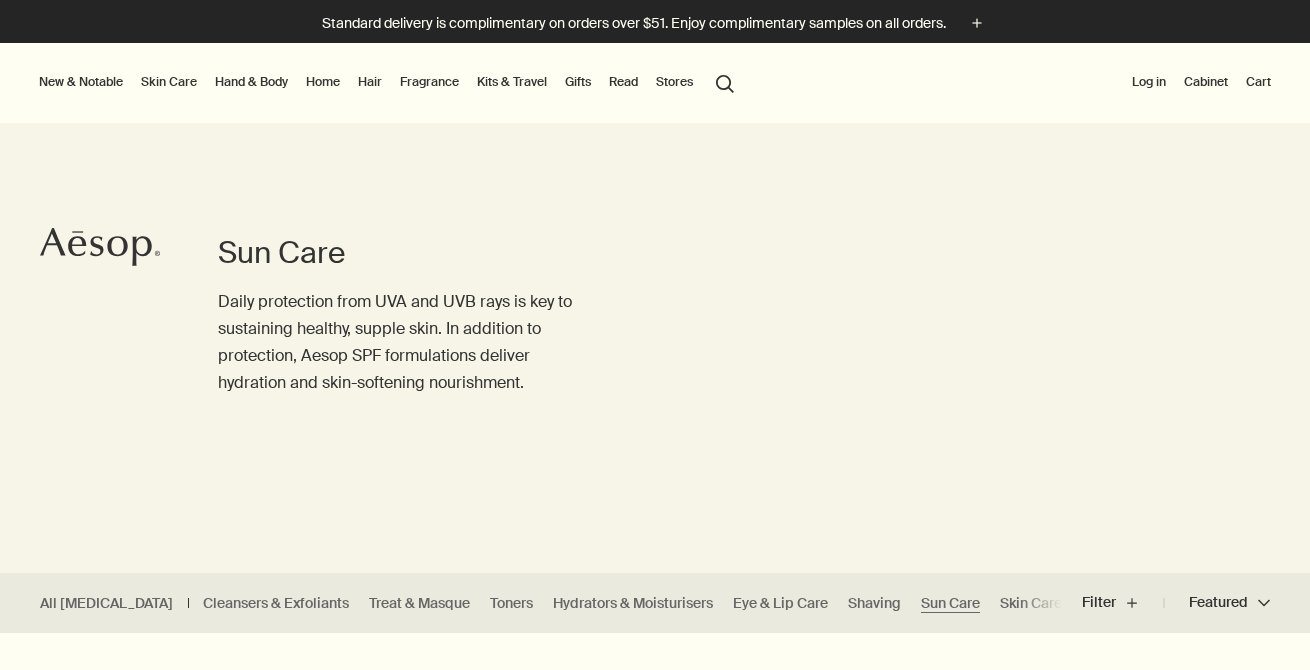 scroll, scrollTop: 0, scrollLeft: 0, axis: both 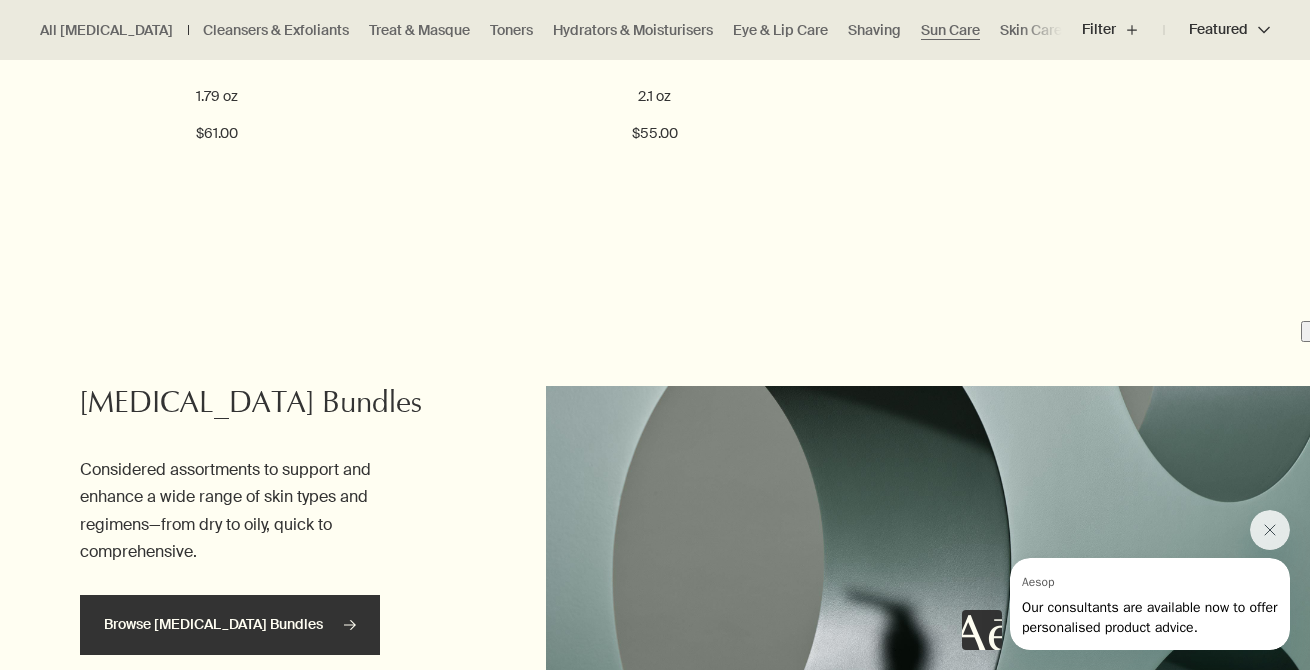 click on "Browse Skin Care Bundles    rightArrow" at bounding box center (230, 625) 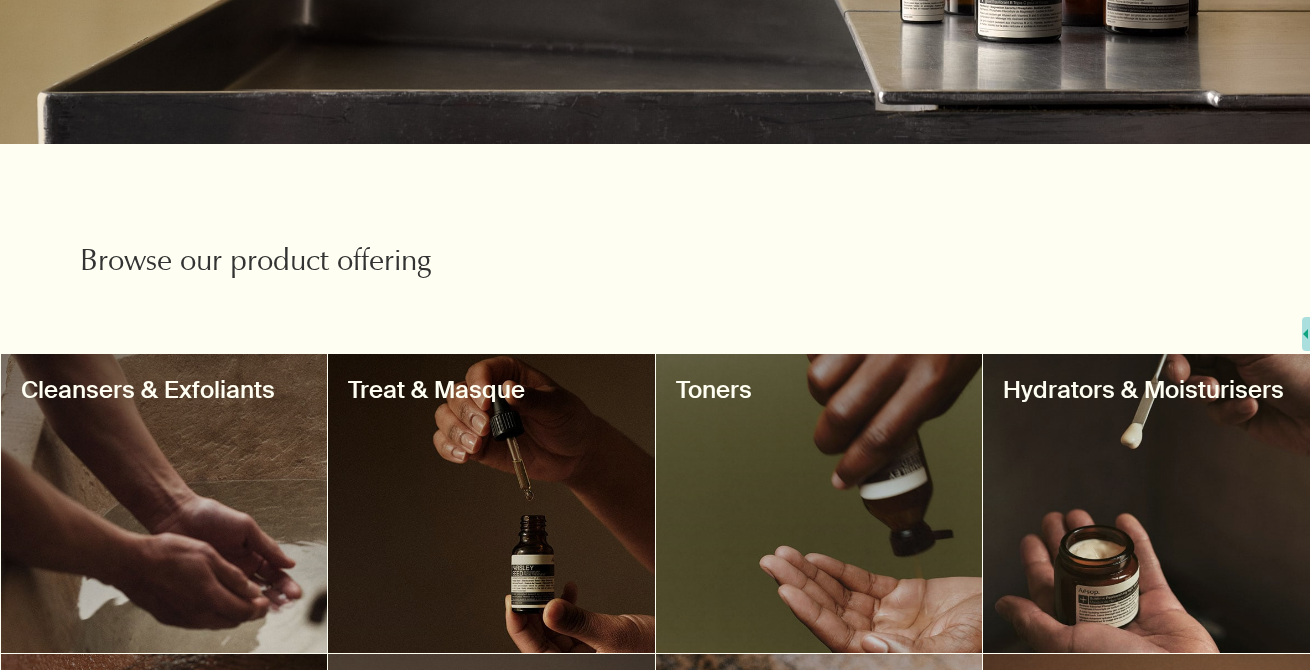 scroll, scrollTop: 0, scrollLeft: 0, axis: both 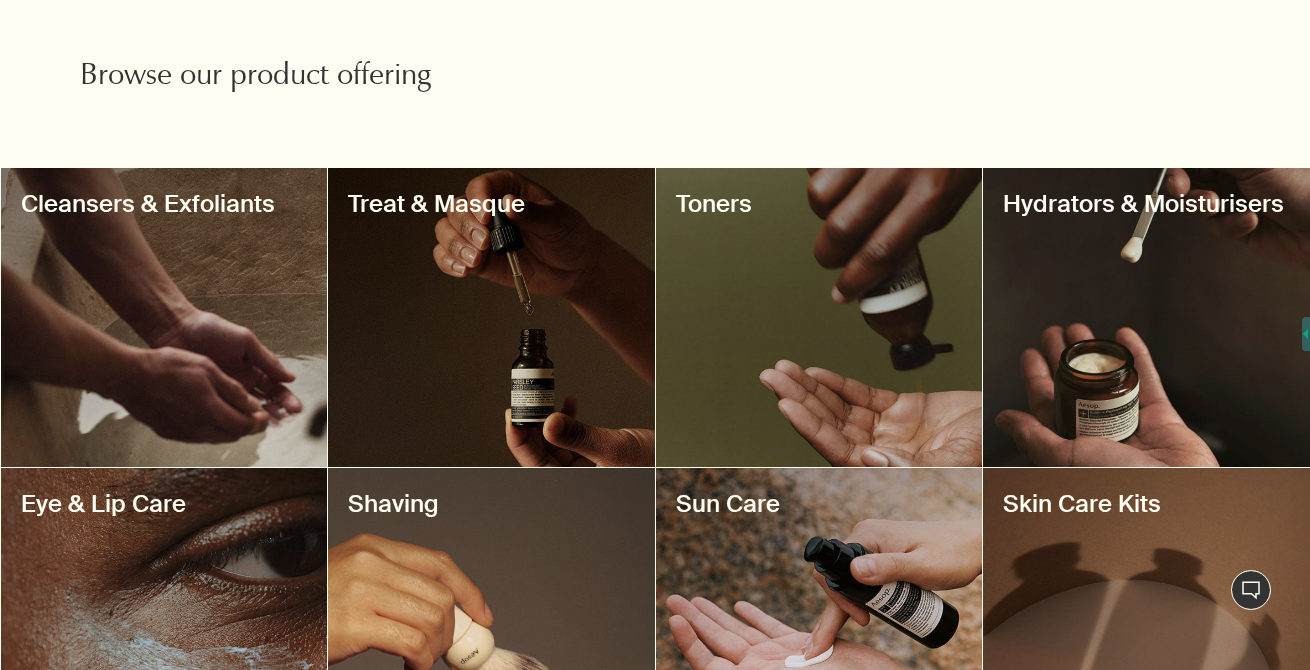 click on "Sun Care" at bounding box center (819, 504) 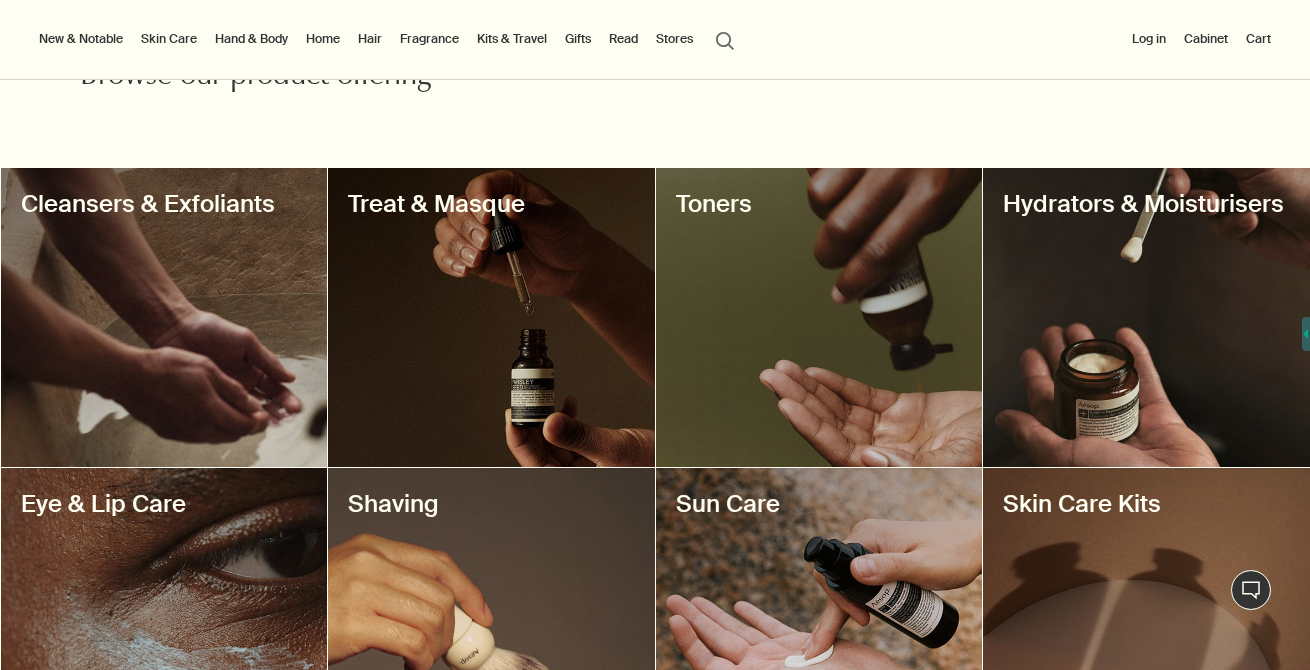 scroll, scrollTop: 675, scrollLeft: 0, axis: vertical 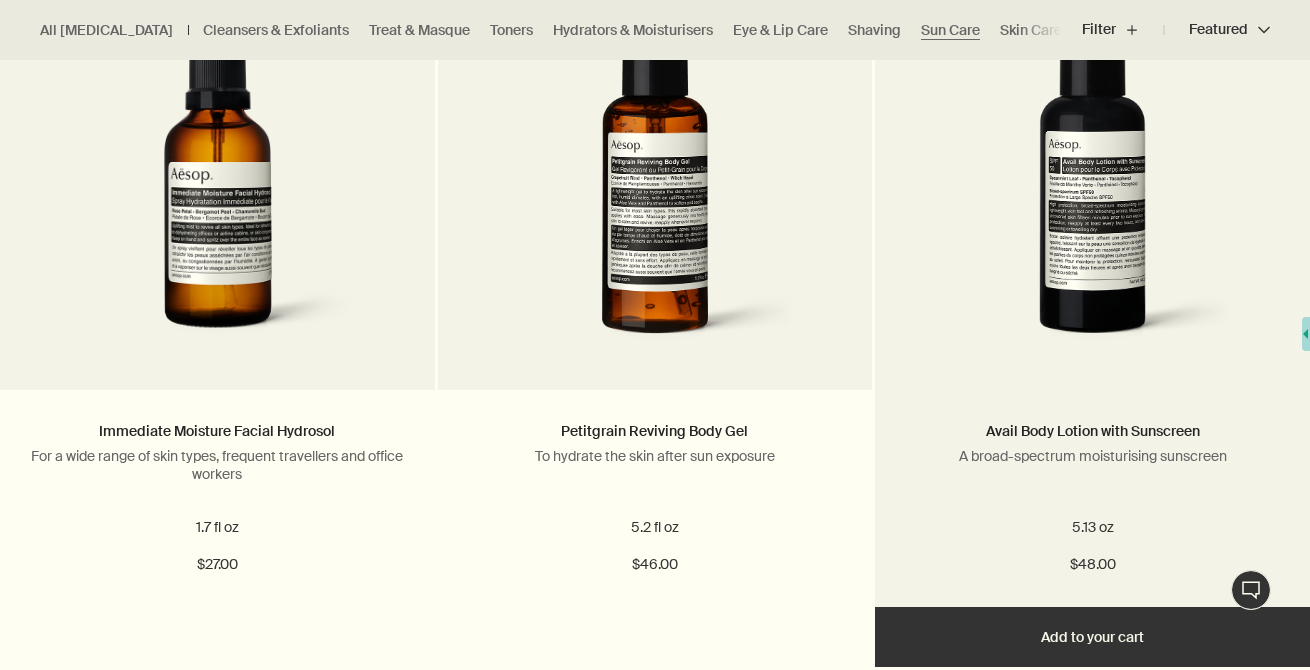 click at bounding box center [1092, 175] 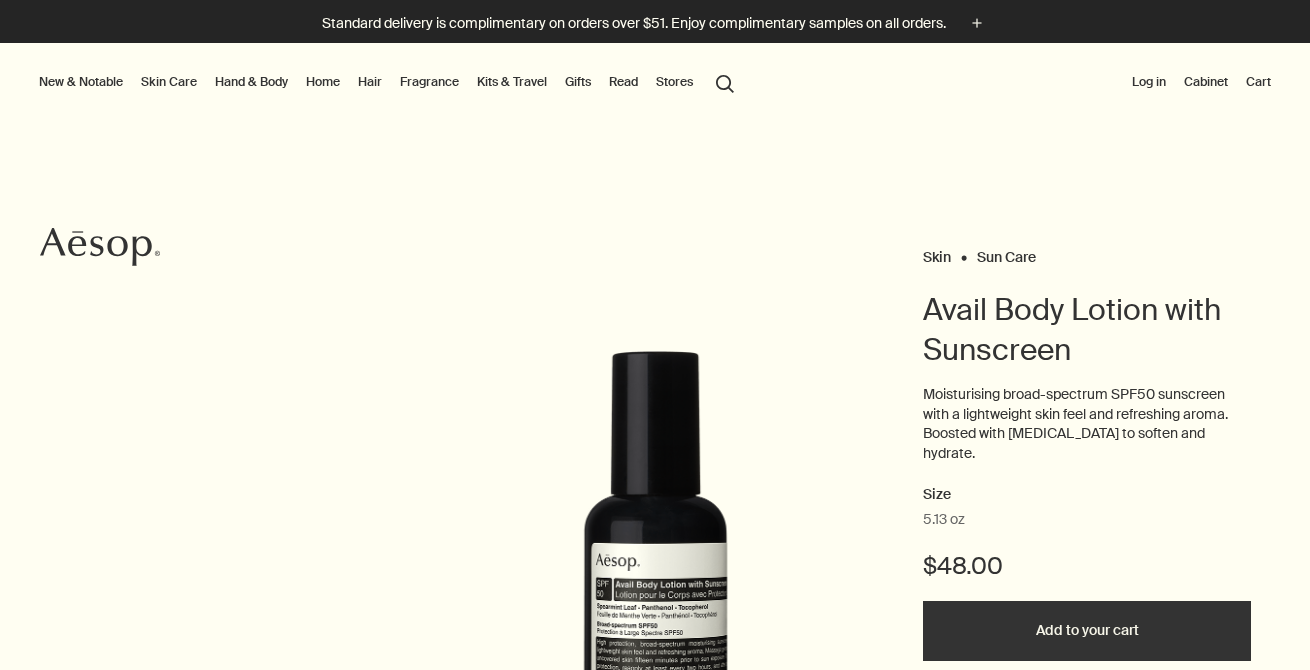 scroll, scrollTop: 0, scrollLeft: 0, axis: both 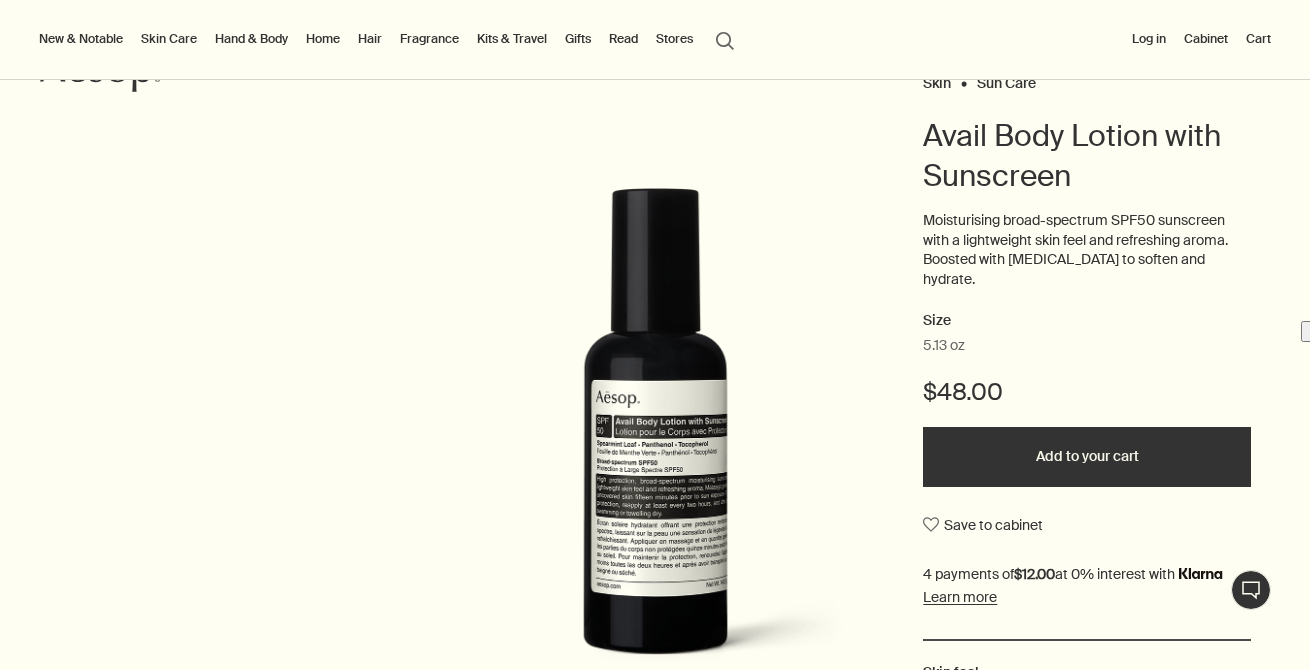 click on "Add to your cart" at bounding box center [1087, 457] 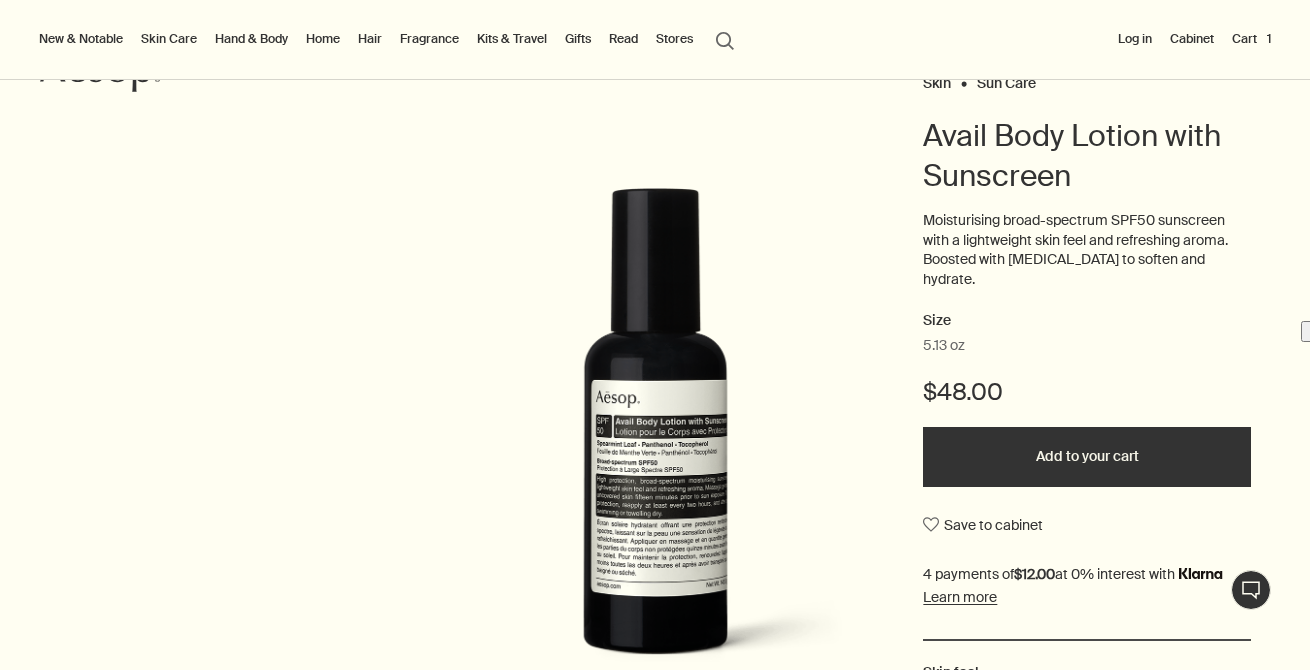 click on "Skin Care" at bounding box center [169, 39] 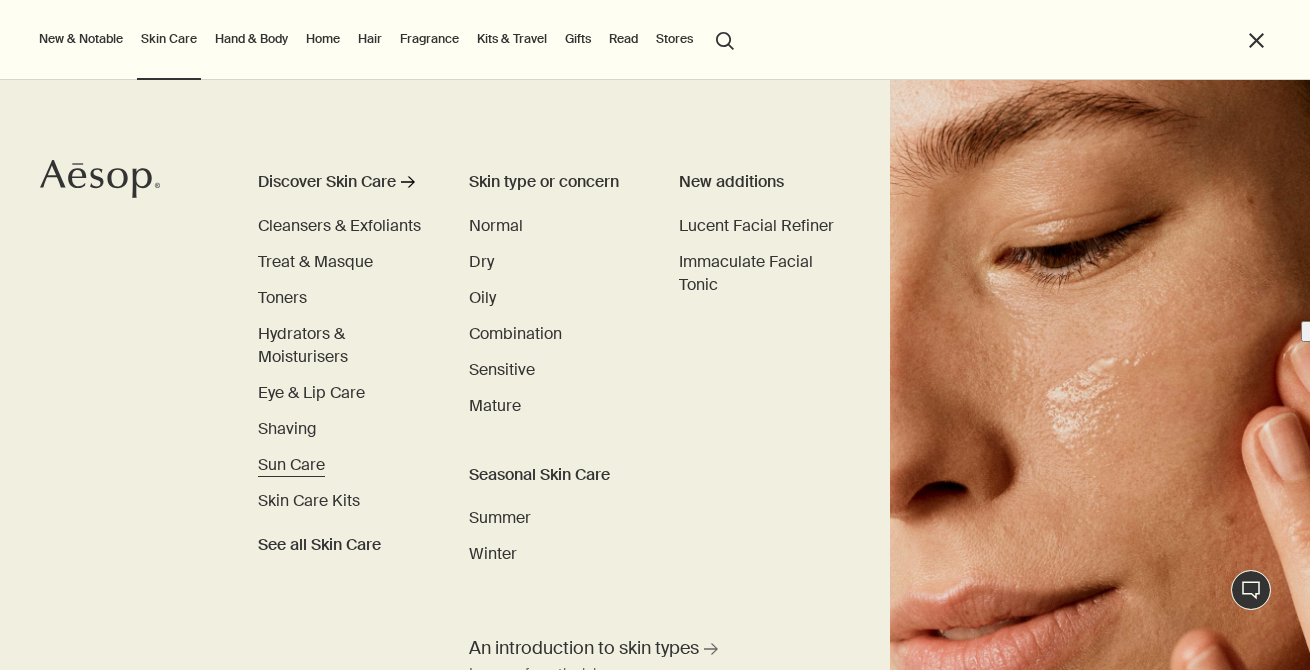 click on "Sun Care" at bounding box center [291, 464] 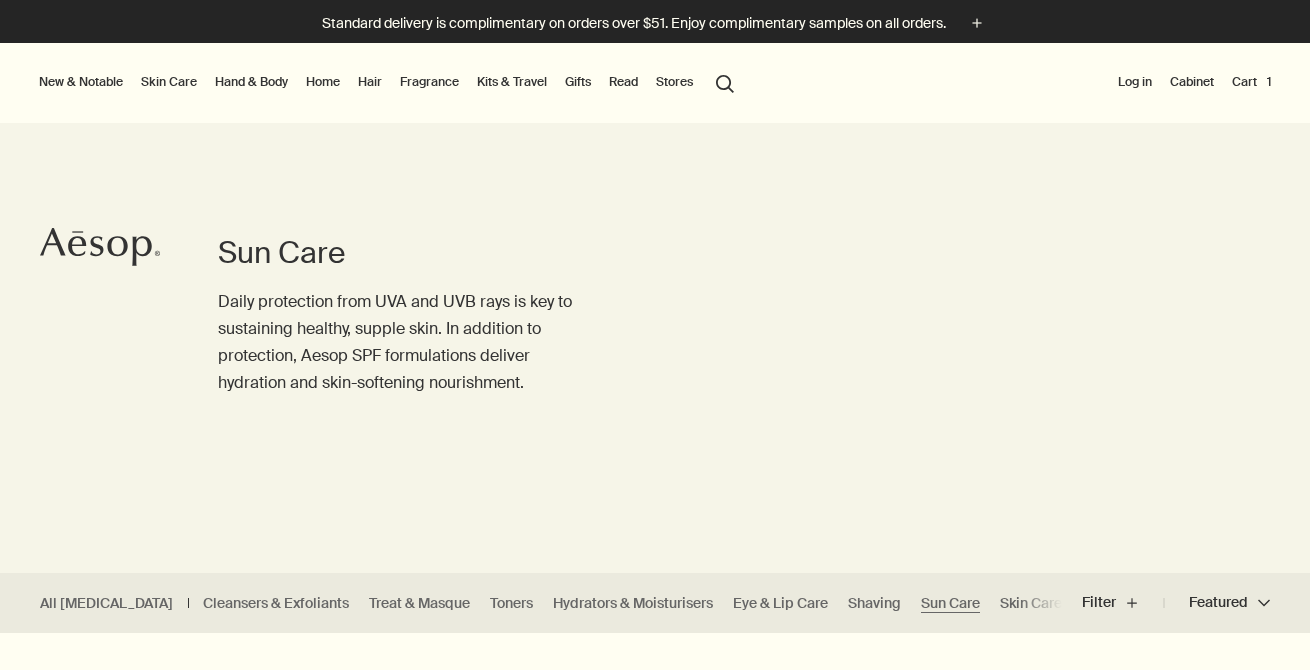 scroll, scrollTop: 0, scrollLeft: 0, axis: both 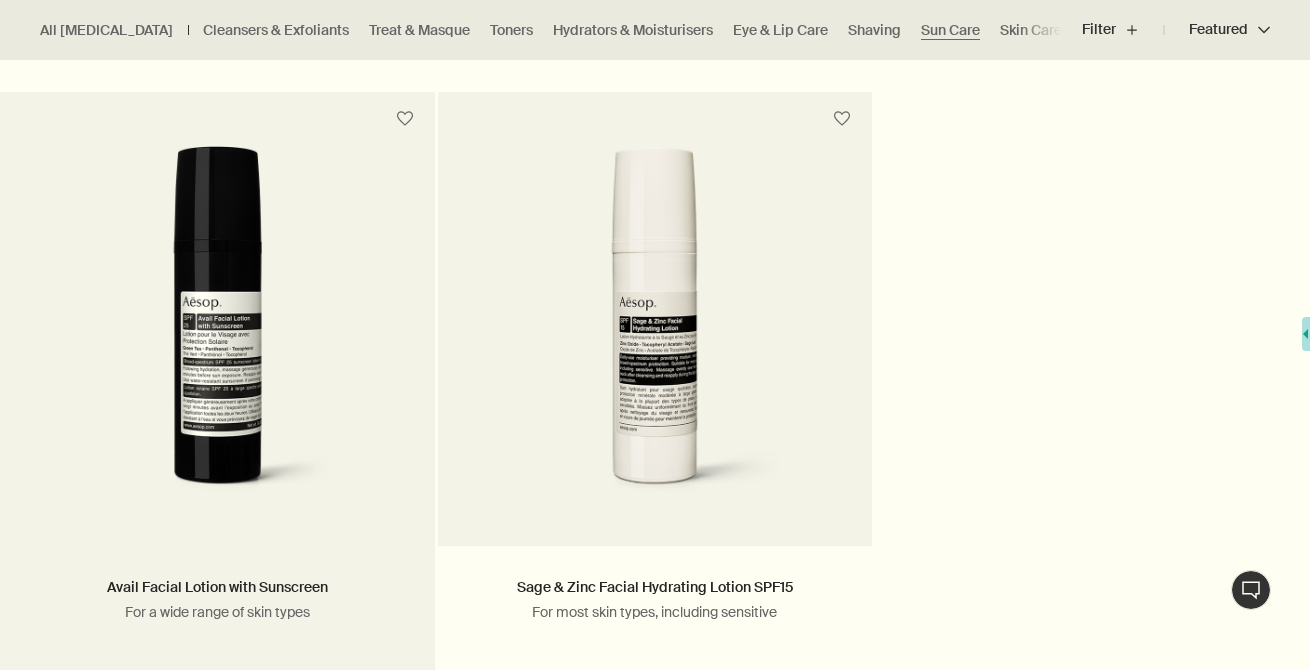 click at bounding box center (217, 331) 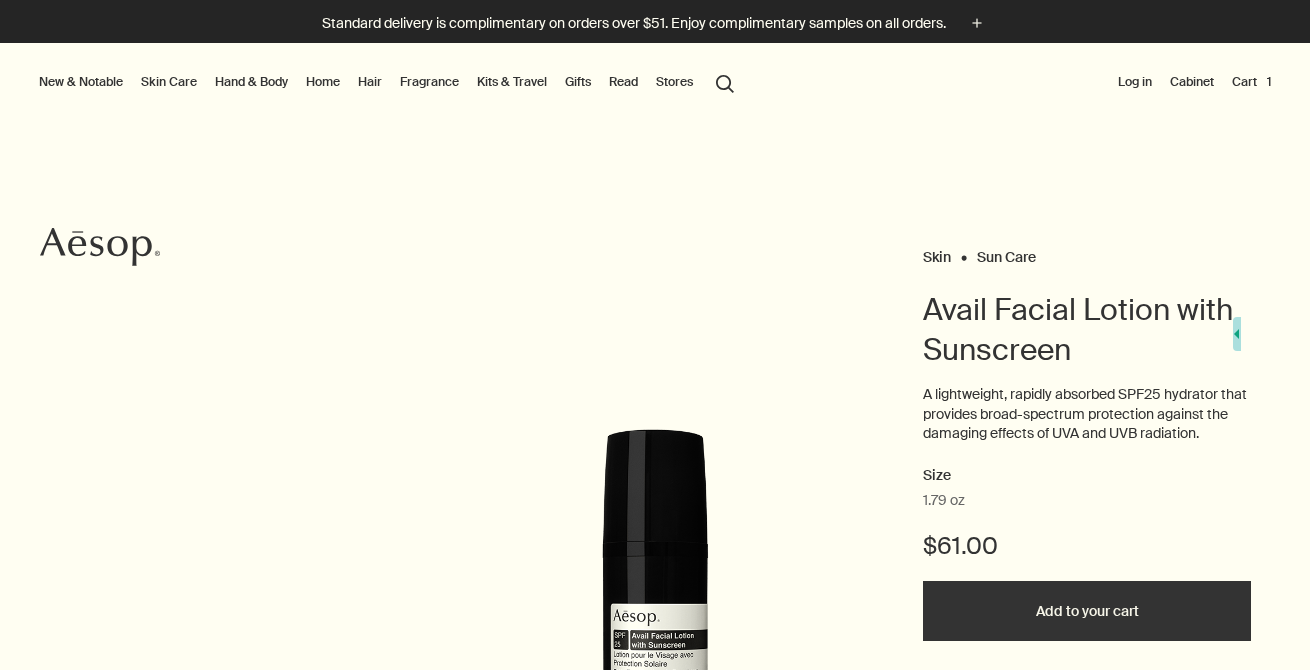 scroll, scrollTop: 0, scrollLeft: 0, axis: both 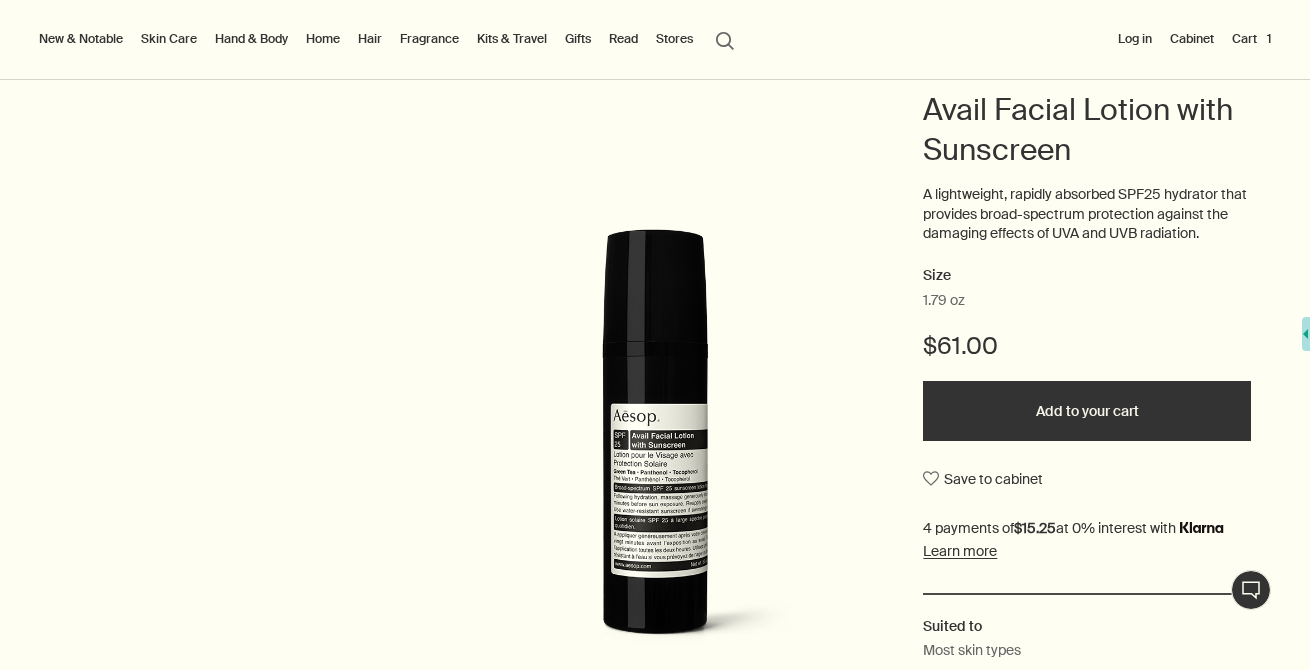 click on "Add to your cart" at bounding box center [1087, 411] 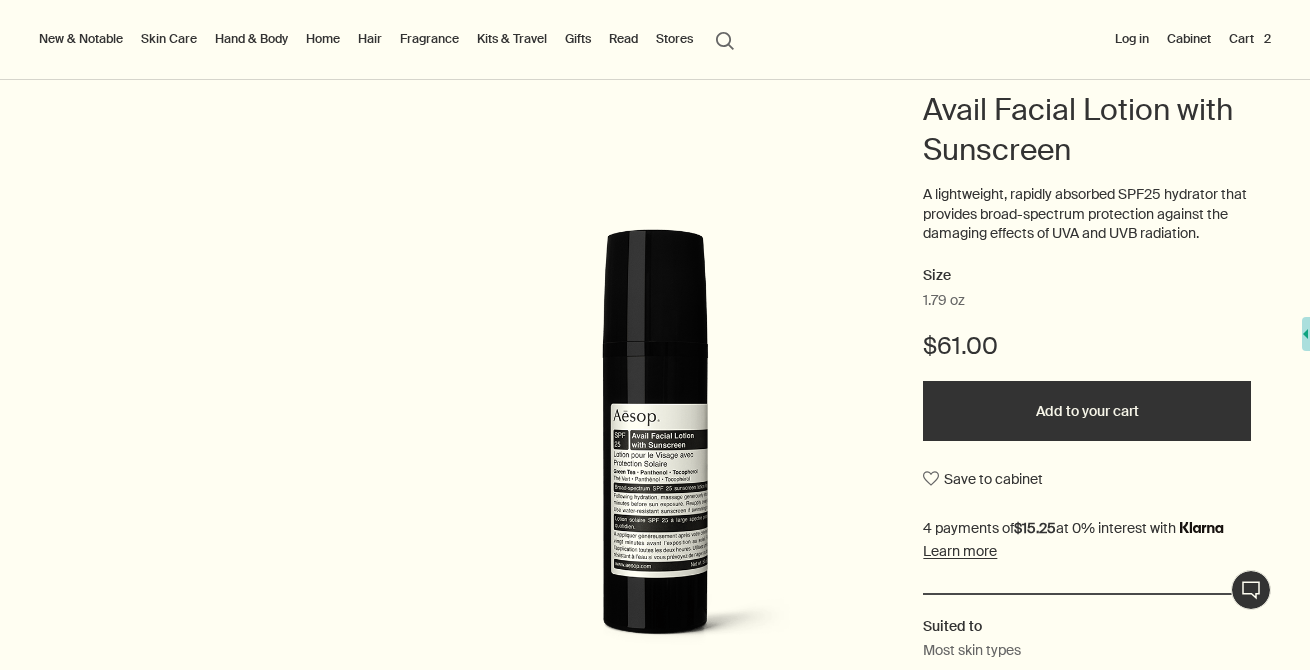 scroll, scrollTop: 0, scrollLeft: 0, axis: both 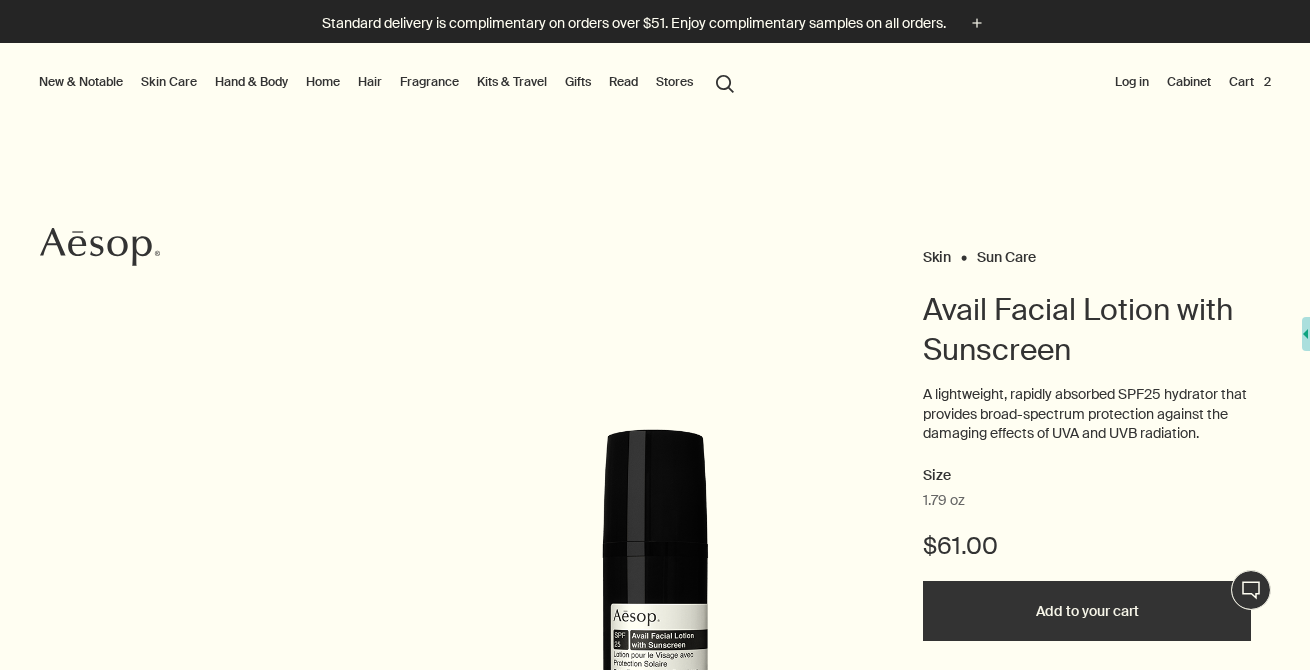 click on "Cart 2" at bounding box center [1250, 82] 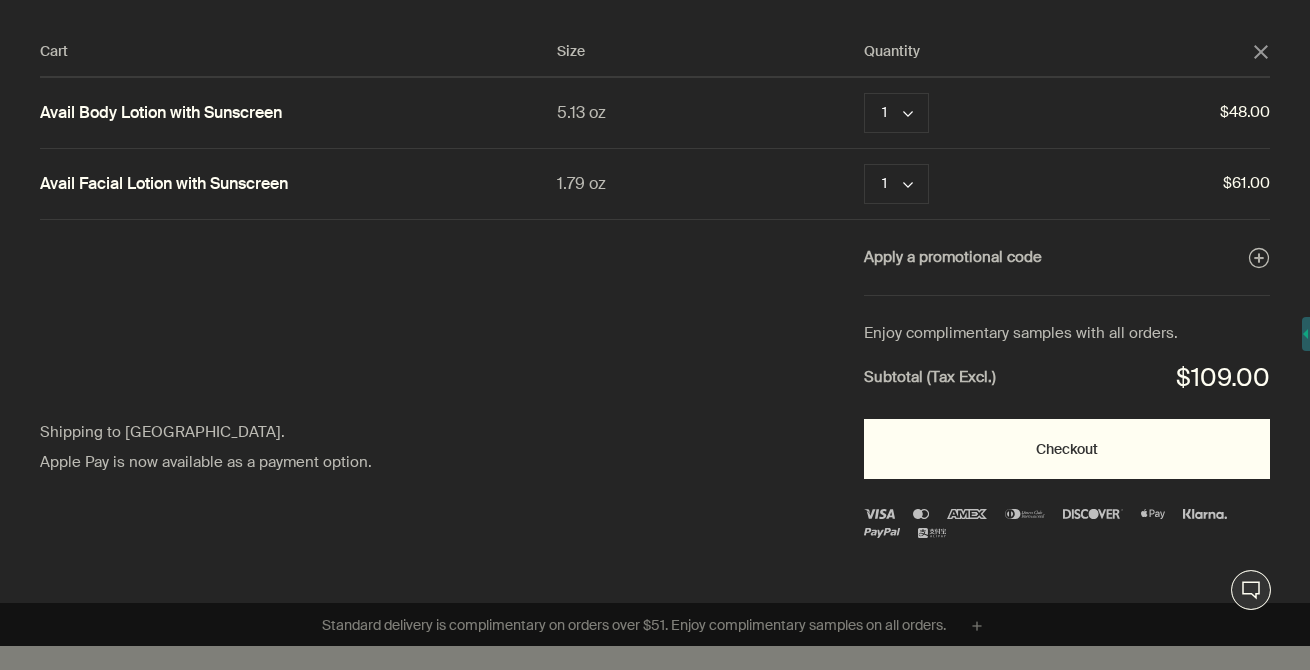 click on "Checkout" at bounding box center [1067, 449] 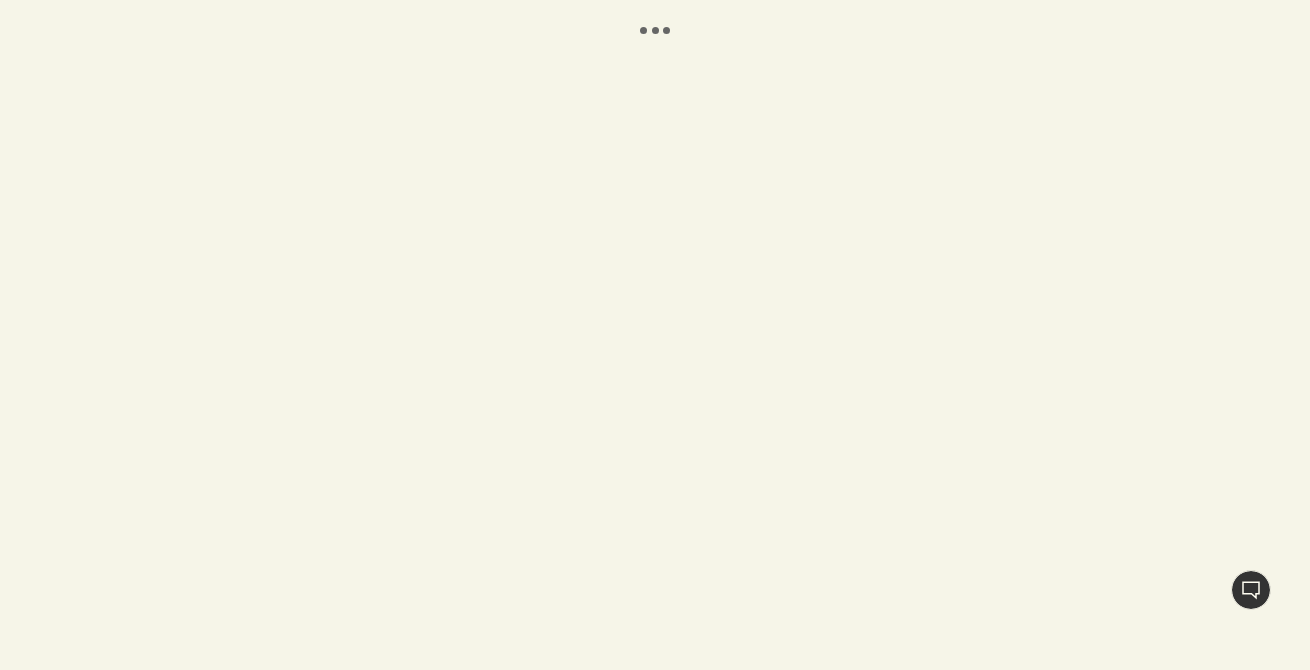 scroll, scrollTop: 0, scrollLeft: 0, axis: both 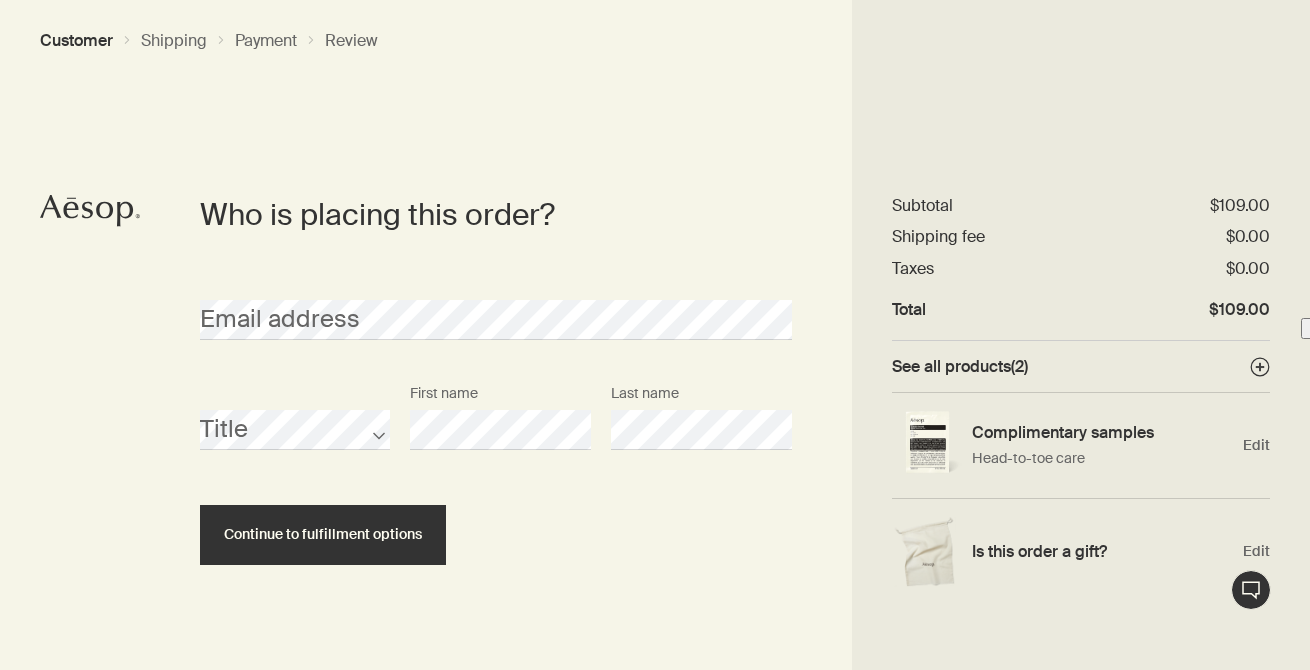 click on "Who is placing this order? Email address Title First name Last name Continue to fulfillment options" at bounding box center [655, 349] 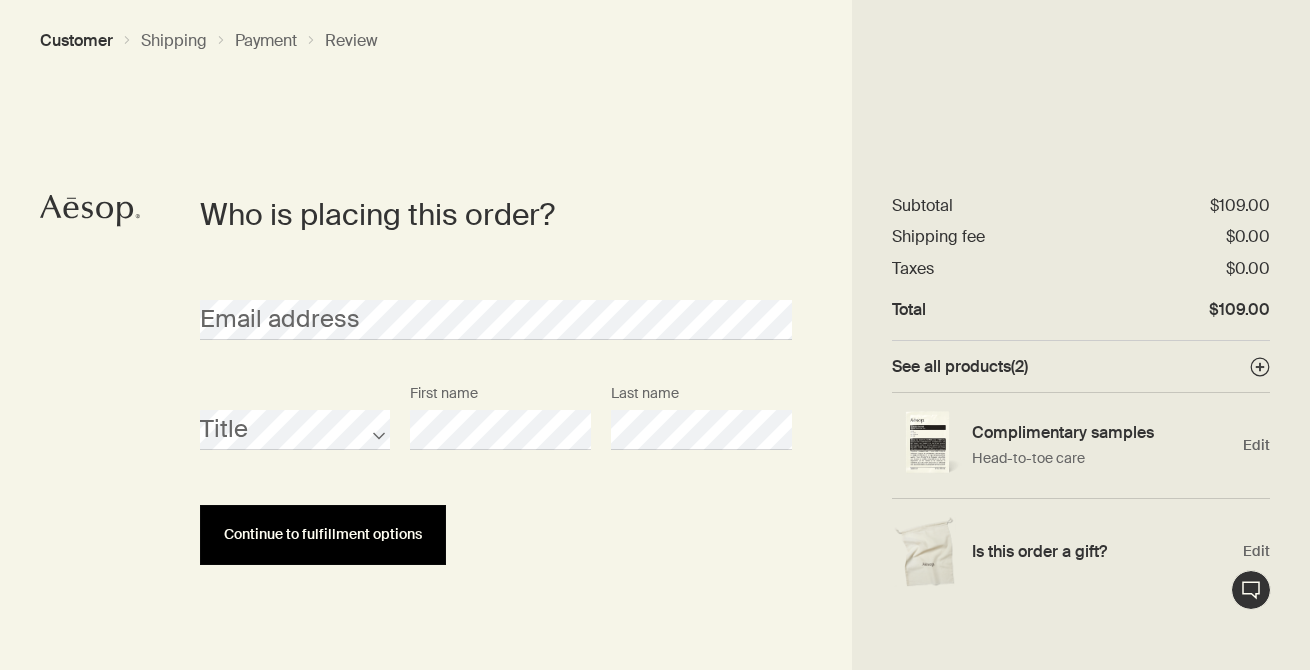 click on "Continue to fulfillment options" at bounding box center [323, 534] 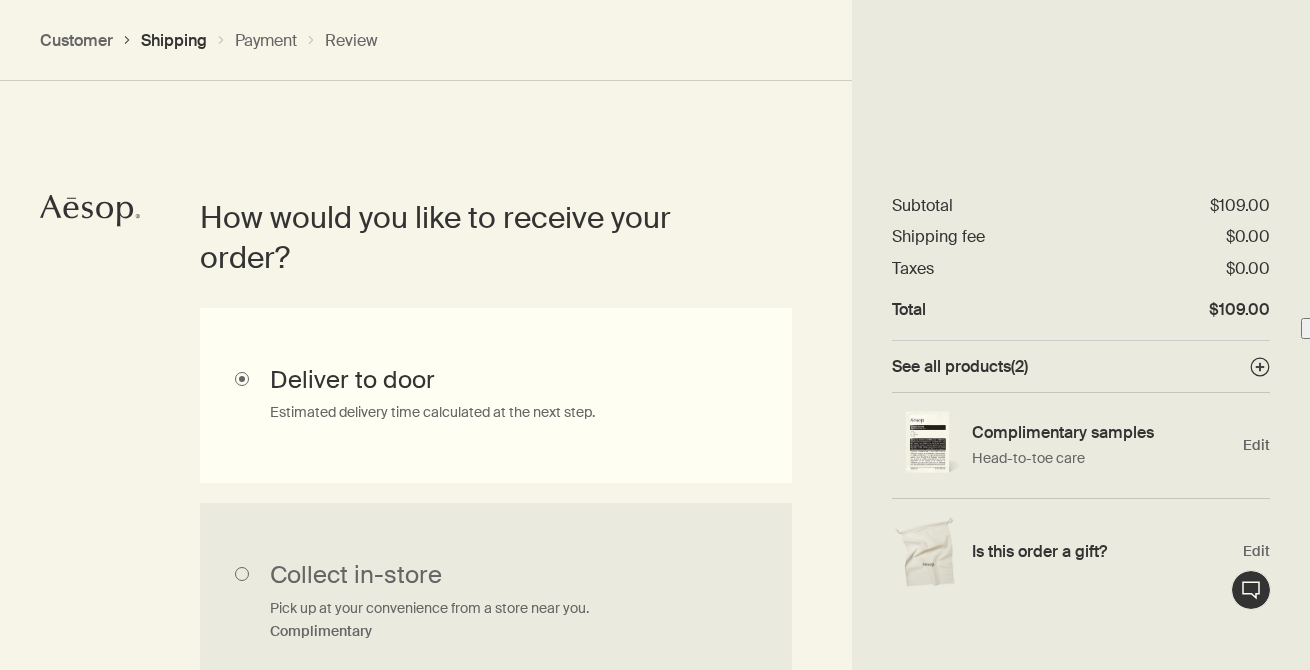 scroll, scrollTop: 448, scrollLeft: 0, axis: vertical 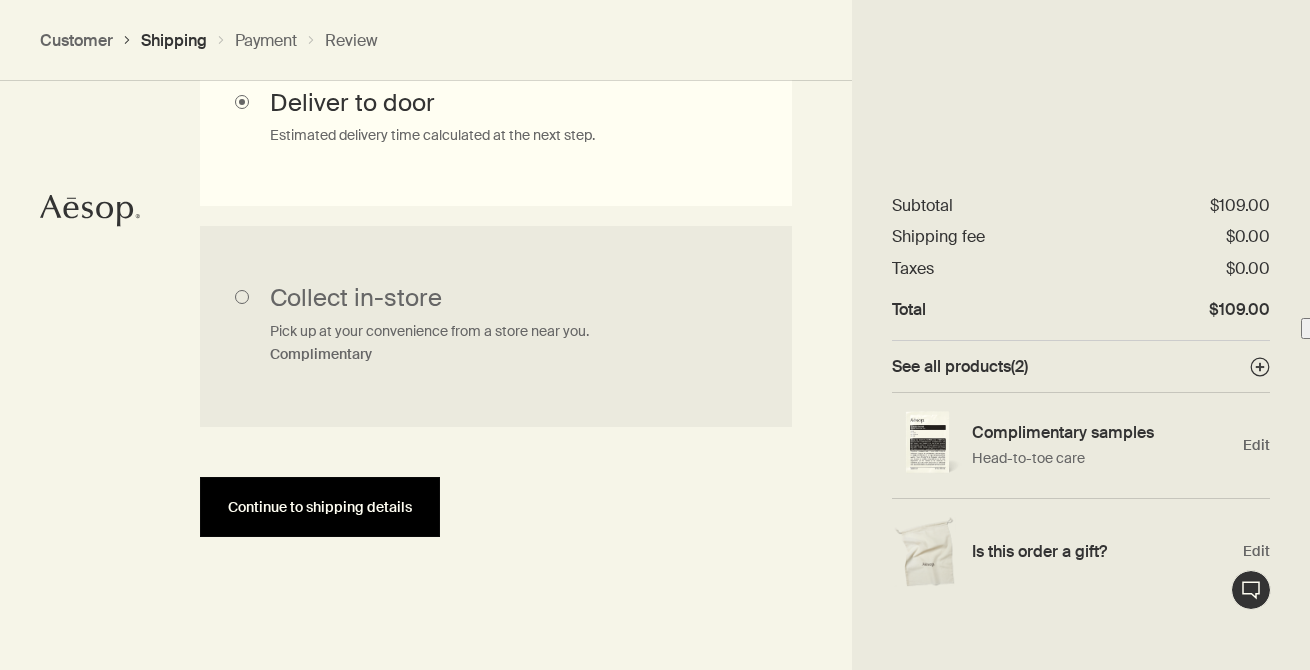 click on "Continue to shipping details" at bounding box center [320, 507] 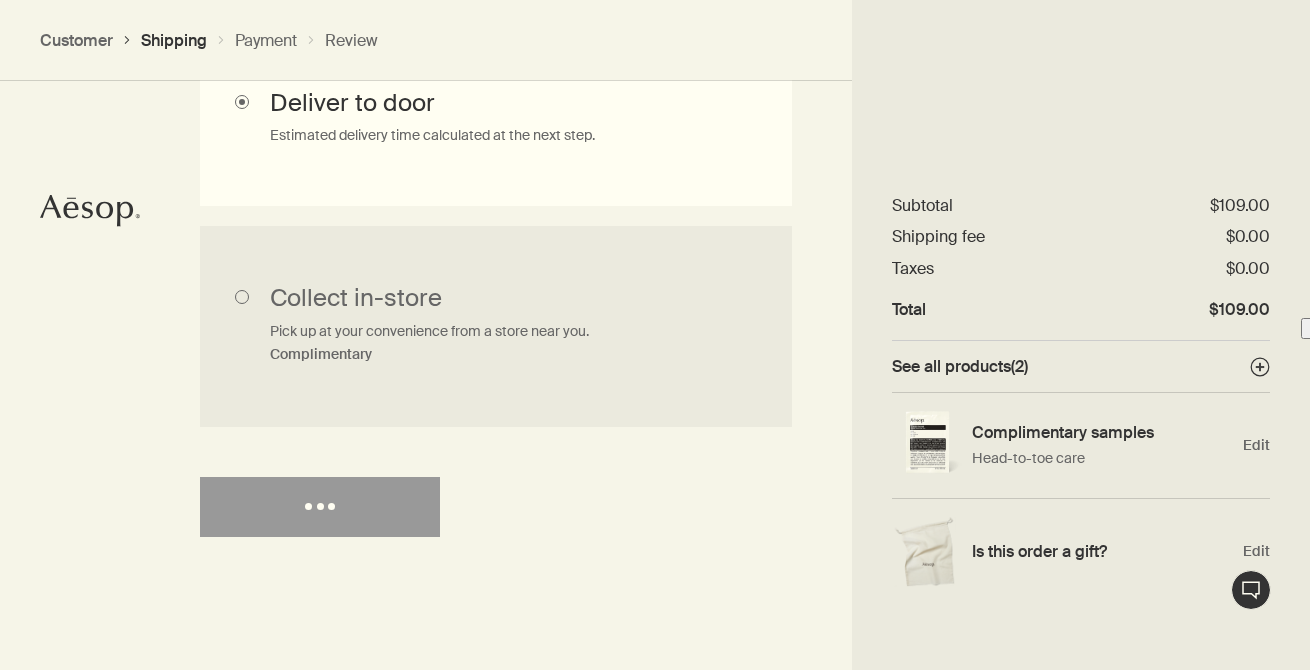 select on "US" 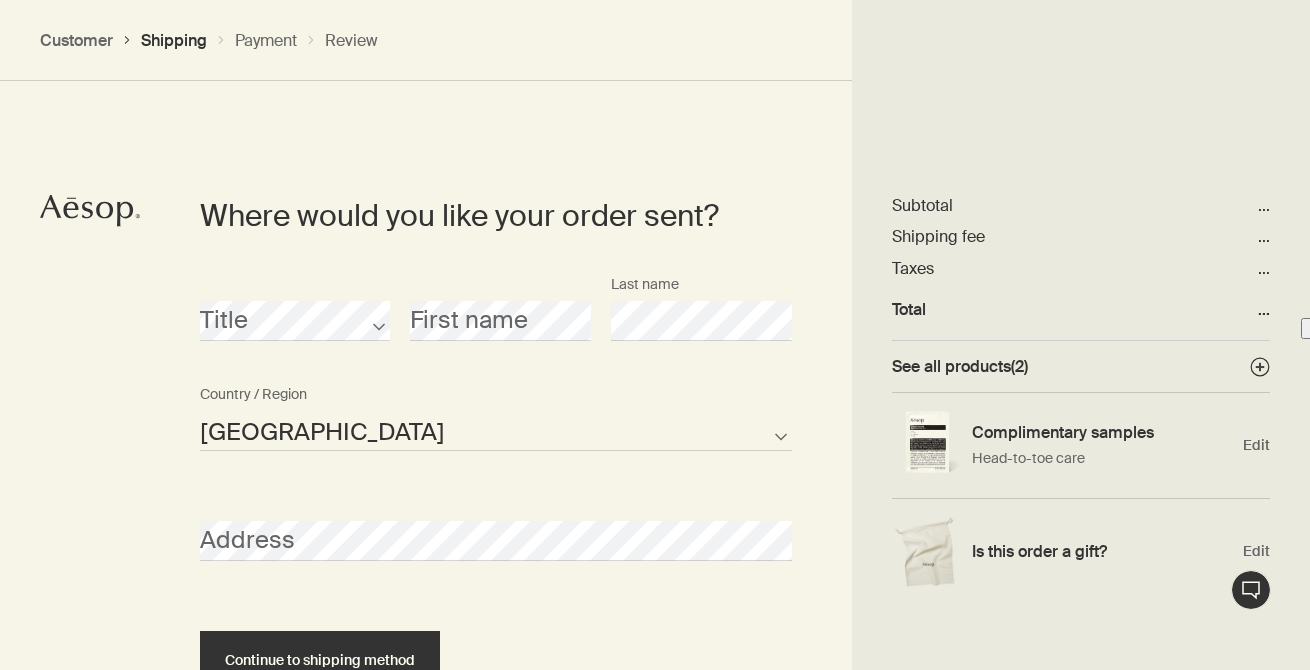 scroll, scrollTop: 865, scrollLeft: 0, axis: vertical 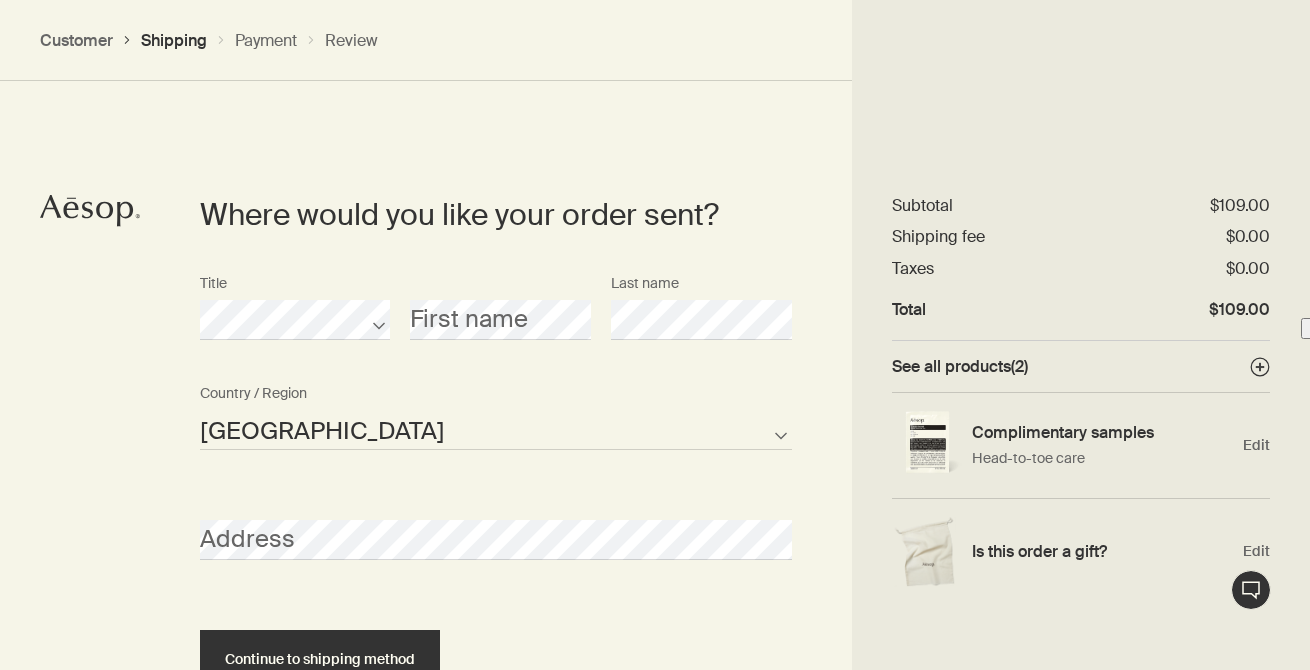 click on "United States of America Not listed Country / Region" at bounding box center (496, 412) 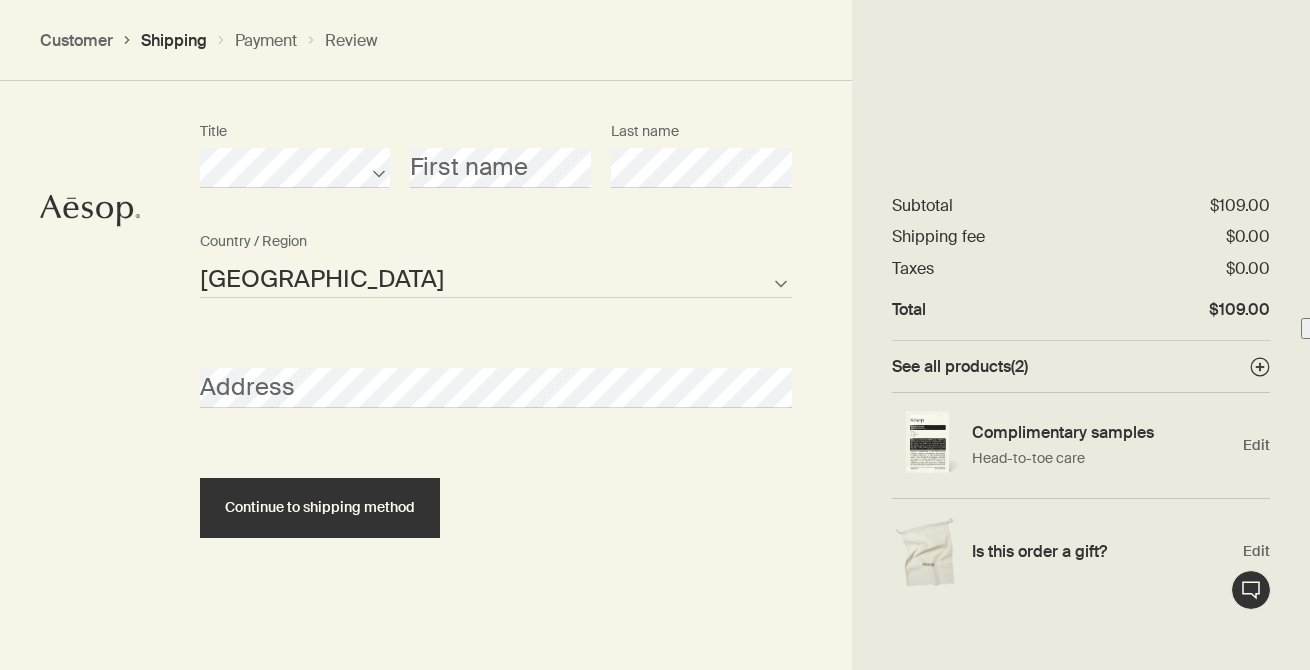 scroll, scrollTop: 880, scrollLeft: 0, axis: vertical 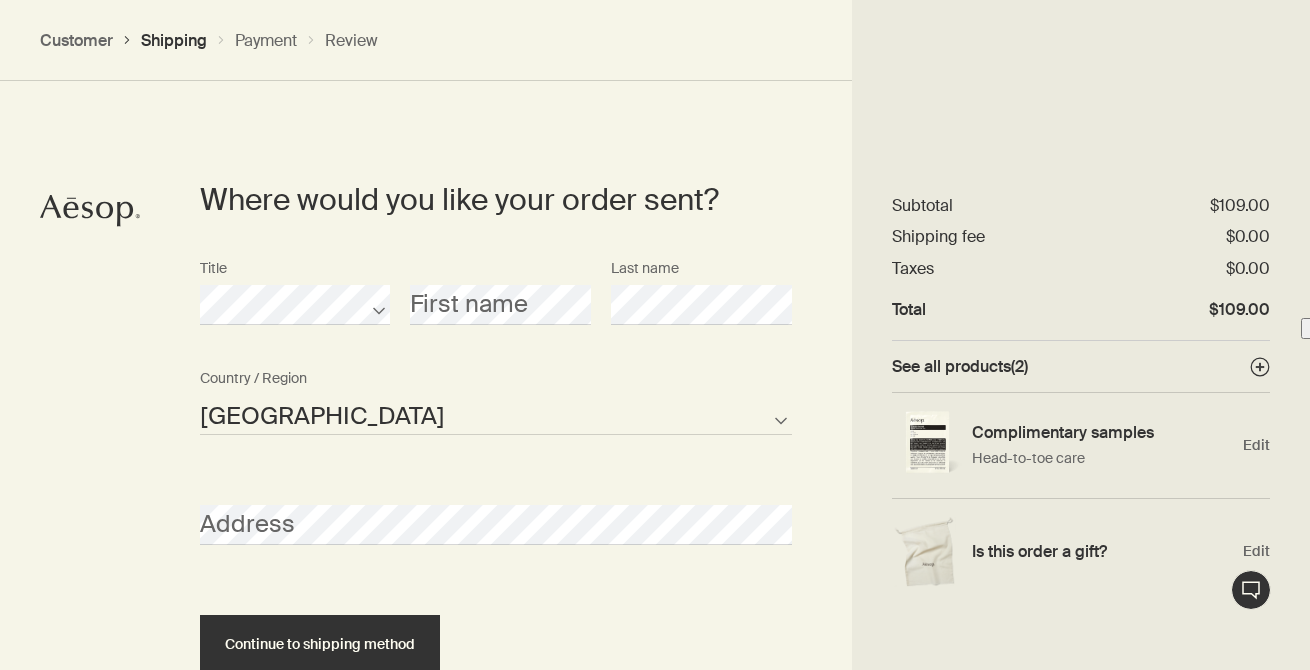 click on "Title First name Last name" at bounding box center (496, 305) 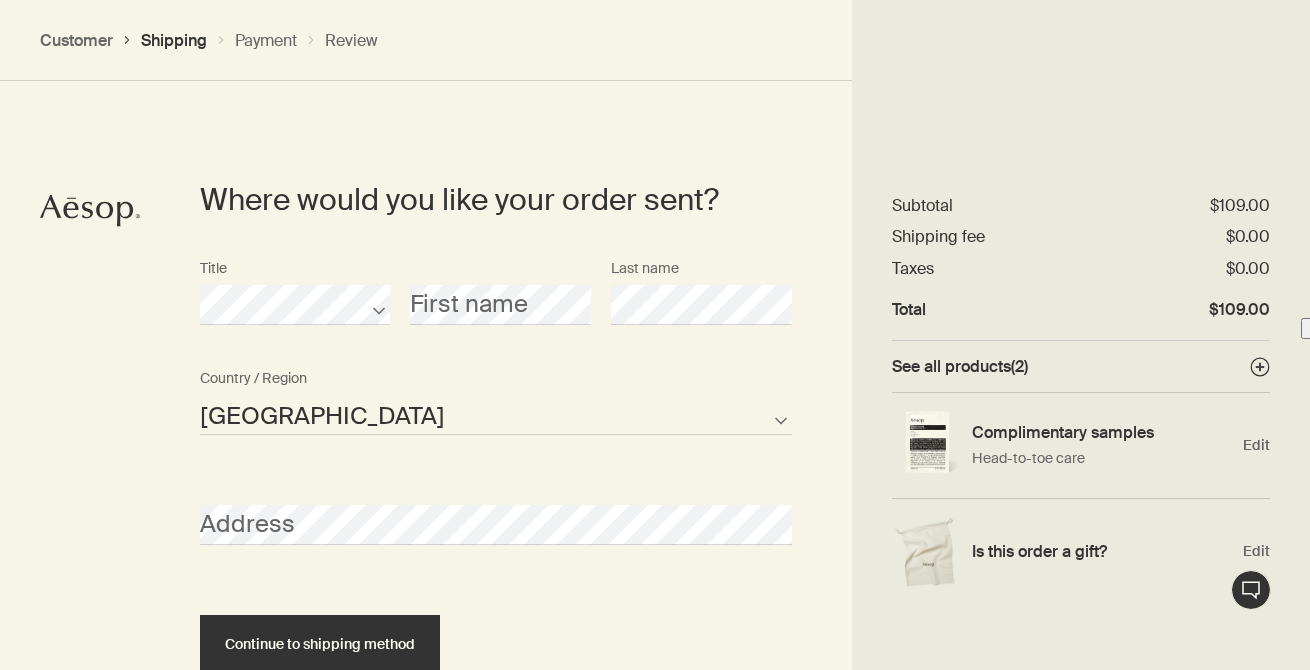 click on "Title First name Last name" at bounding box center (496, 305) 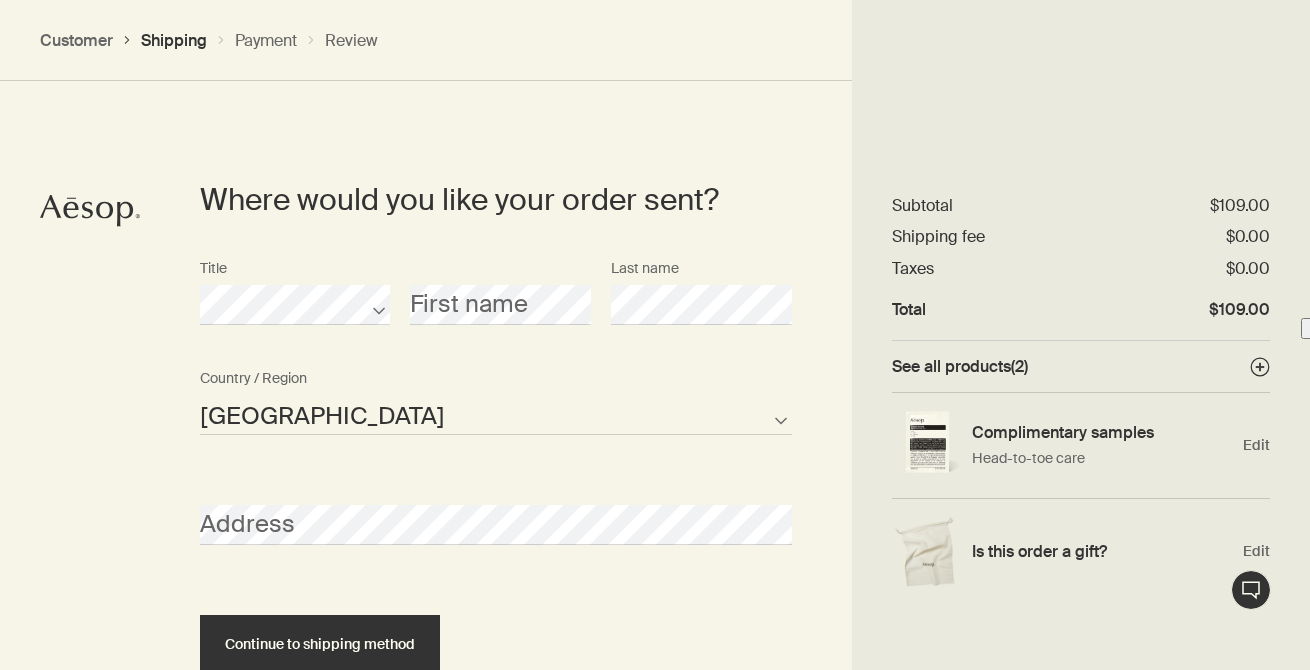 click on "United States of America Not listed Country / Region" at bounding box center [496, 397] 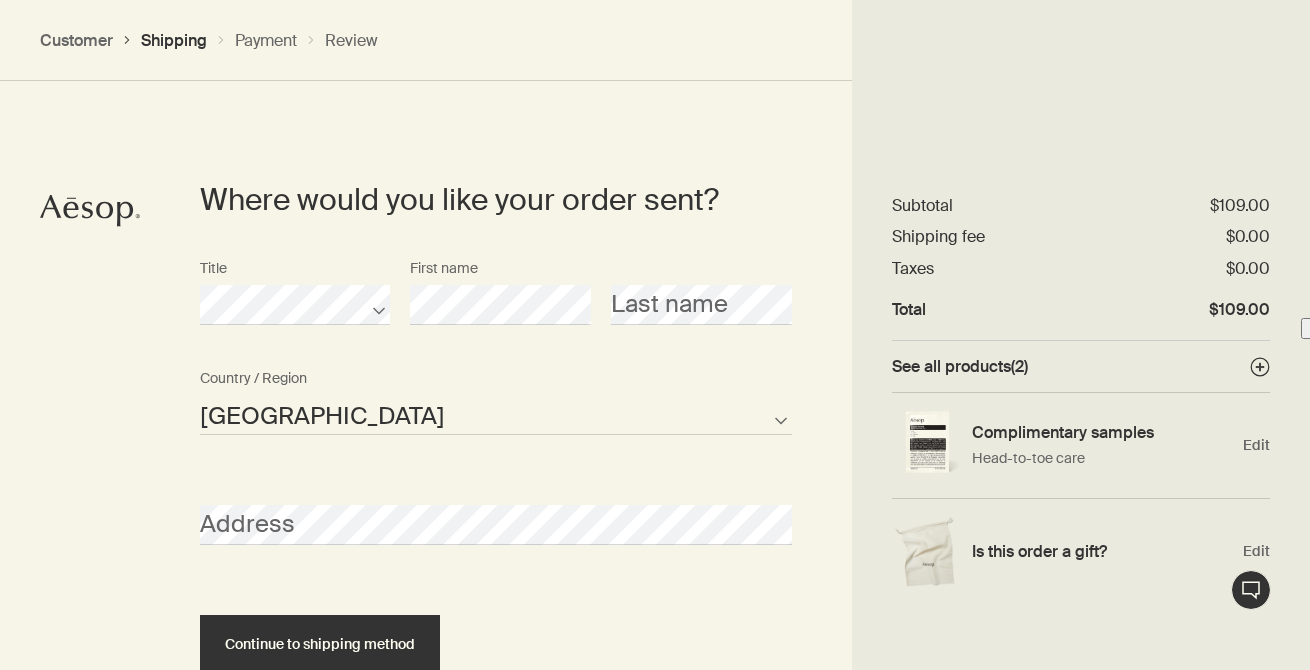 click on "Title First name Last name" at bounding box center [496, 305] 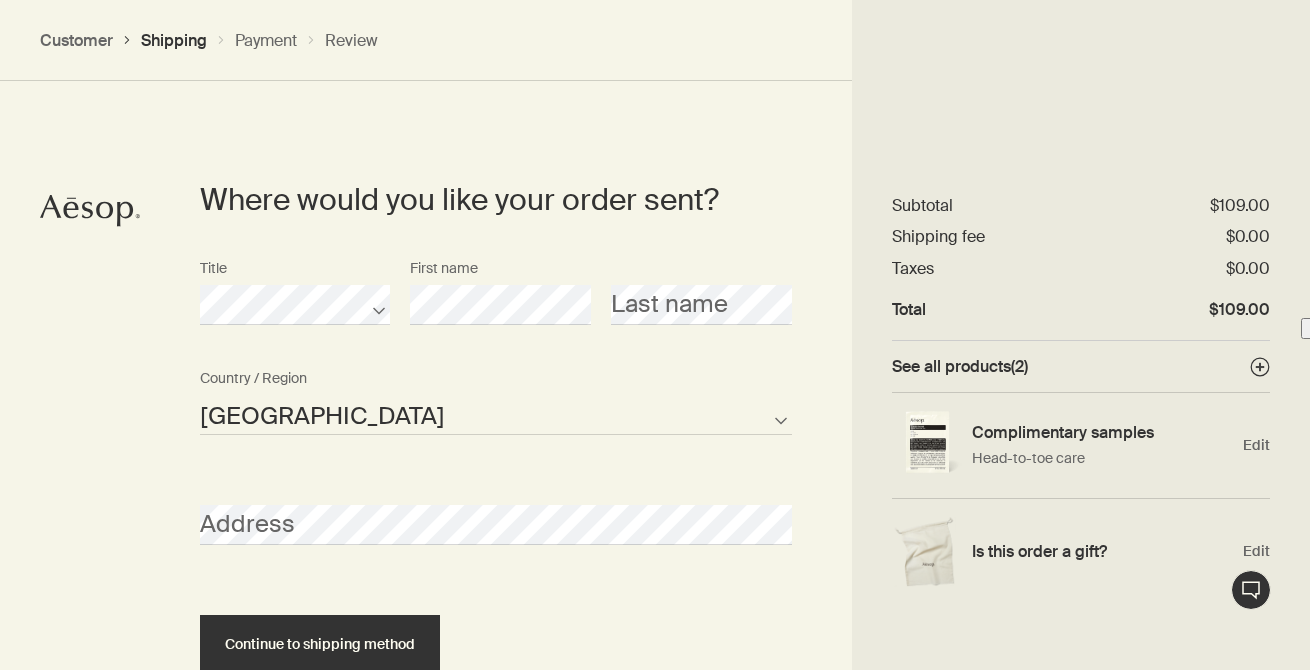 click on "Title First name Last name" at bounding box center [496, 305] 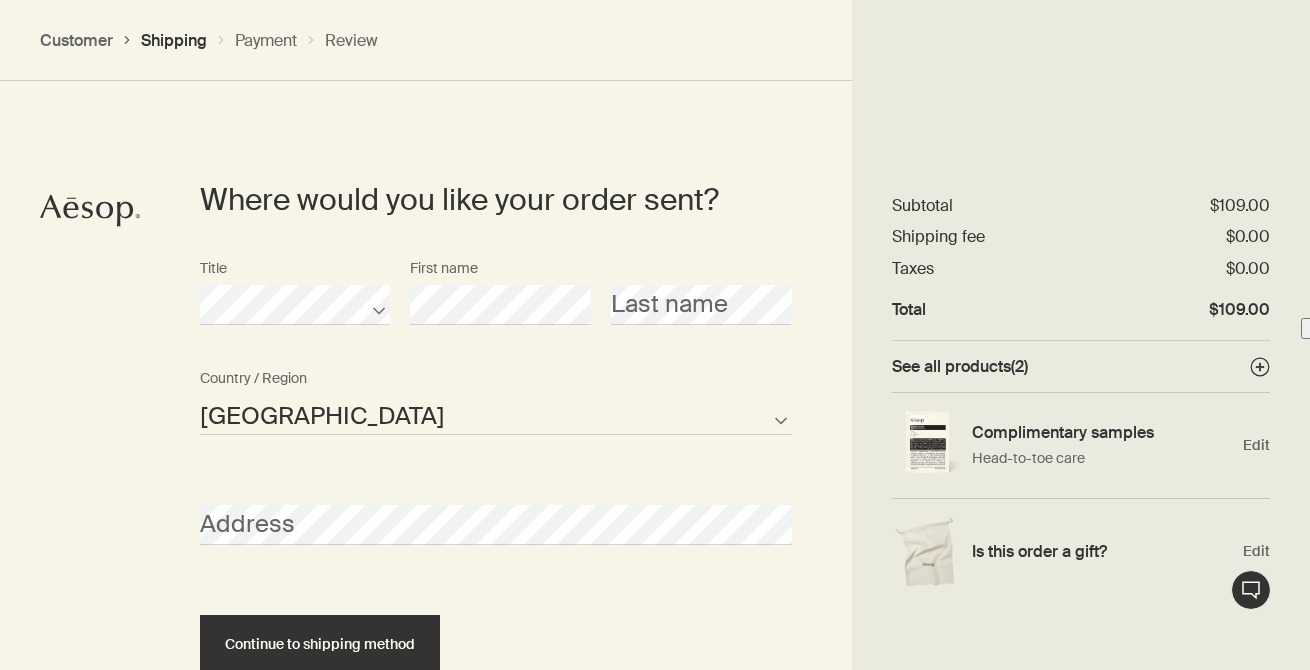 scroll, scrollTop: 943, scrollLeft: 0, axis: vertical 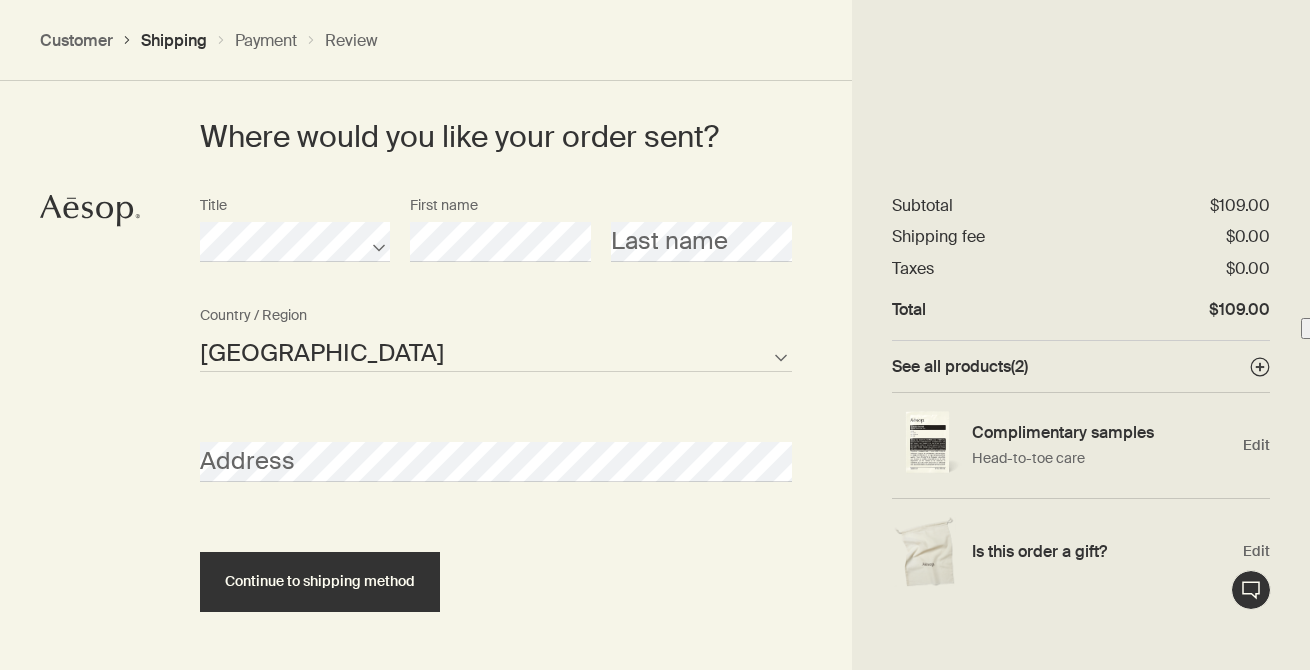drag, startPoint x: 609, startPoint y: 283, endPoint x: 701, endPoint y: 271, distance: 92.779305 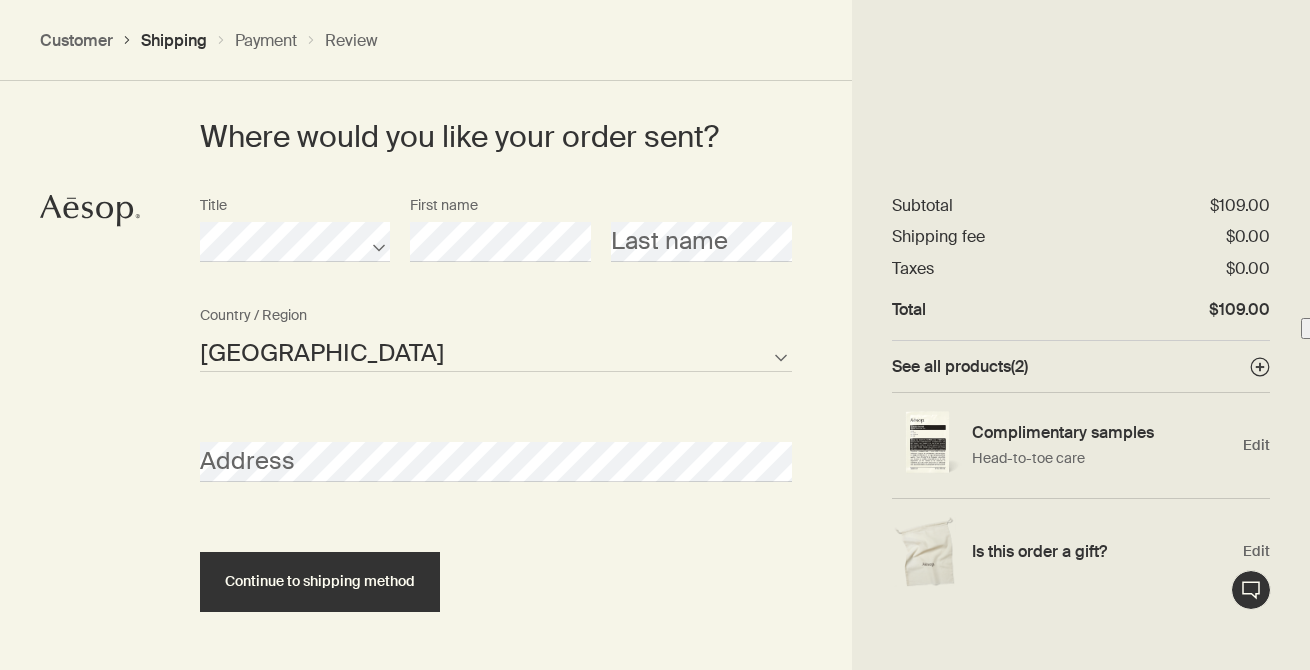 click on "Title First name Last name" at bounding box center [496, 242] 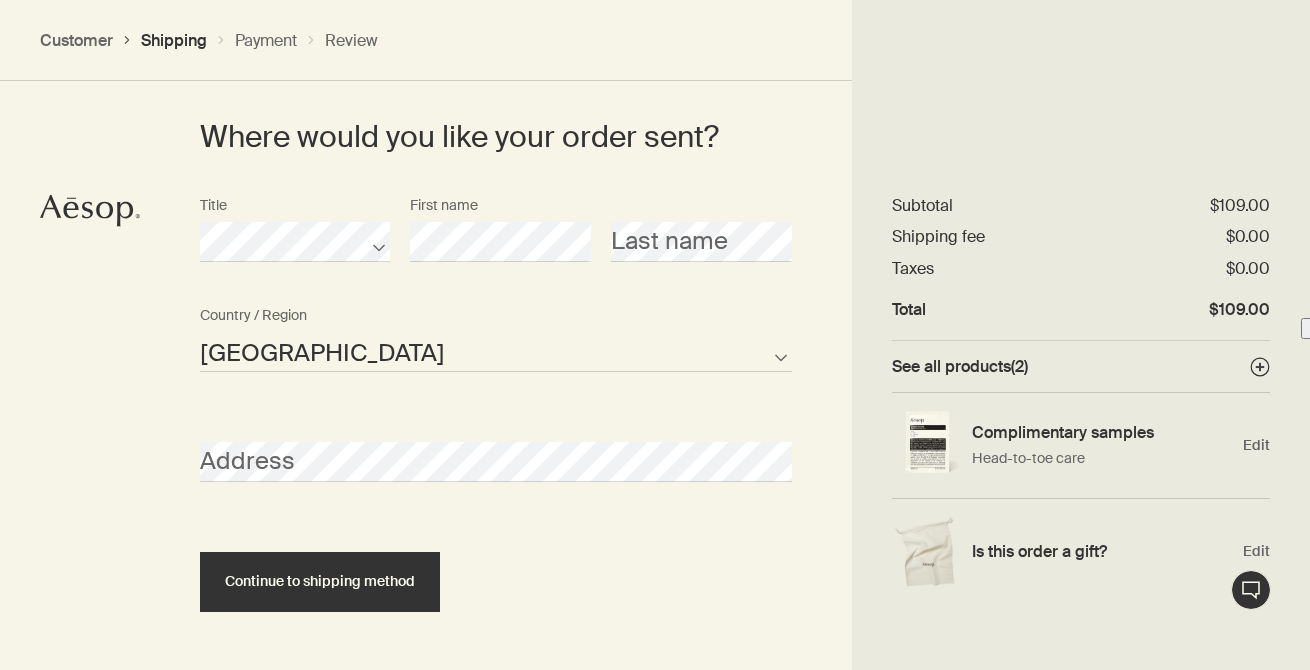 click on "United States of America Not listed" at bounding box center (496, 352) 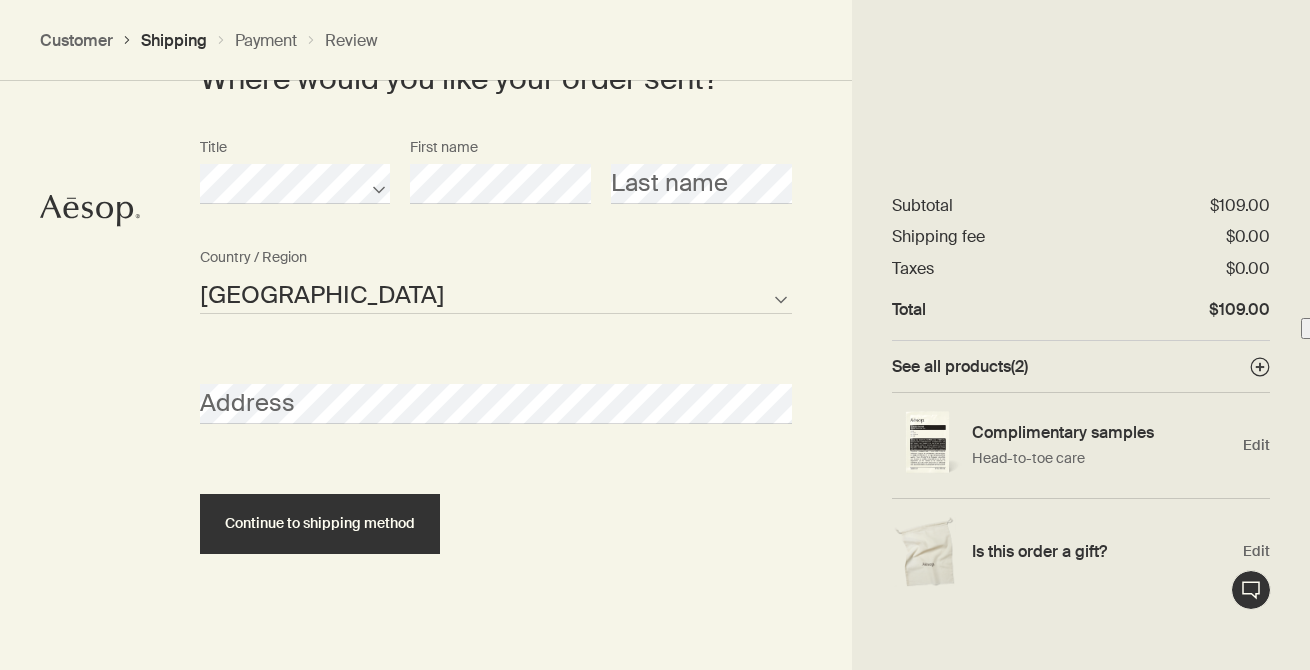 scroll, scrollTop: 1002, scrollLeft: 0, axis: vertical 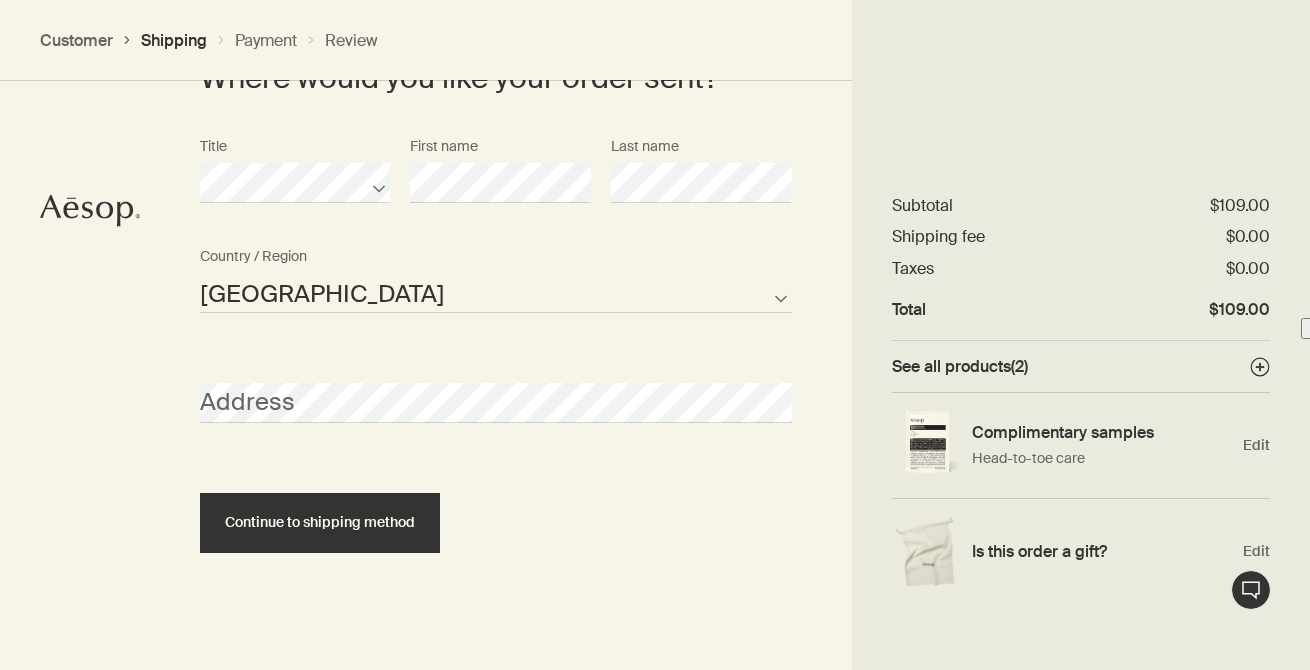 select on "US" 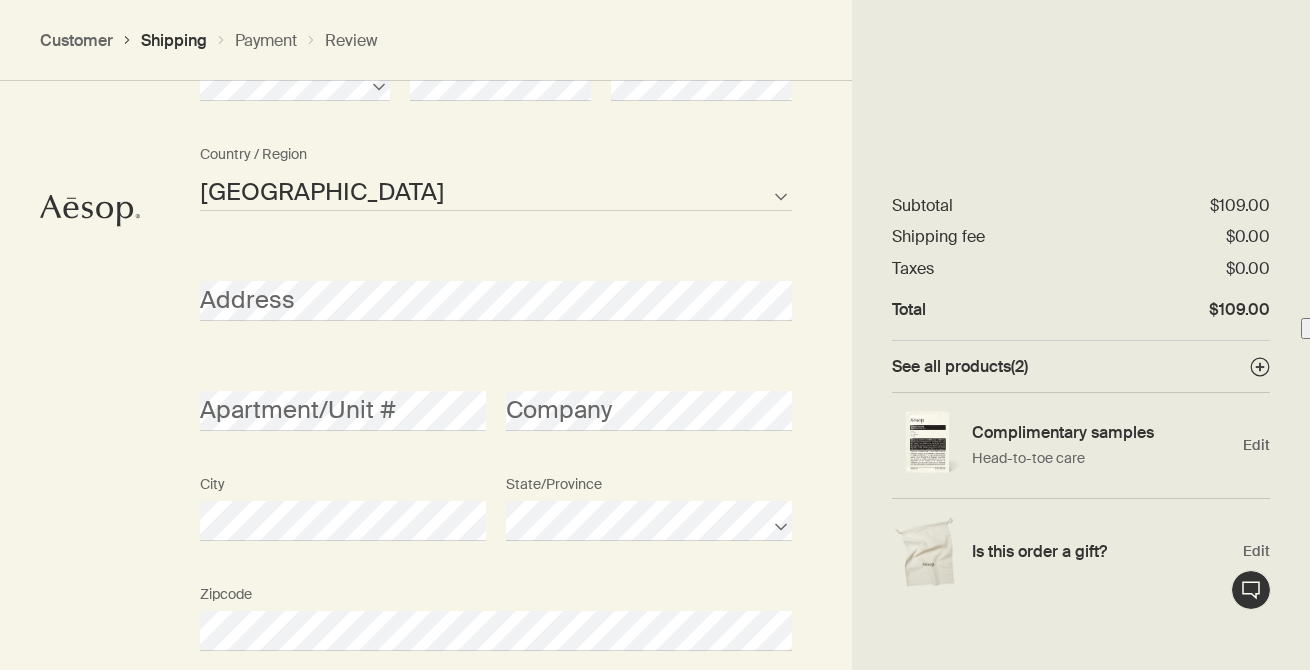 scroll, scrollTop: 1105, scrollLeft: 0, axis: vertical 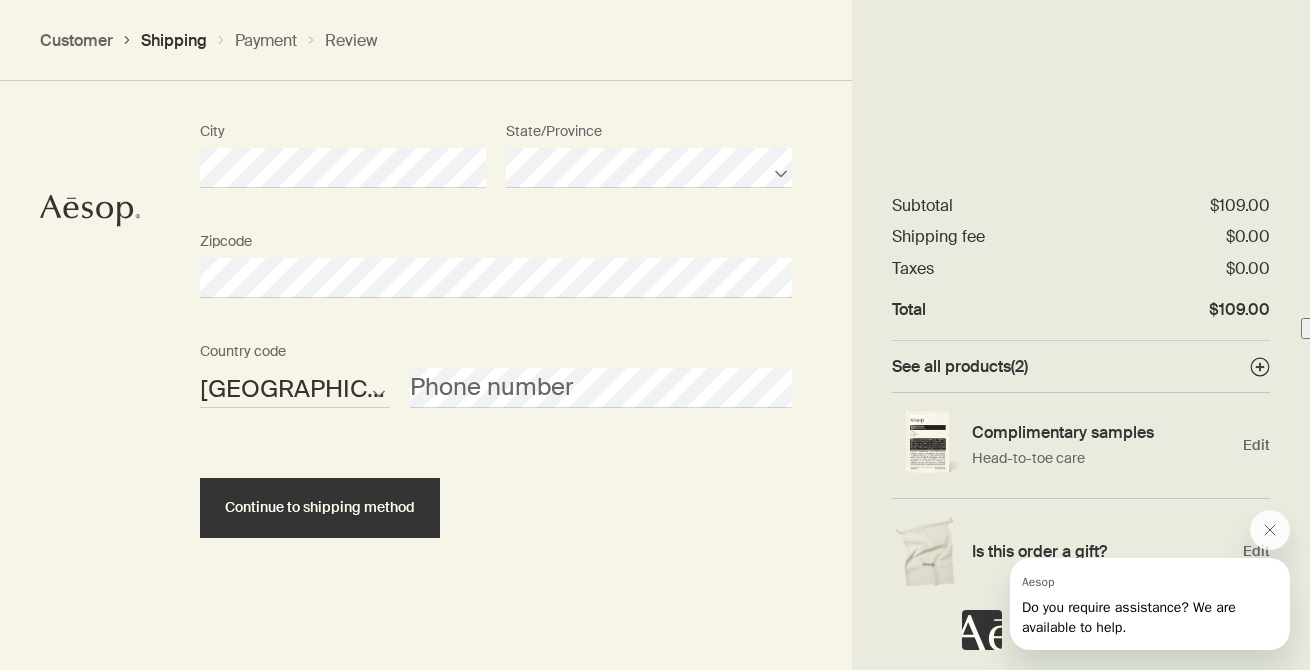 click on "Continue to shipping method" at bounding box center (496, 490) 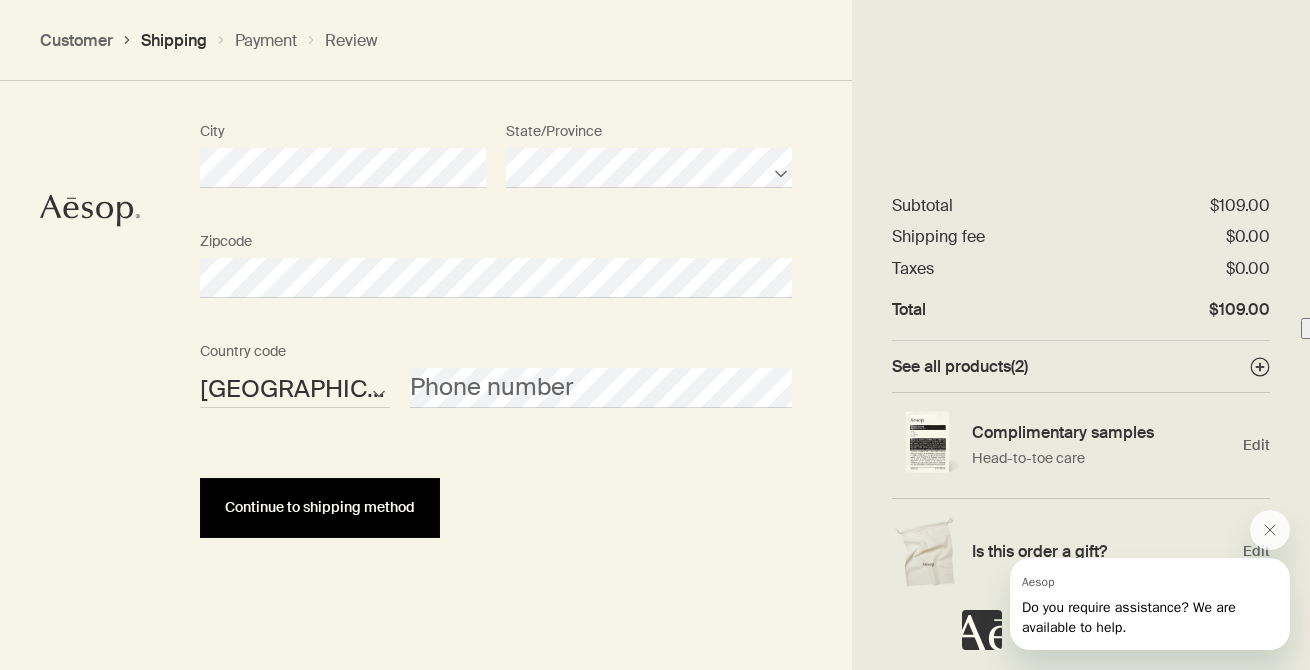 click on "Continue to shipping method" at bounding box center (320, 507) 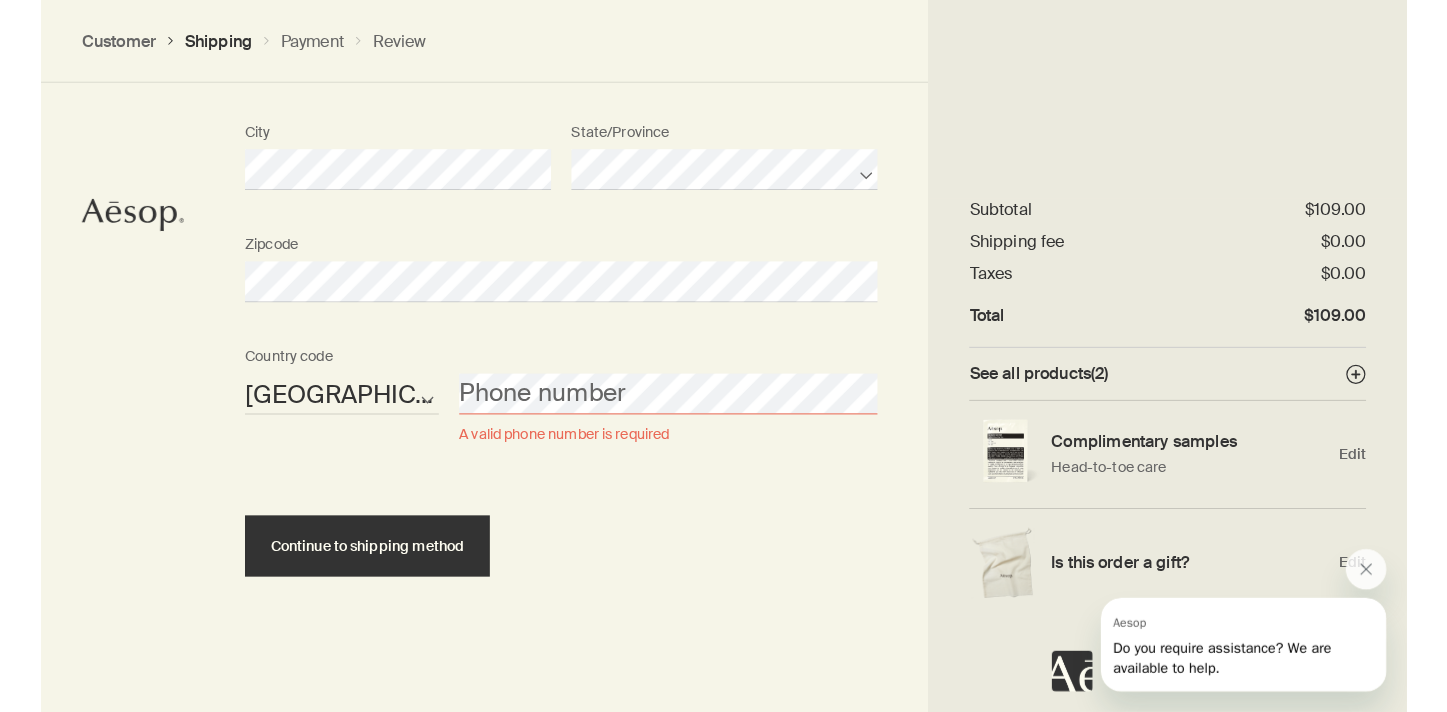 scroll, scrollTop: 1445, scrollLeft: 0, axis: vertical 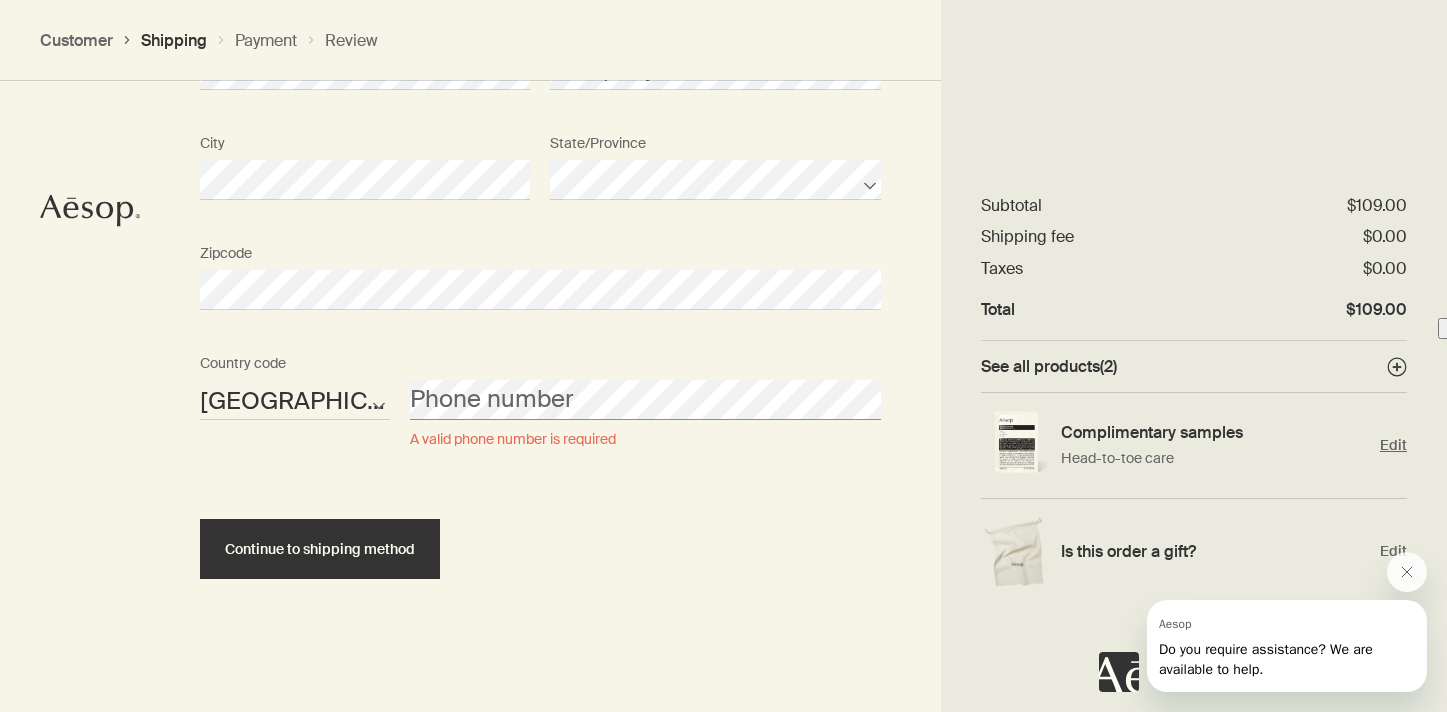 click on "Edit" at bounding box center (1393, 445) 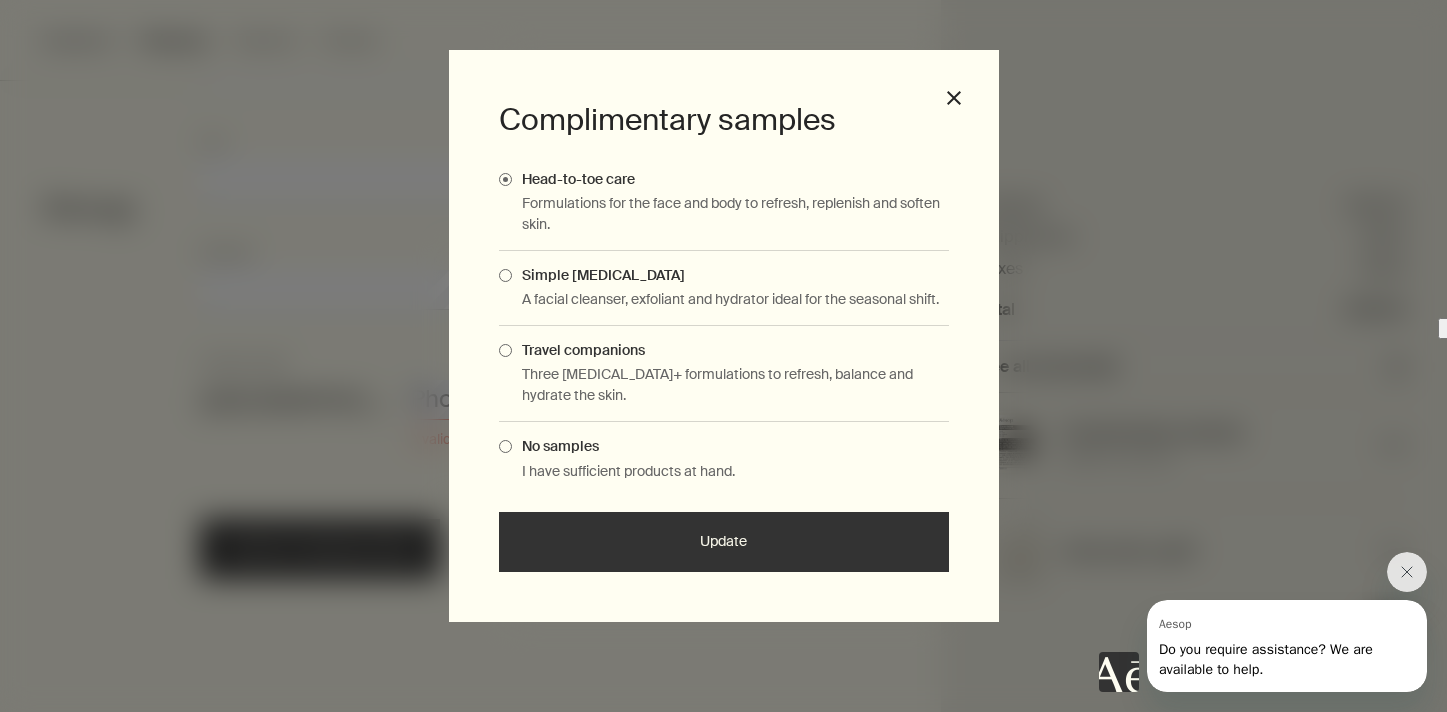 click at bounding box center [505, 350] 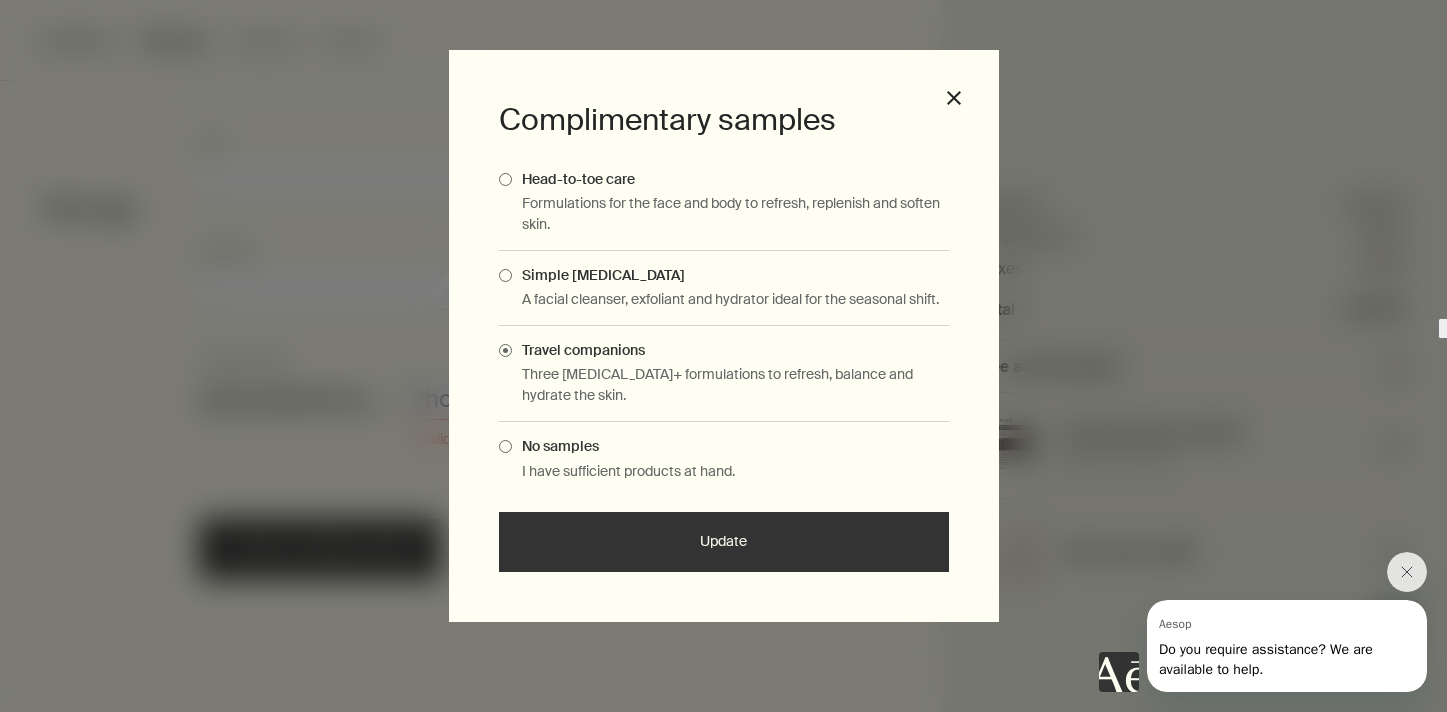 click on "Update" at bounding box center [724, 542] 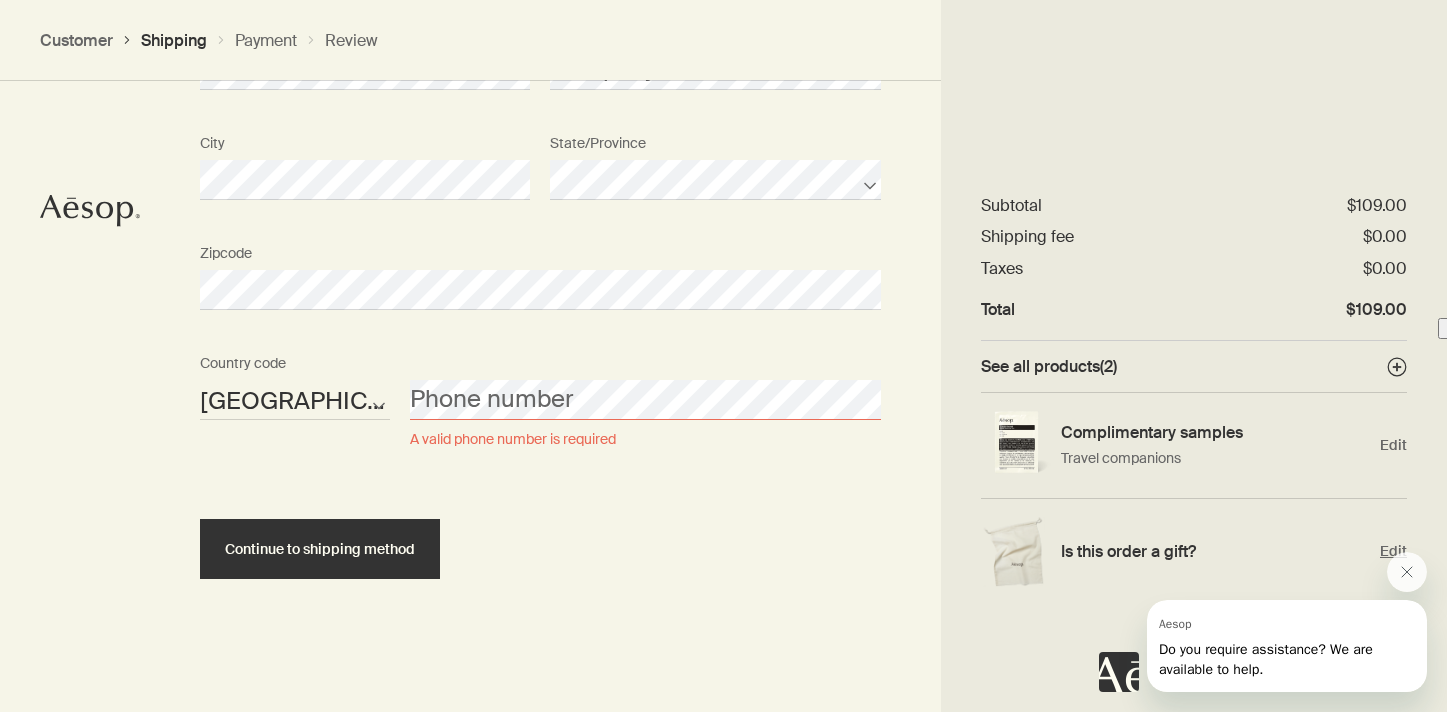 click on "Edit" at bounding box center (1393, 551) 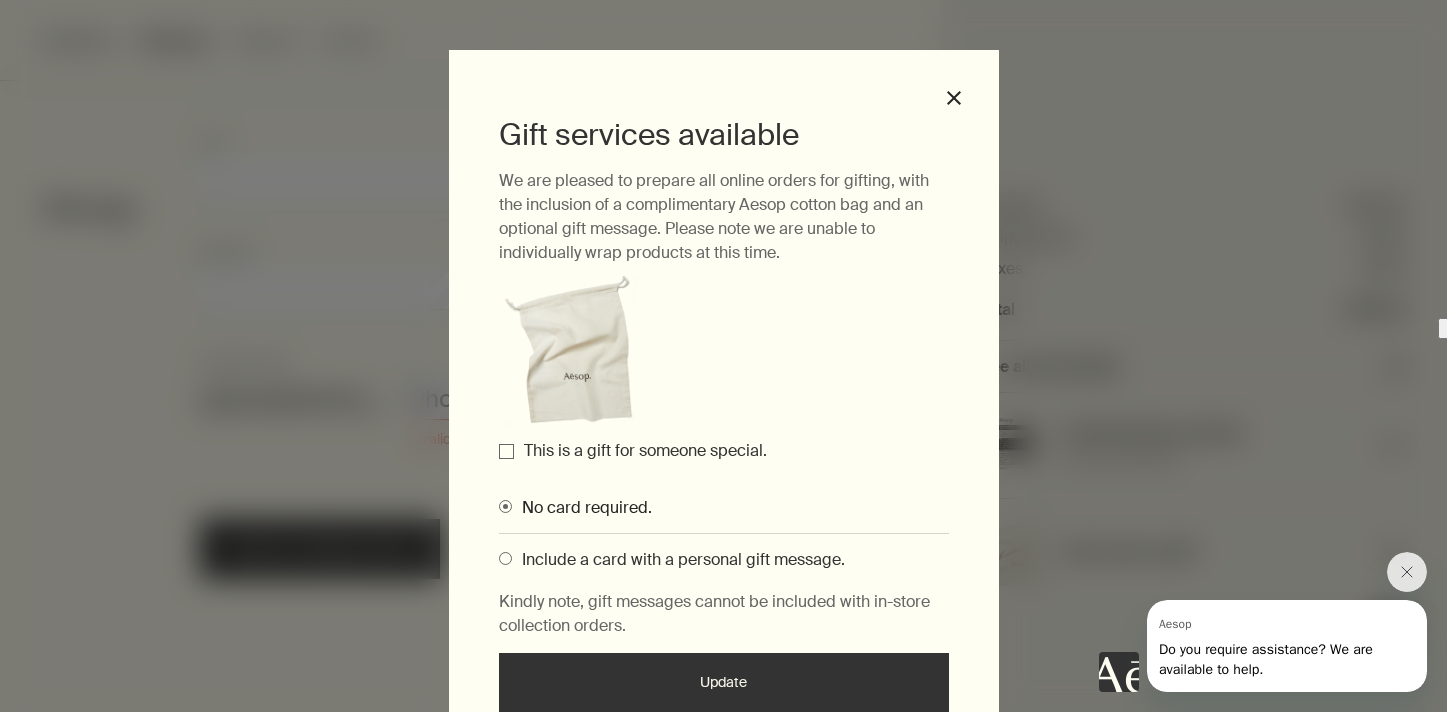click on "This is a gift for someone special." at bounding box center (506, 451) 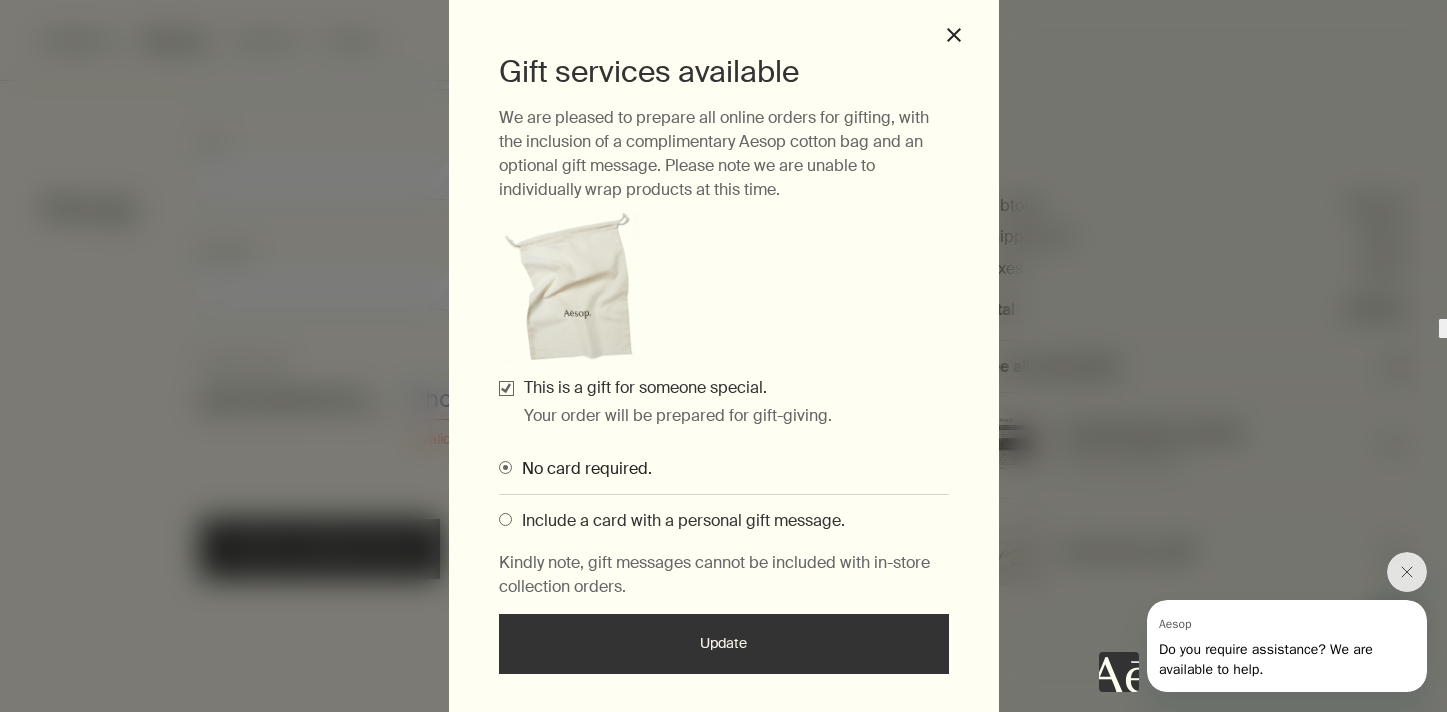 scroll, scrollTop: 125, scrollLeft: 0, axis: vertical 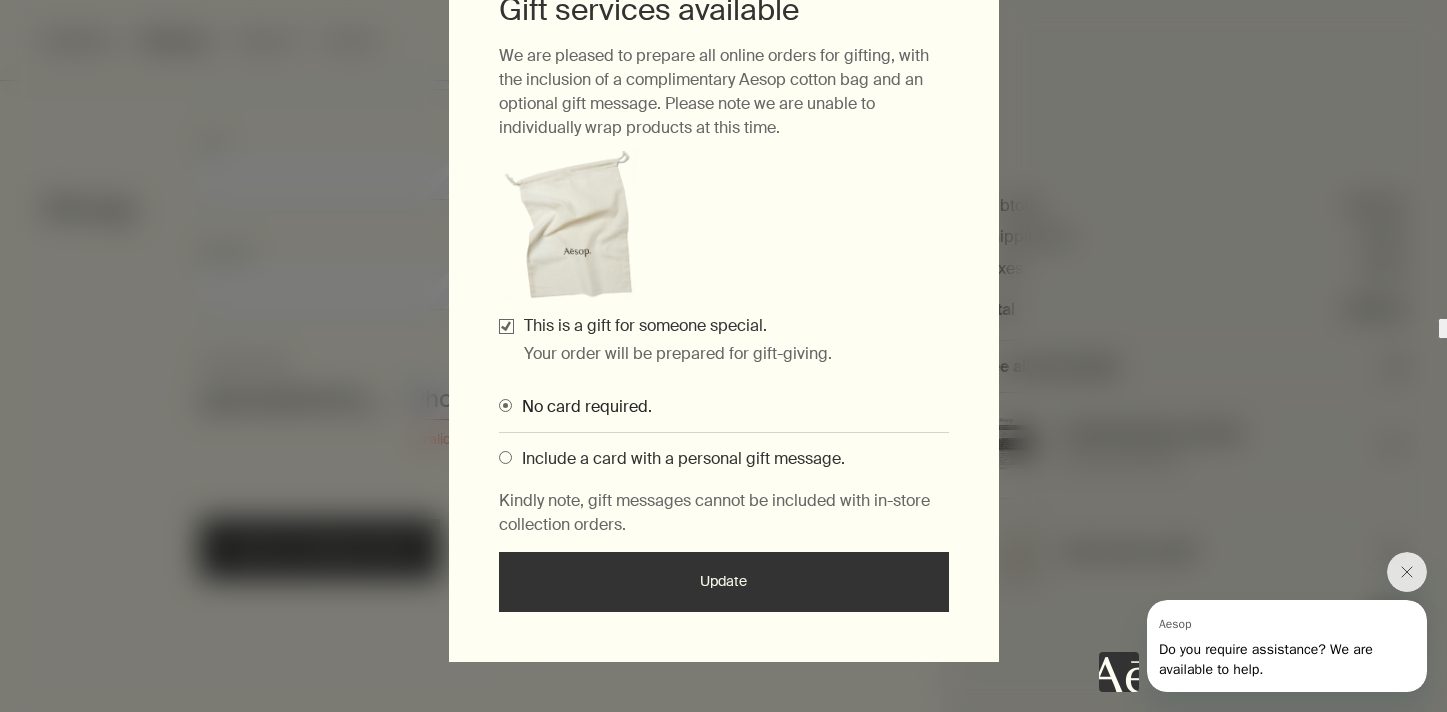 click at bounding box center [505, 457] 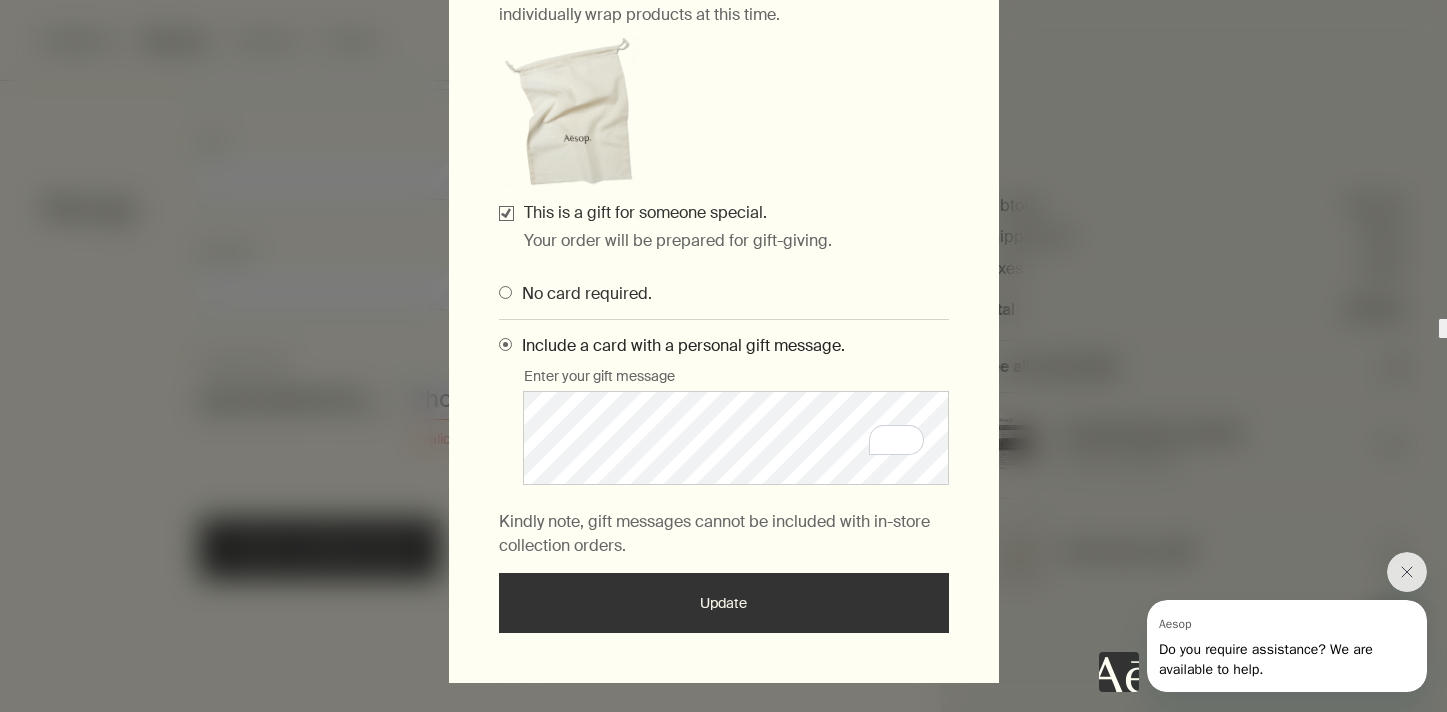 scroll, scrollTop: 259, scrollLeft: 0, axis: vertical 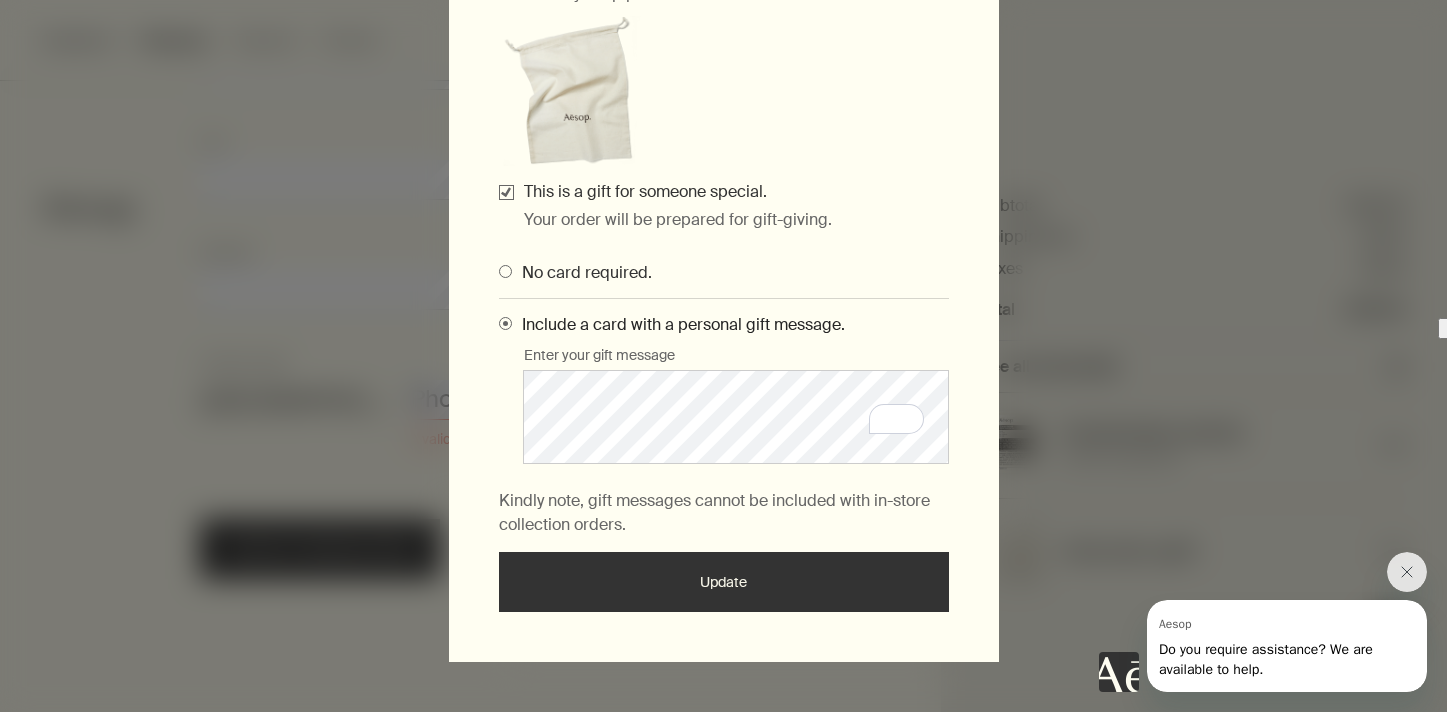 click on "Update" at bounding box center (724, 582) 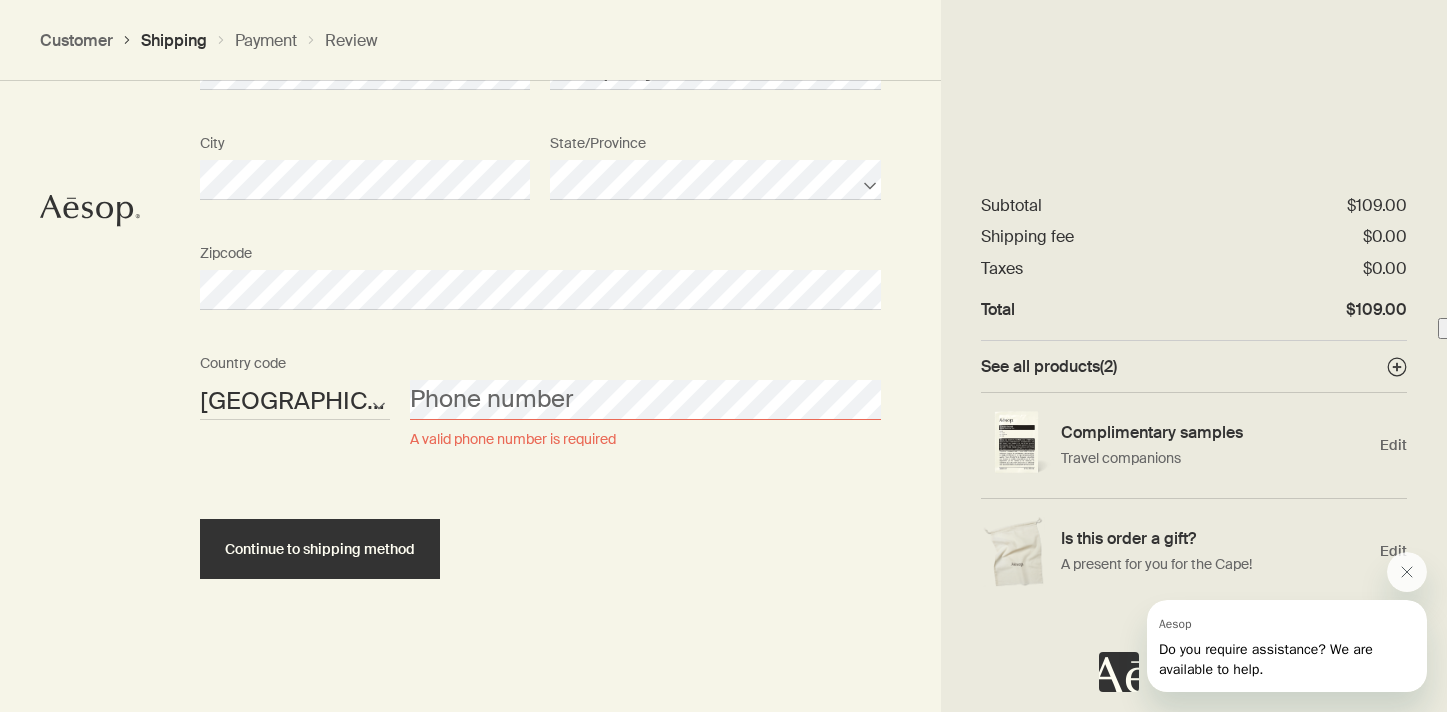 click on "Phone number A valid phone number is required" at bounding box center [645, 397] 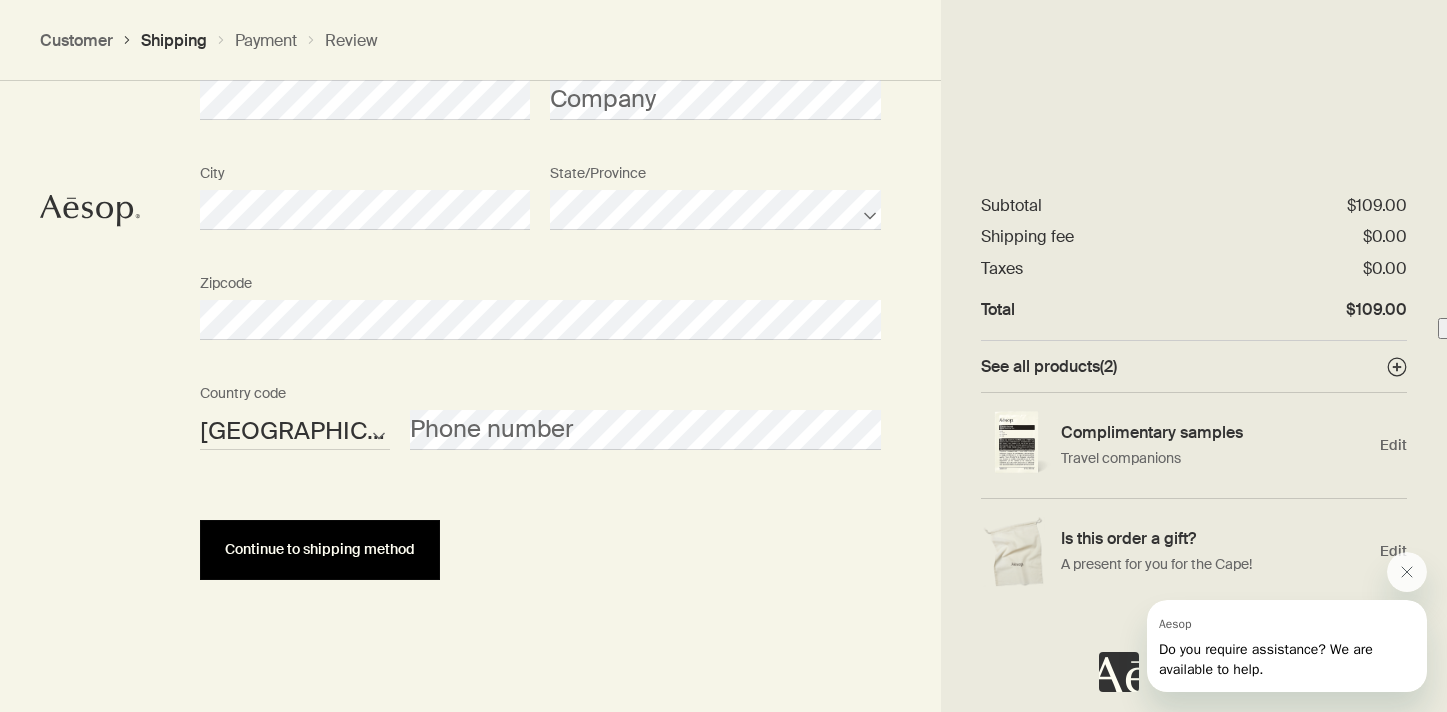 click on "Continue to shipping method" at bounding box center (320, 549) 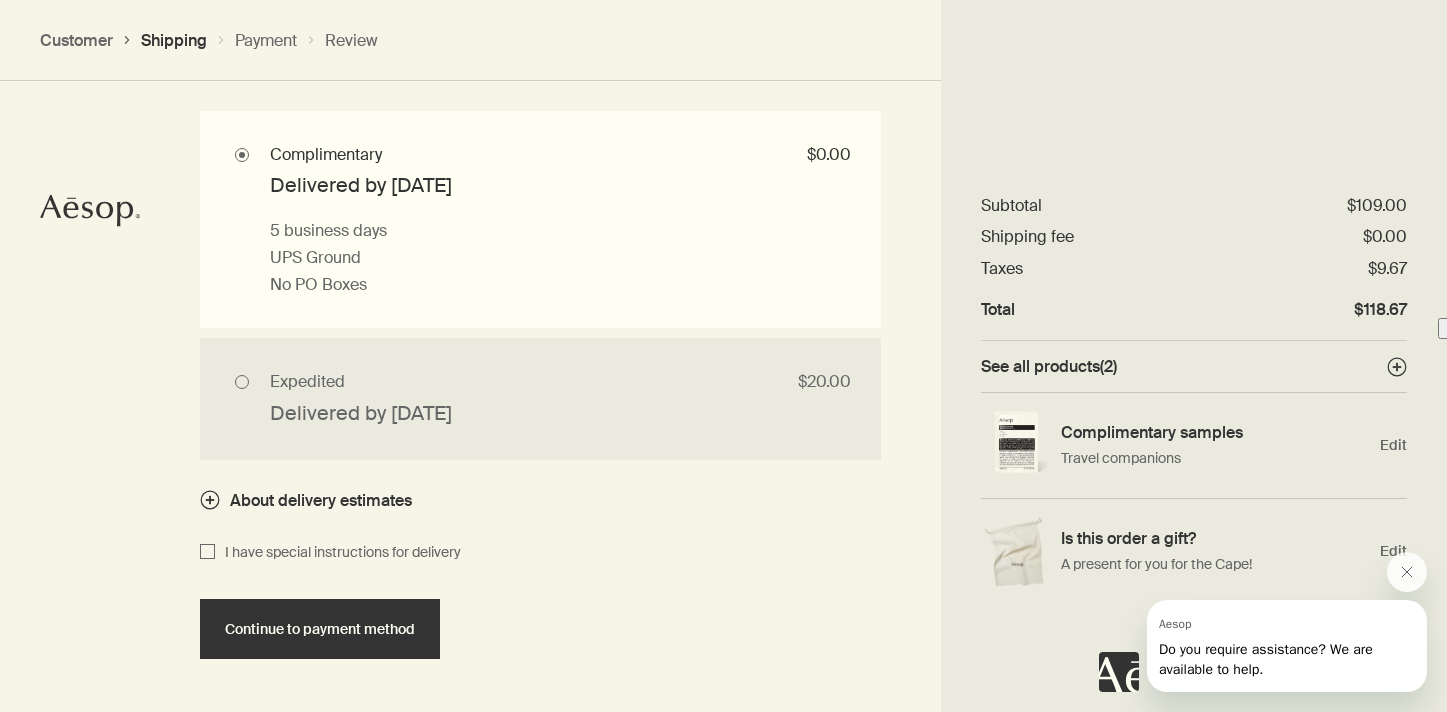 scroll, scrollTop: 1894, scrollLeft: 0, axis: vertical 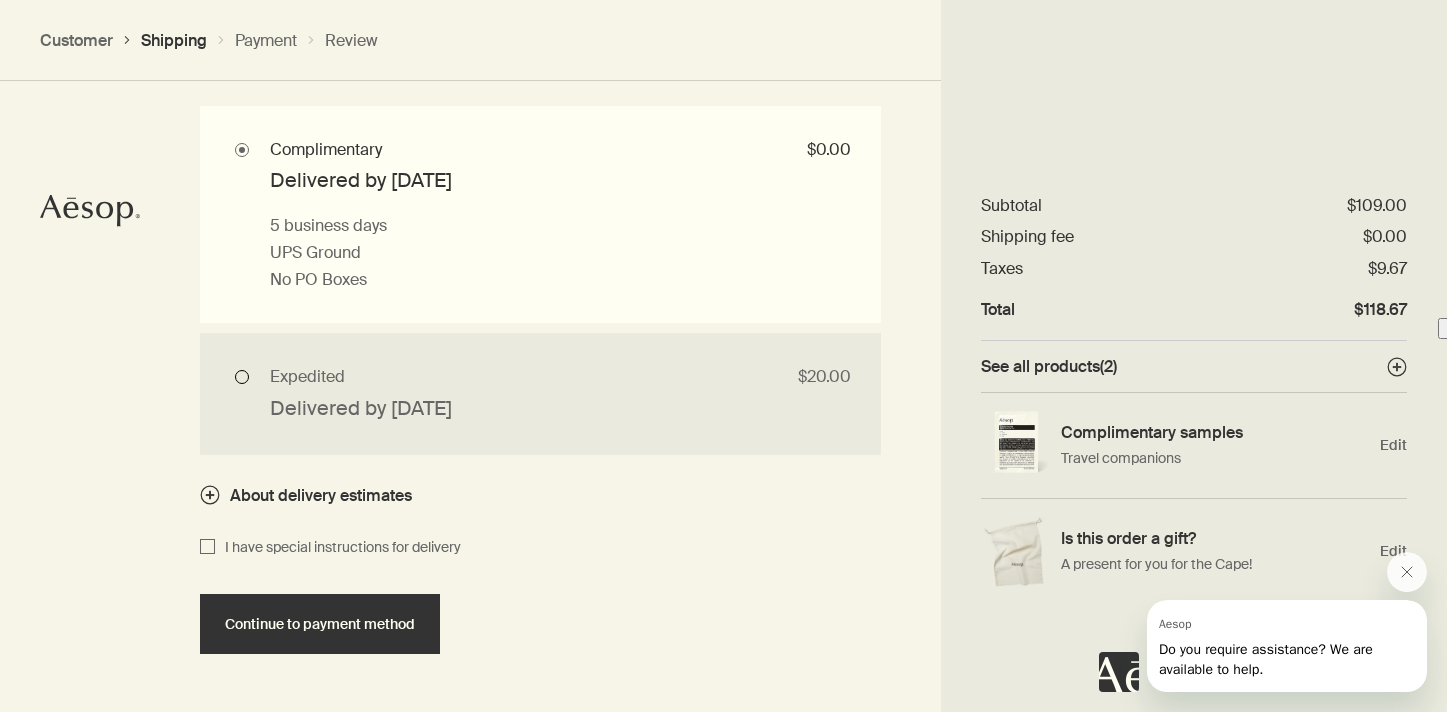 click on "Expedited $20.00 Delivered by Tue, Jul 15 1 business day if placed before 12PM ET UPS Next Day Air No PO Boxes" at bounding box center (540, 393) 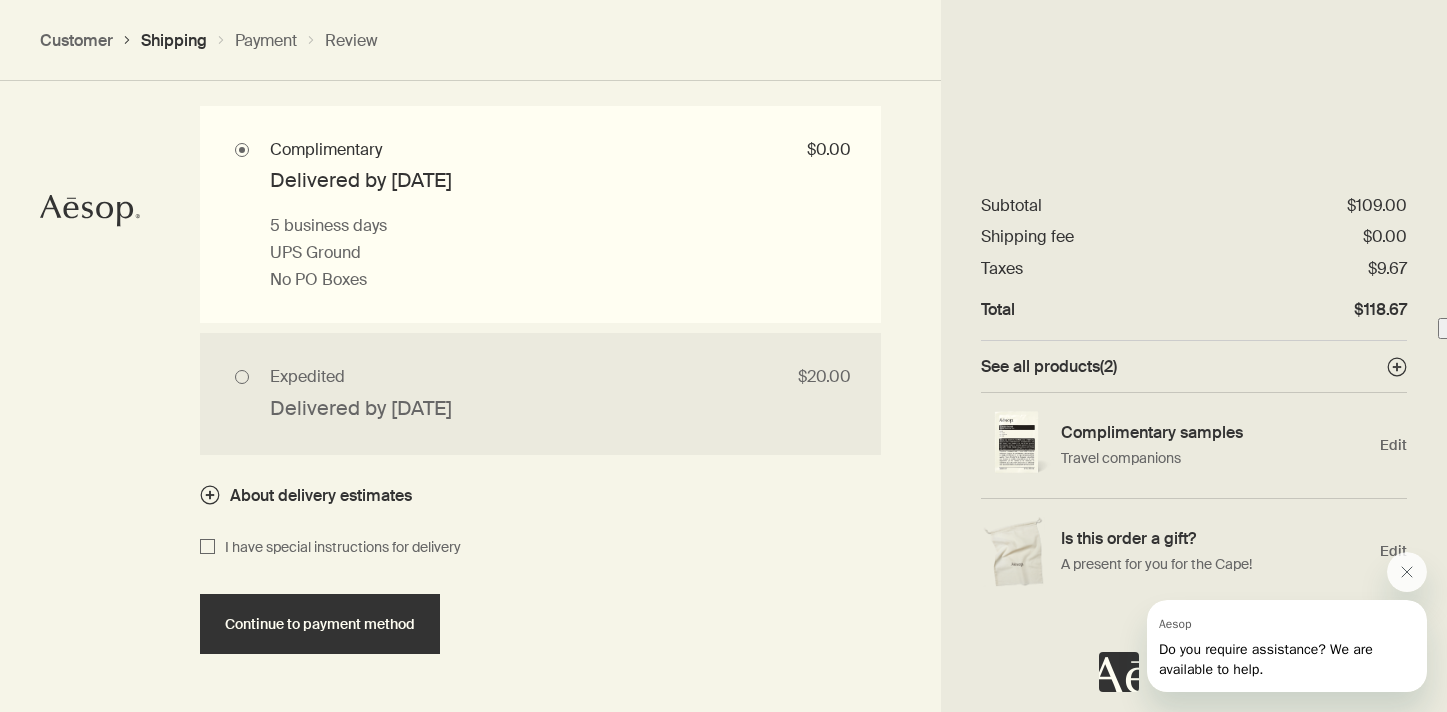 radio on "true" 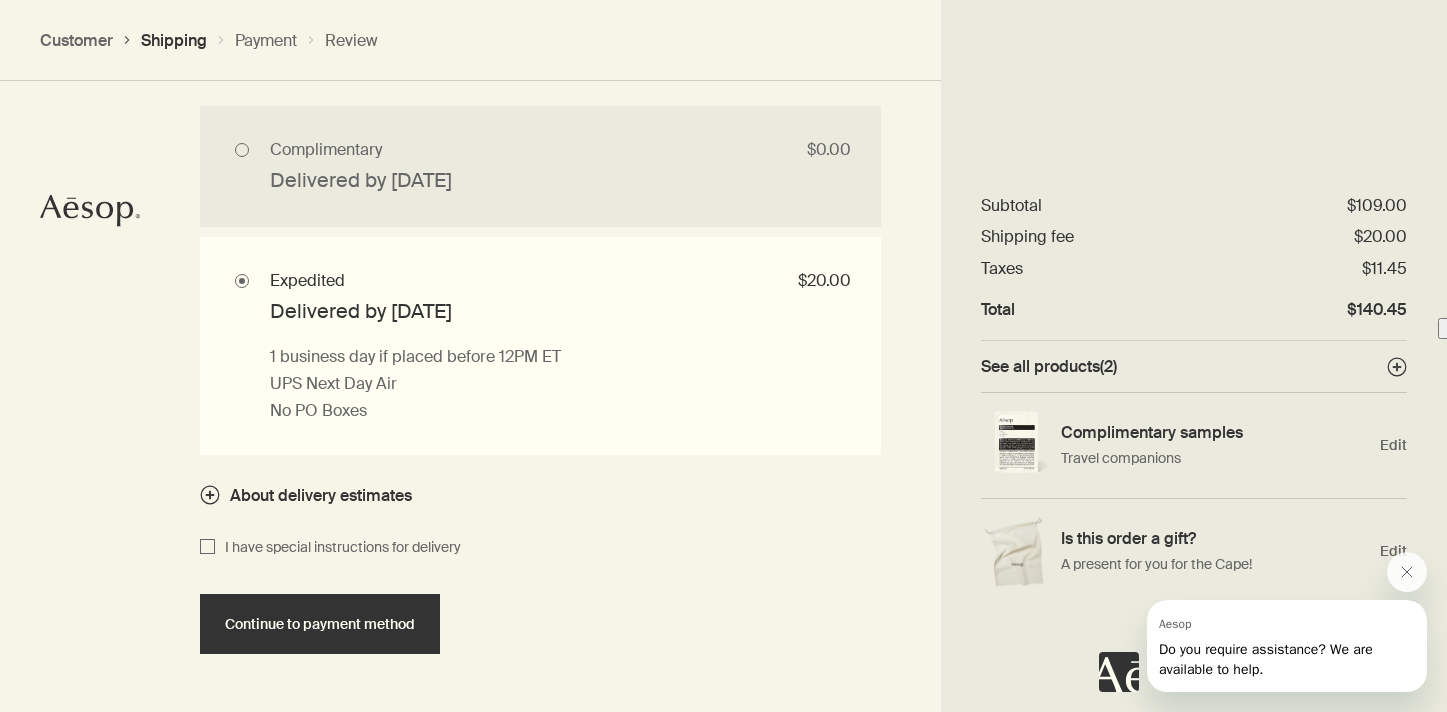 click on "About delivery estimates" at bounding box center [321, 495] 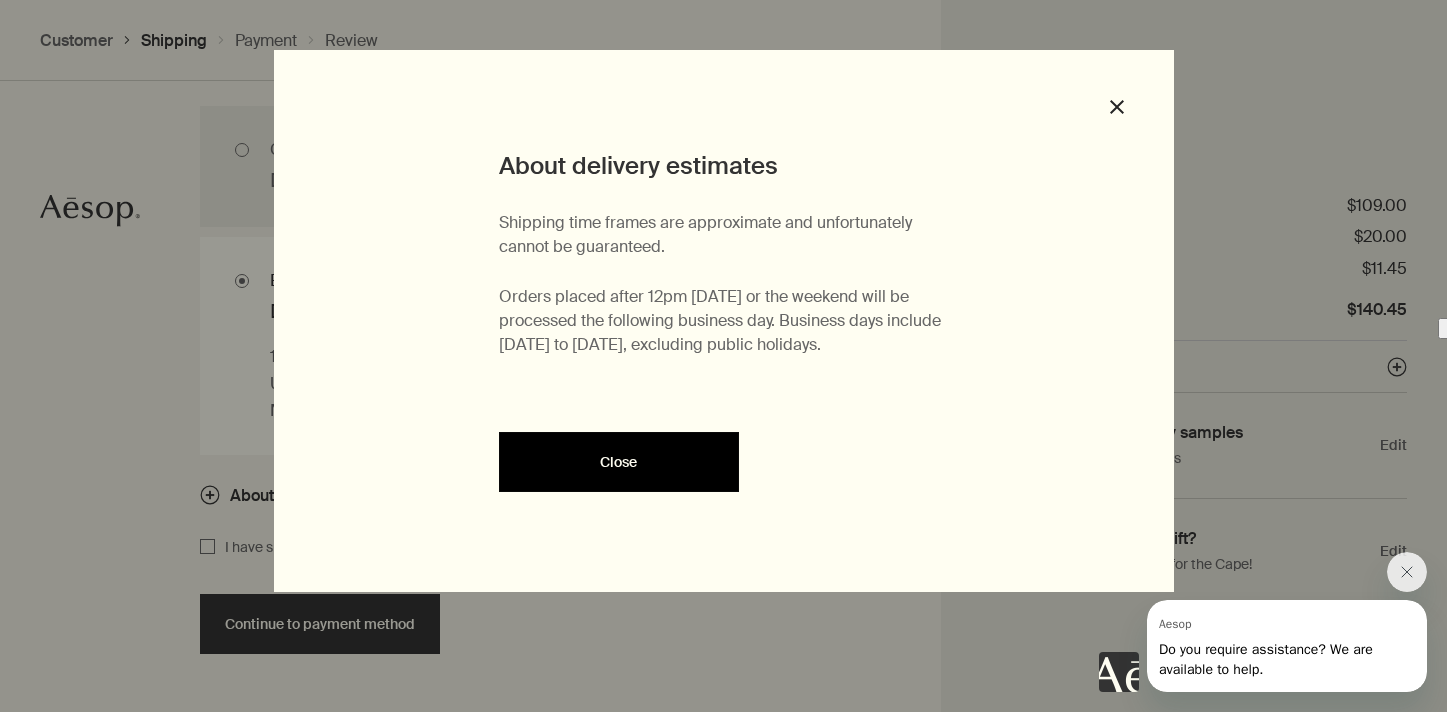 click on "Close" at bounding box center (619, 462) 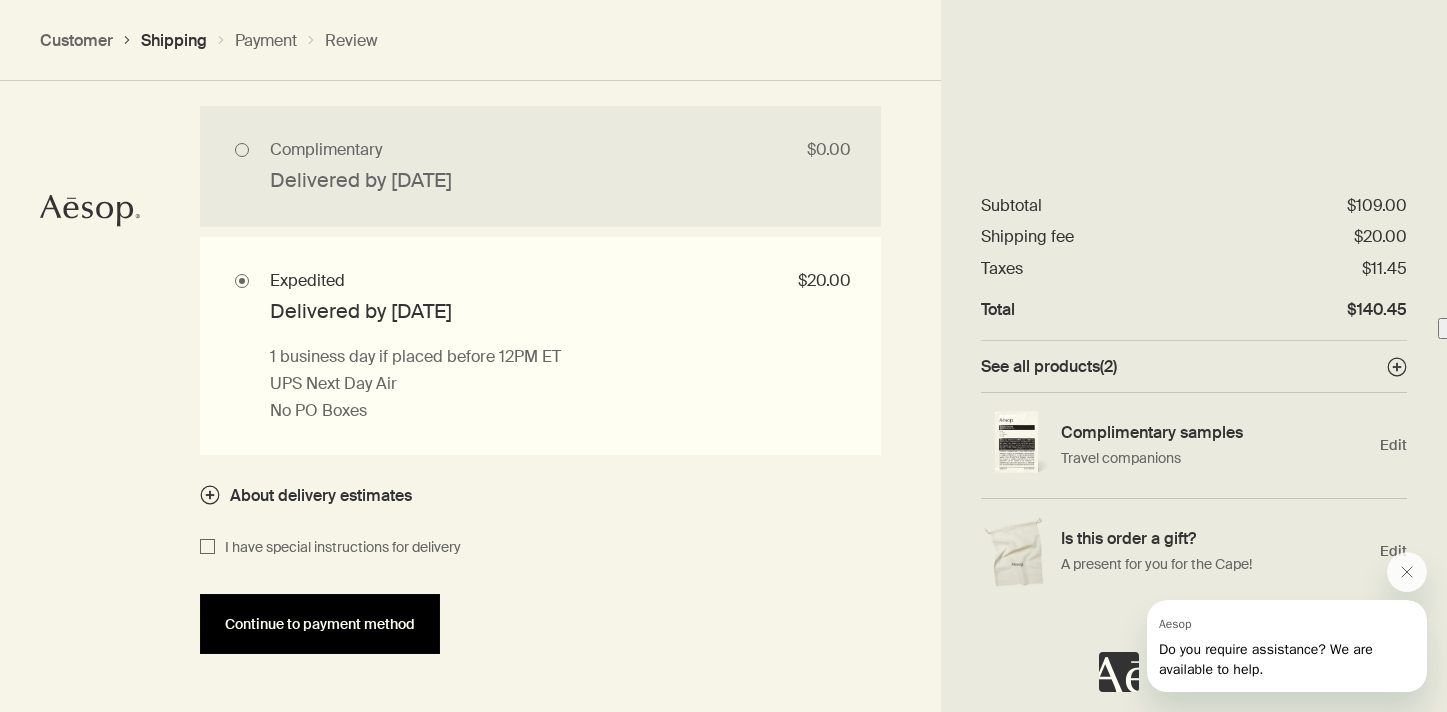 click on "Continue to payment method" at bounding box center [320, 624] 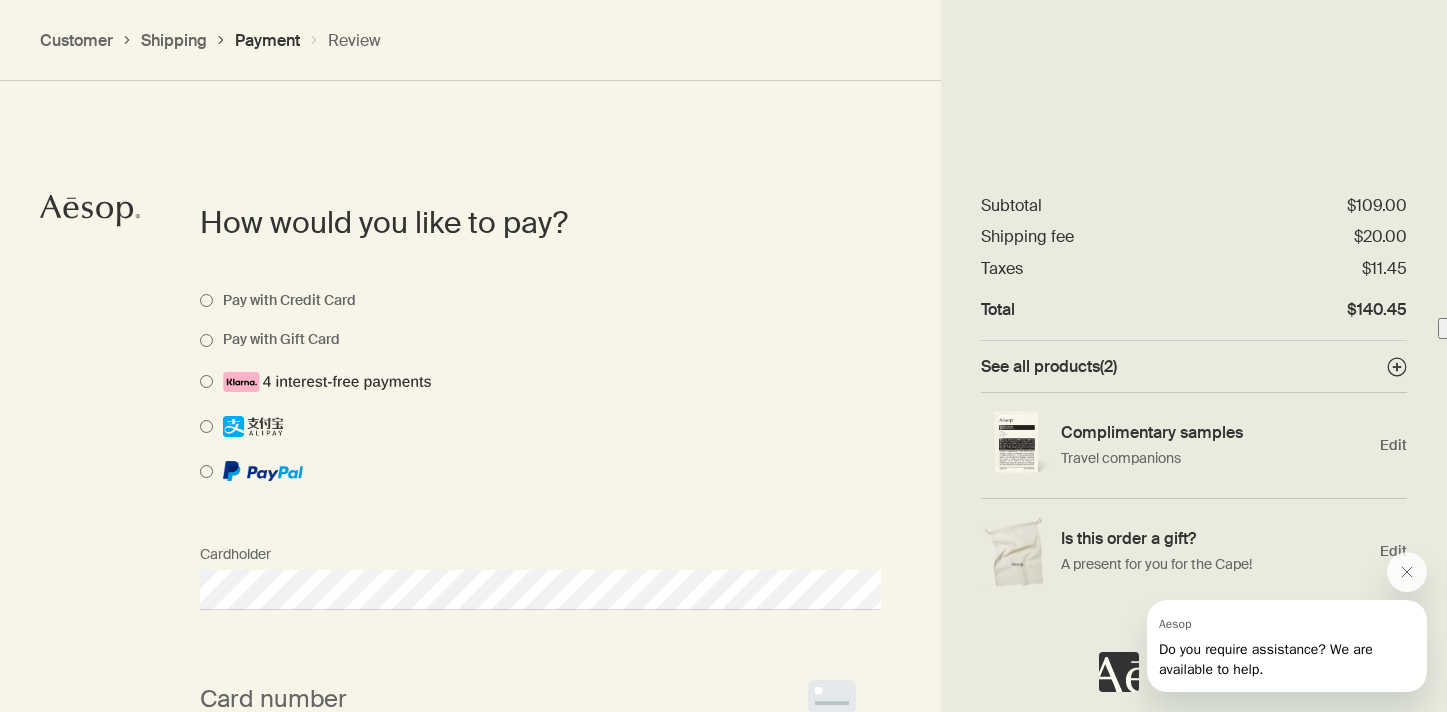 scroll, scrollTop: 1491, scrollLeft: 0, axis: vertical 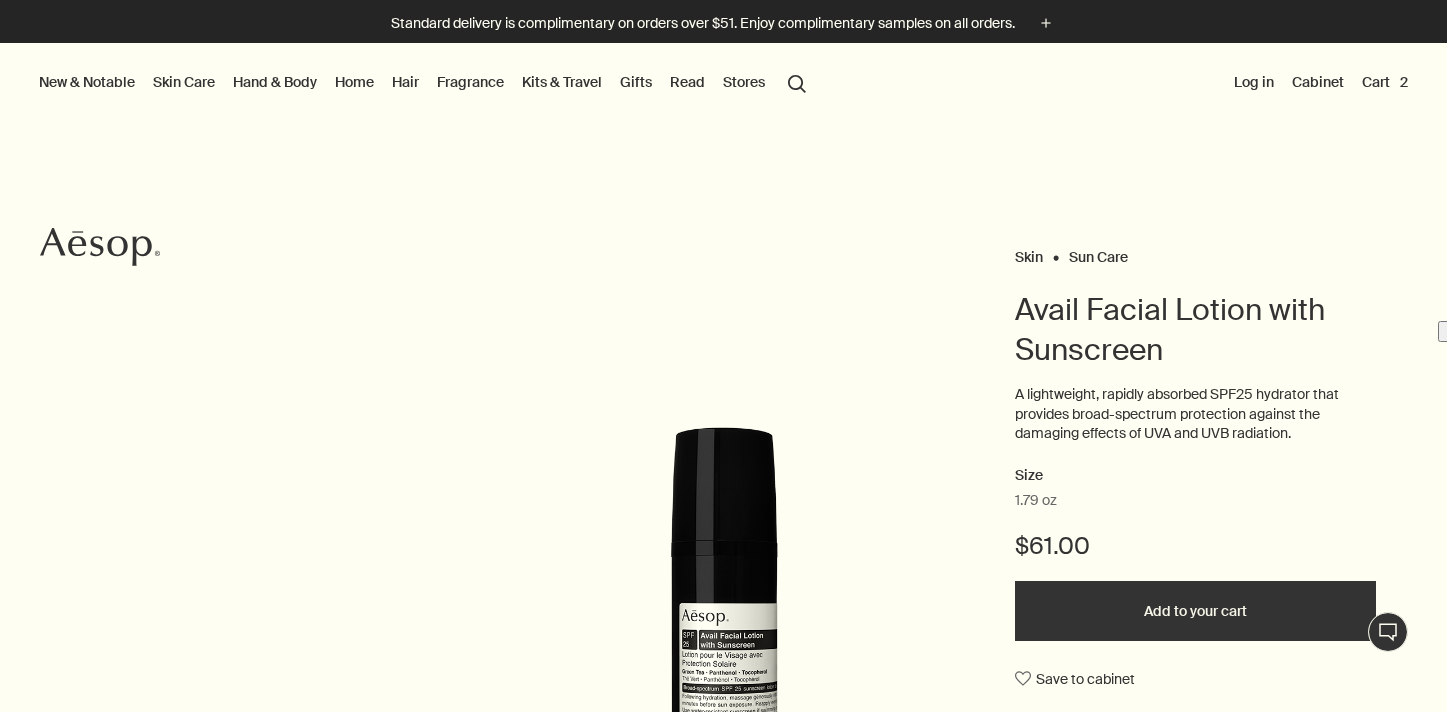 click on "Cart 2" at bounding box center (1385, 82) 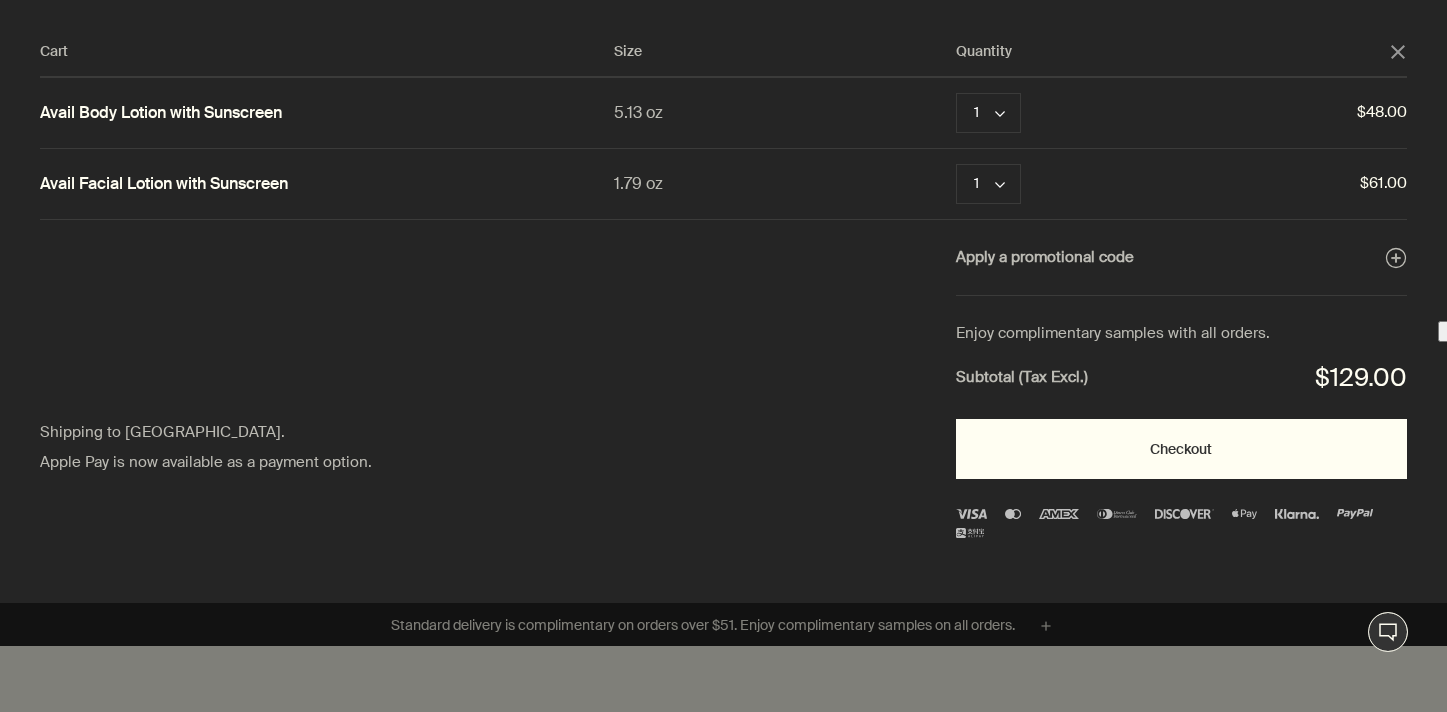 click on "Checkout" at bounding box center [1181, 449] 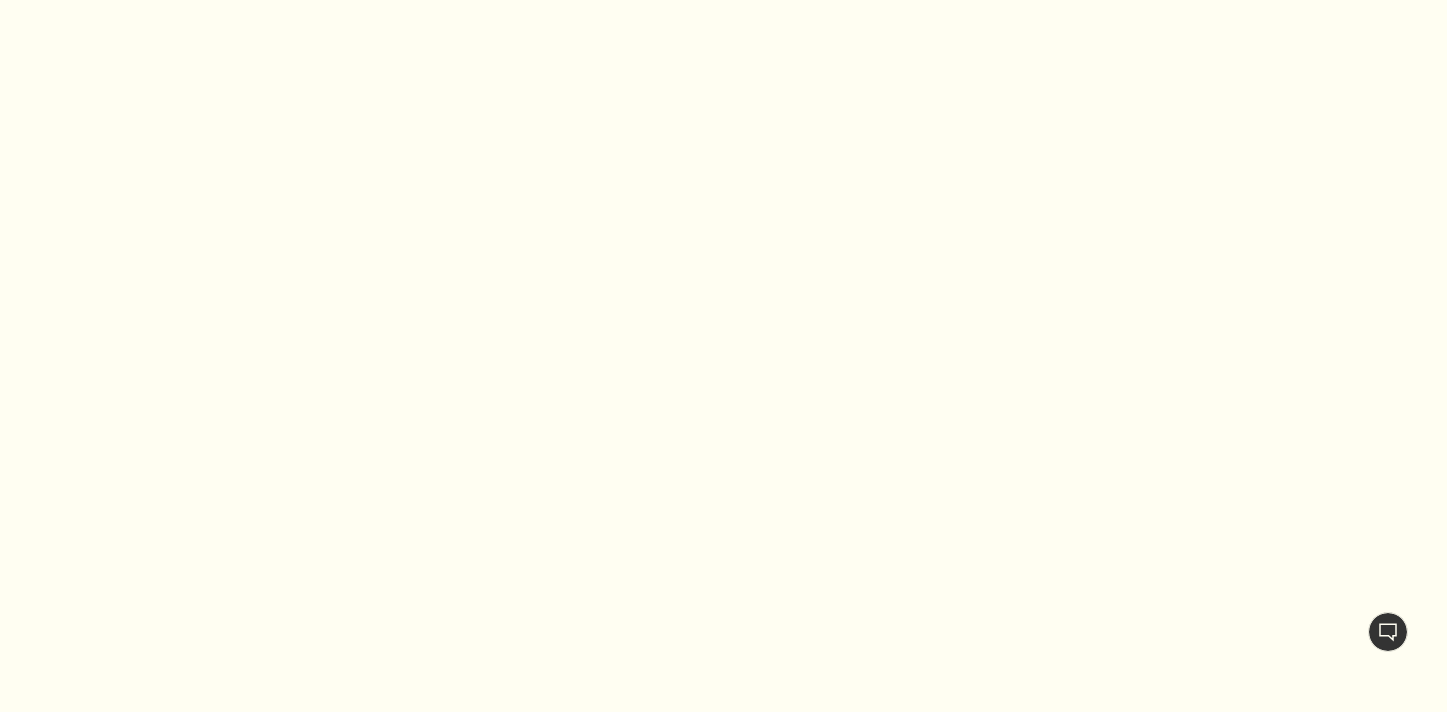scroll, scrollTop: 0, scrollLeft: 0, axis: both 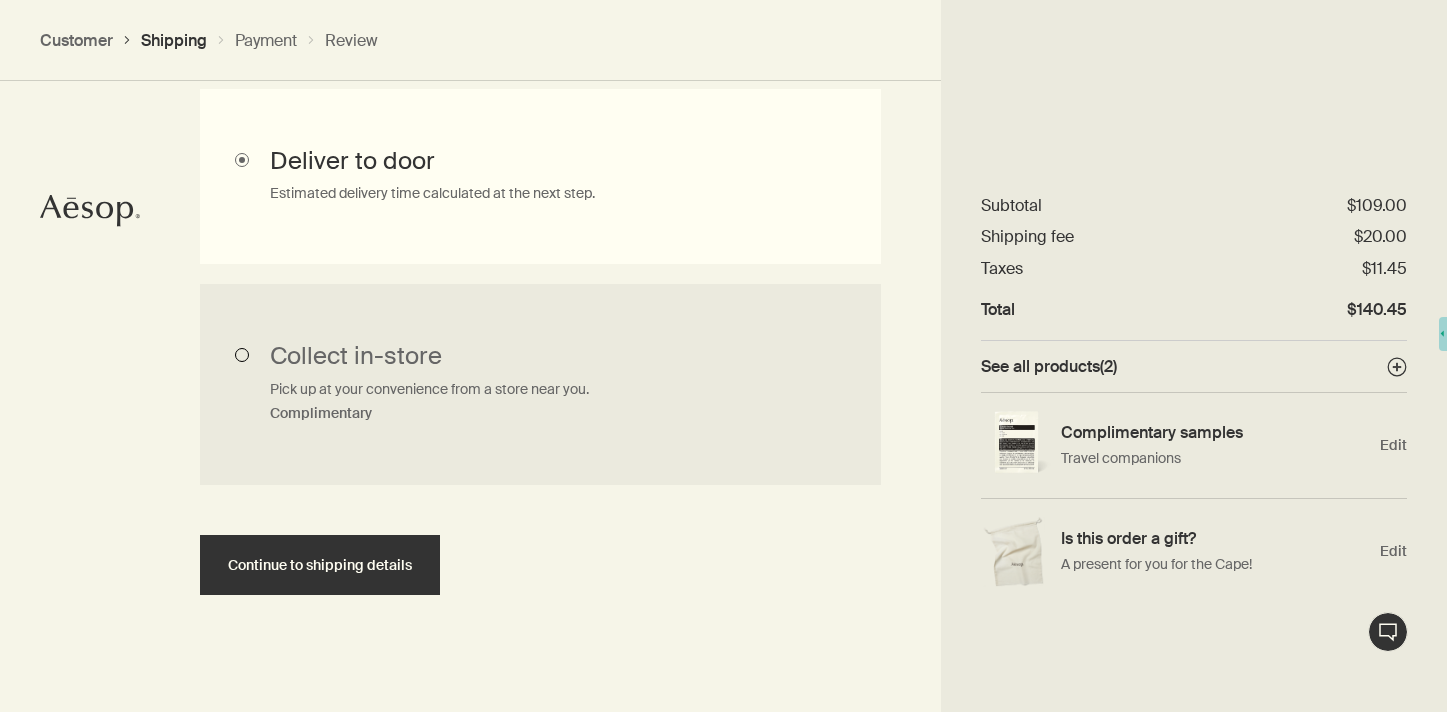 click on "Collect in-store Pick up at your convenience from a store near you. Complimentary" at bounding box center (540, 385) 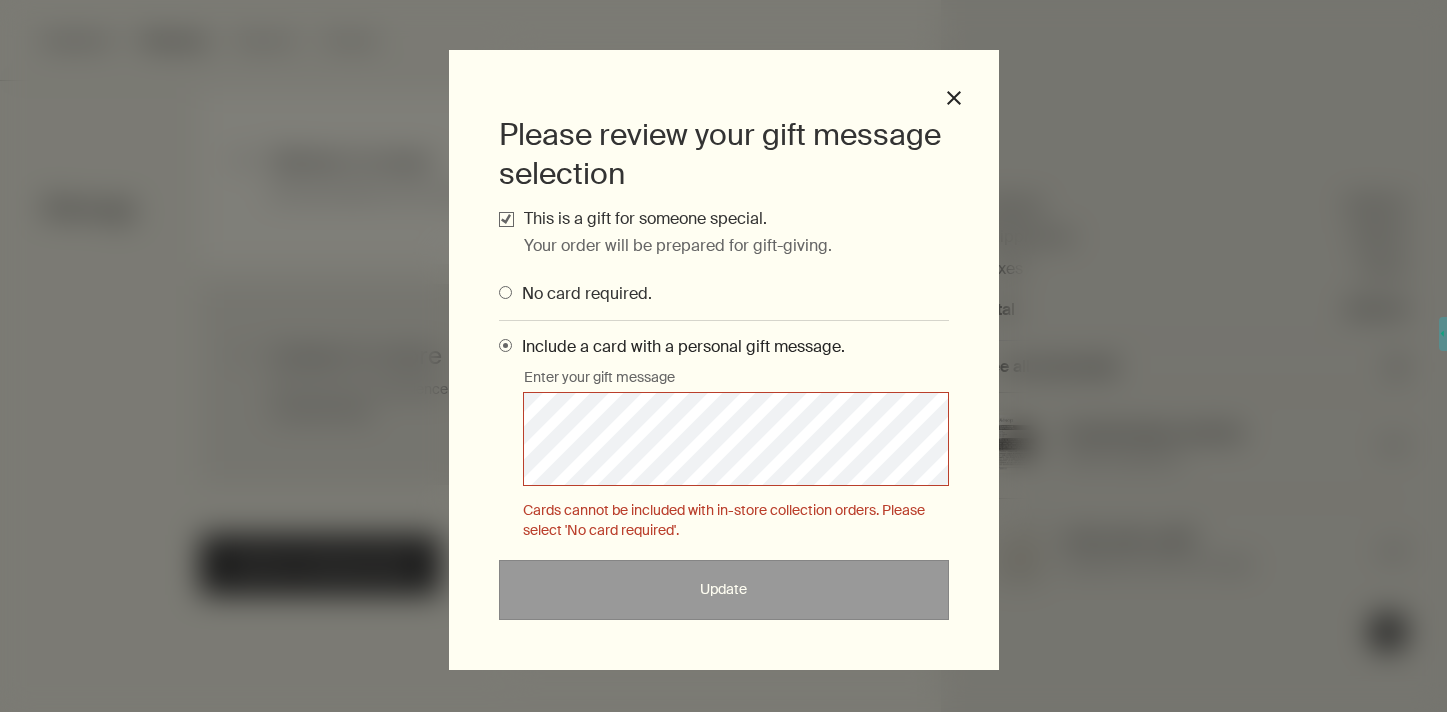 scroll, scrollTop: 623, scrollLeft: 0, axis: vertical 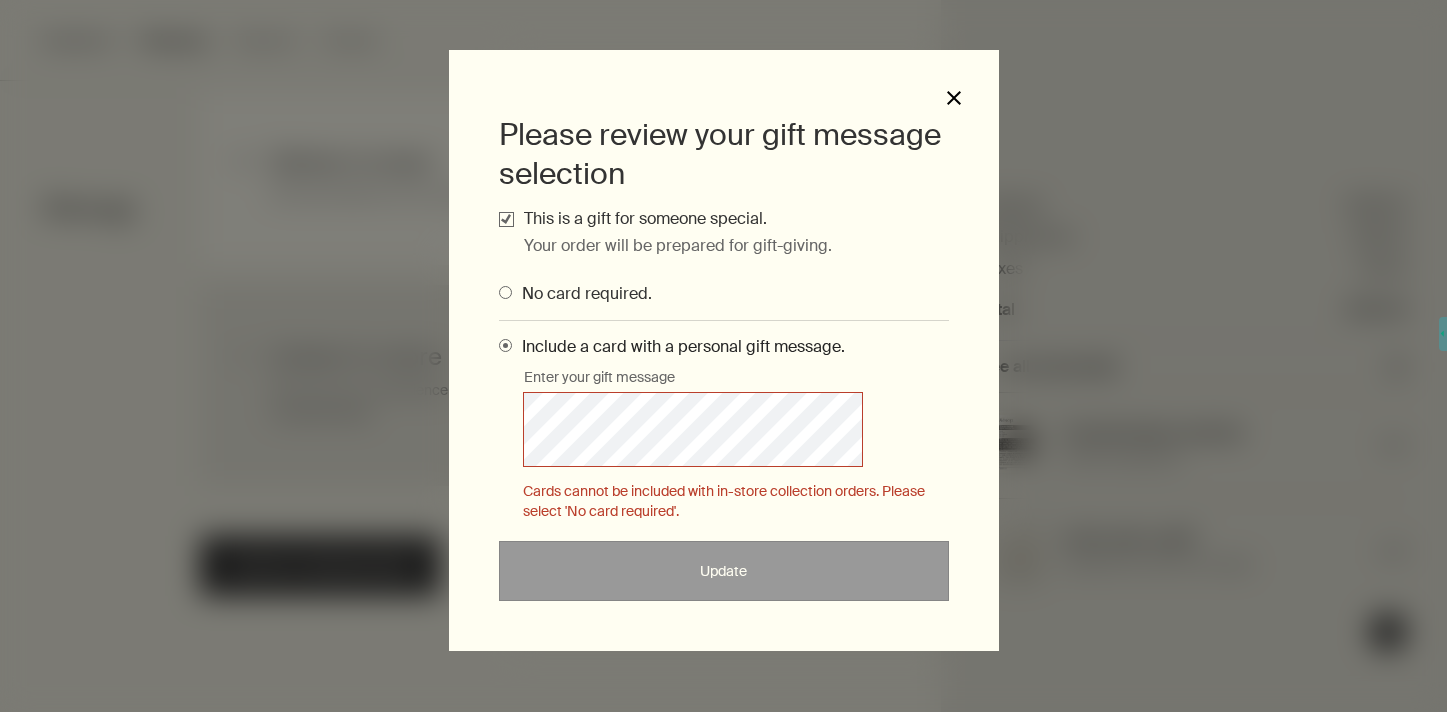 click on "close" at bounding box center (954, 98) 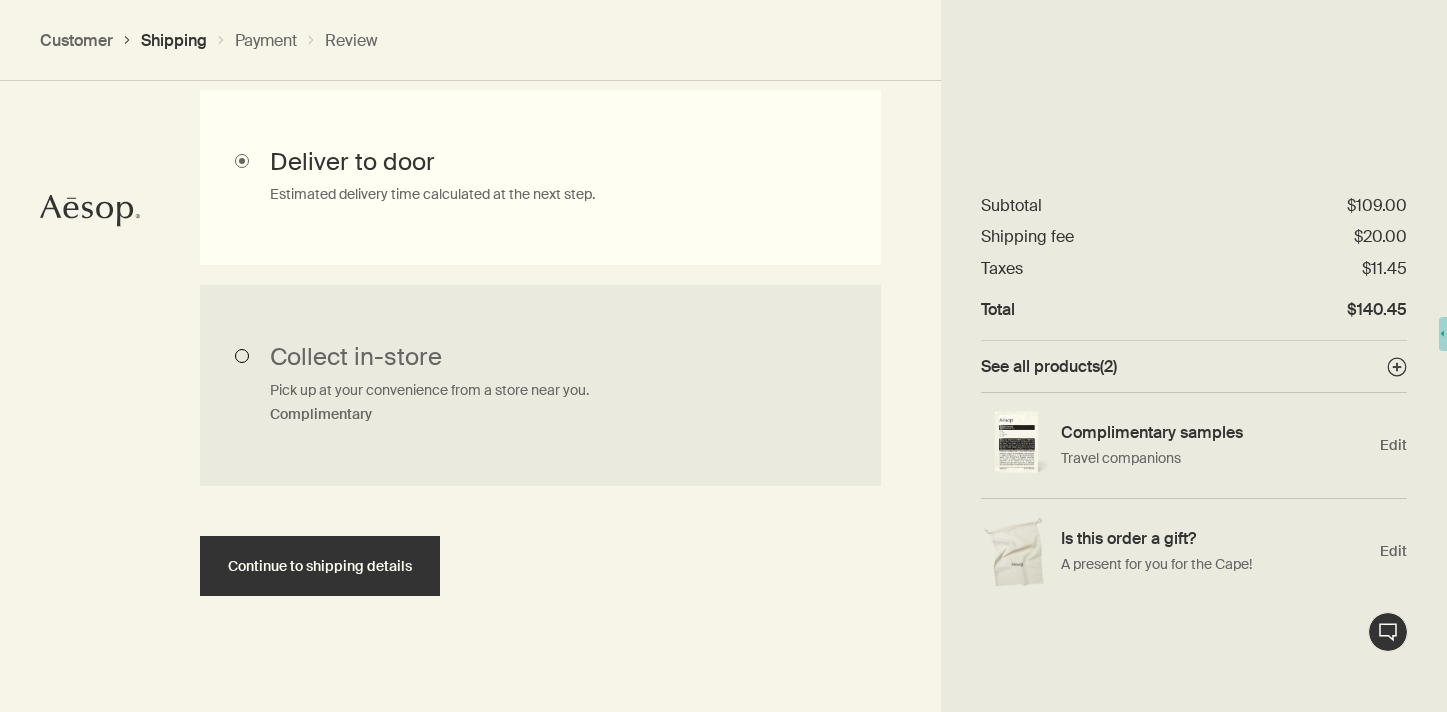 click on "Collect in-store Pick up at your convenience from a store near you. Complimentary" at bounding box center (540, 386) 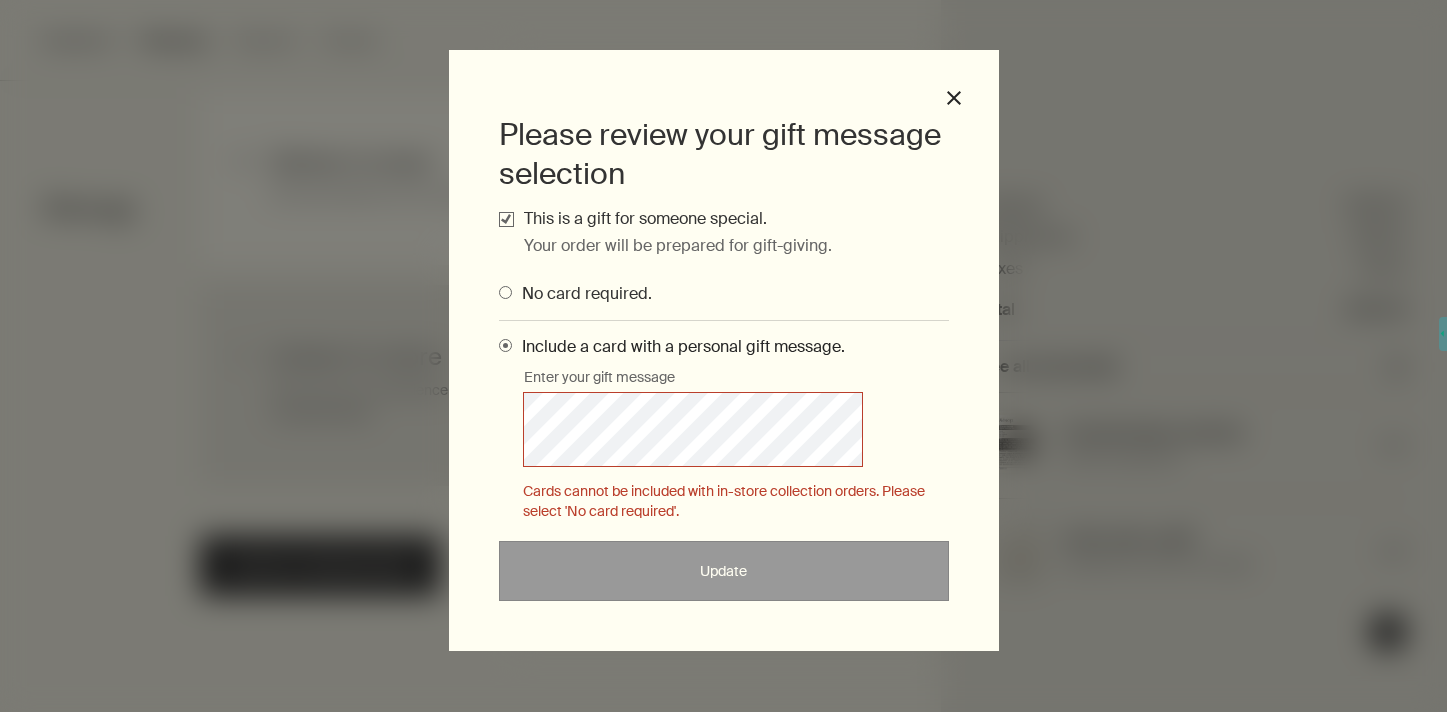 click on "No card required." at bounding box center [724, 293] 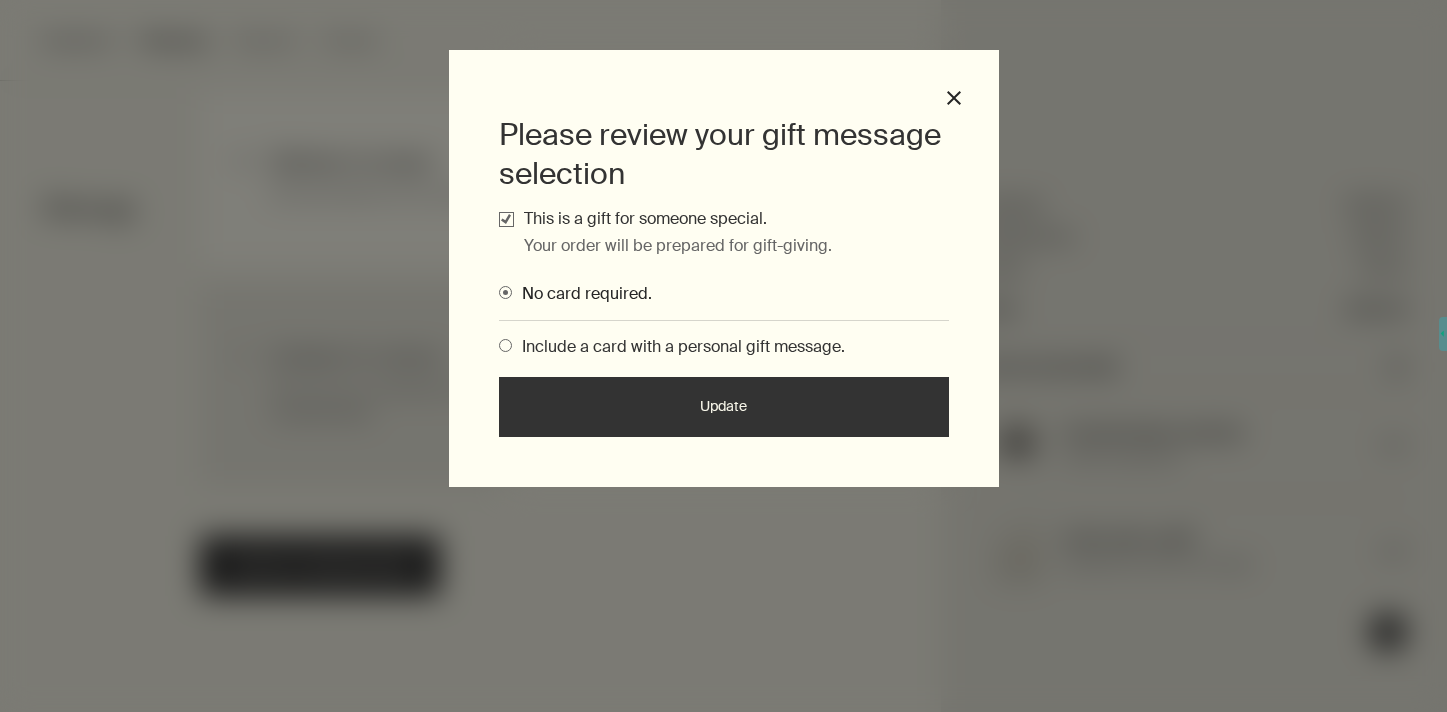 click on "Update" at bounding box center [724, 407] 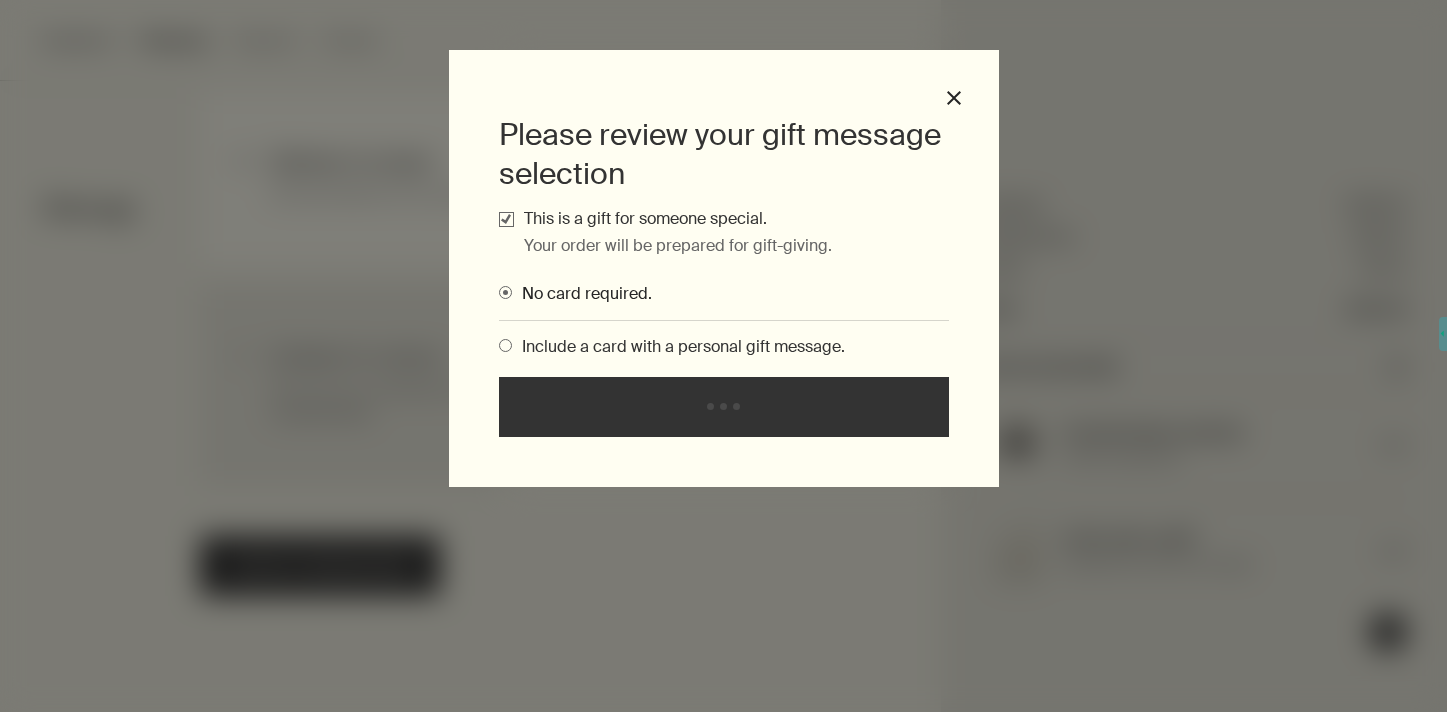 radio on "true" 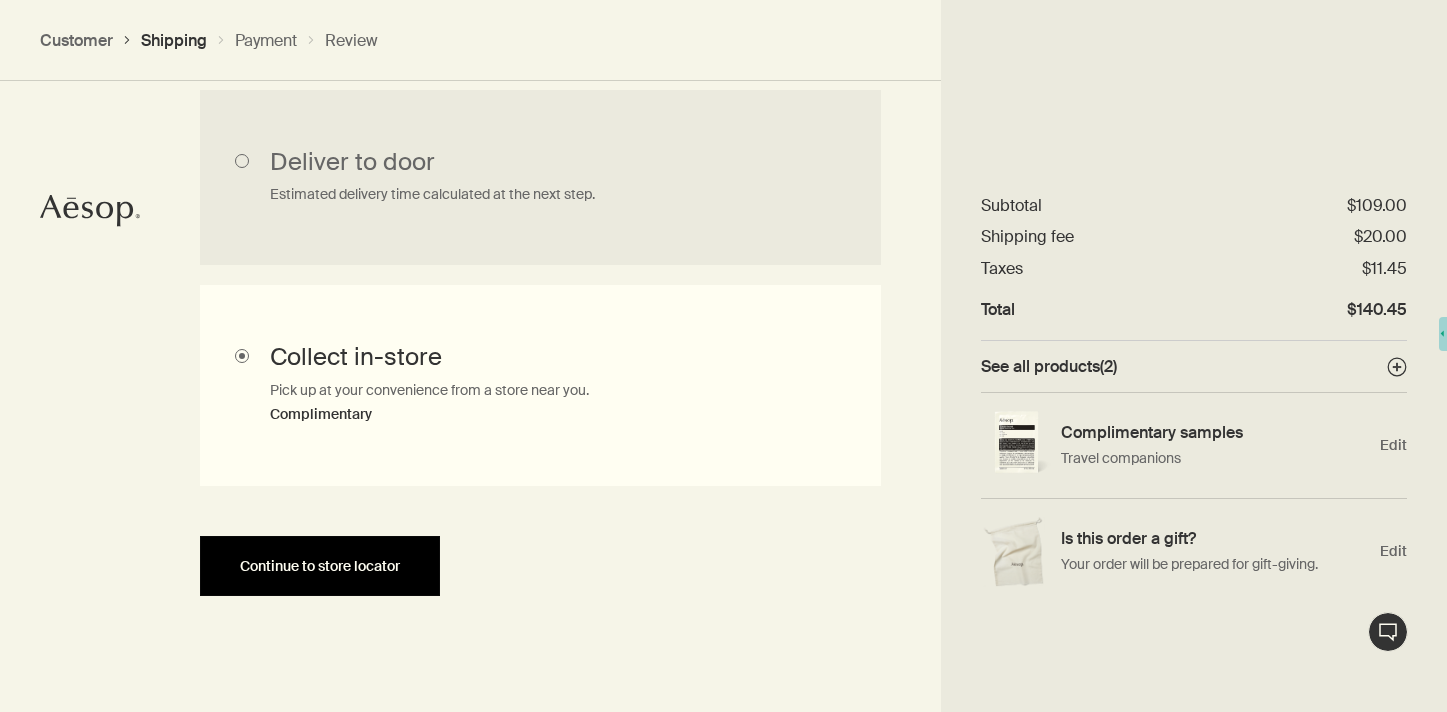 click on "Continue to store locator" at bounding box center (320, 566) 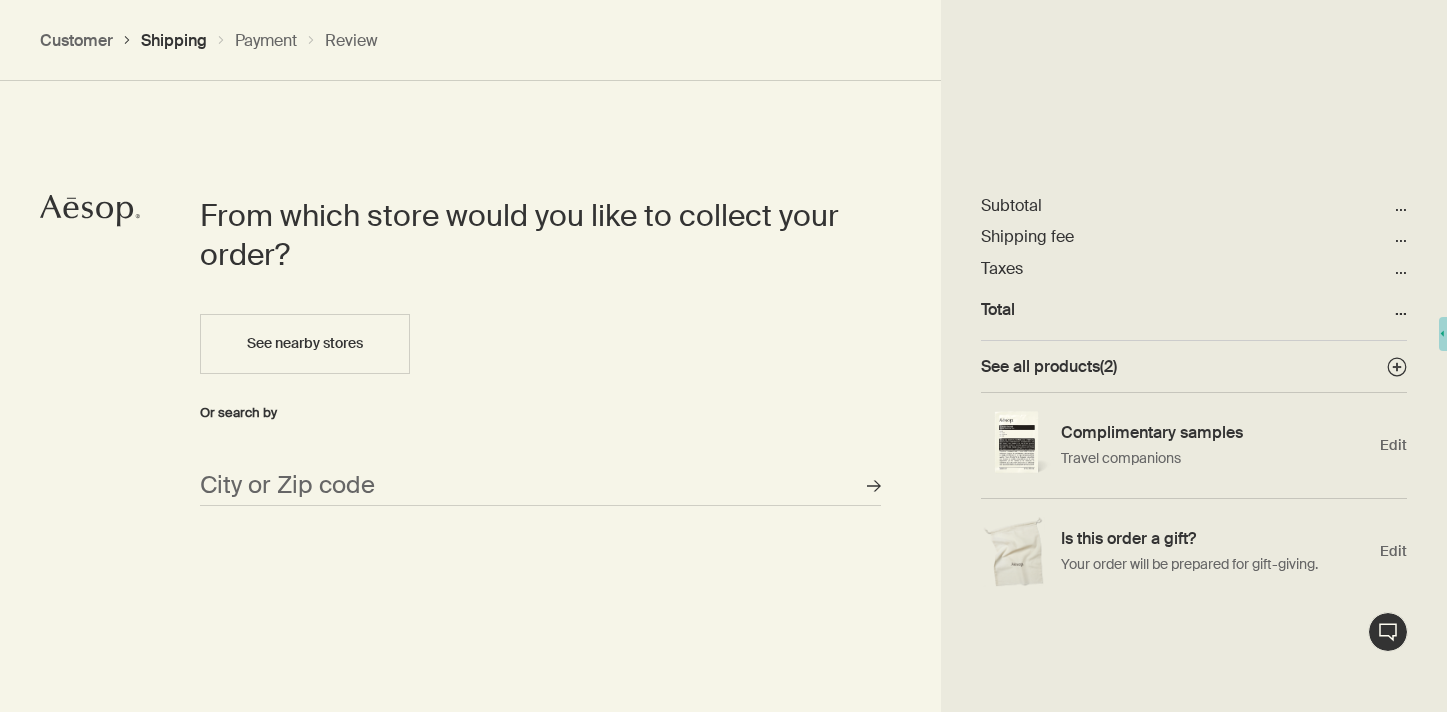 scroll, scrollTop: 865, scrollLeft: 0, axis: vertical 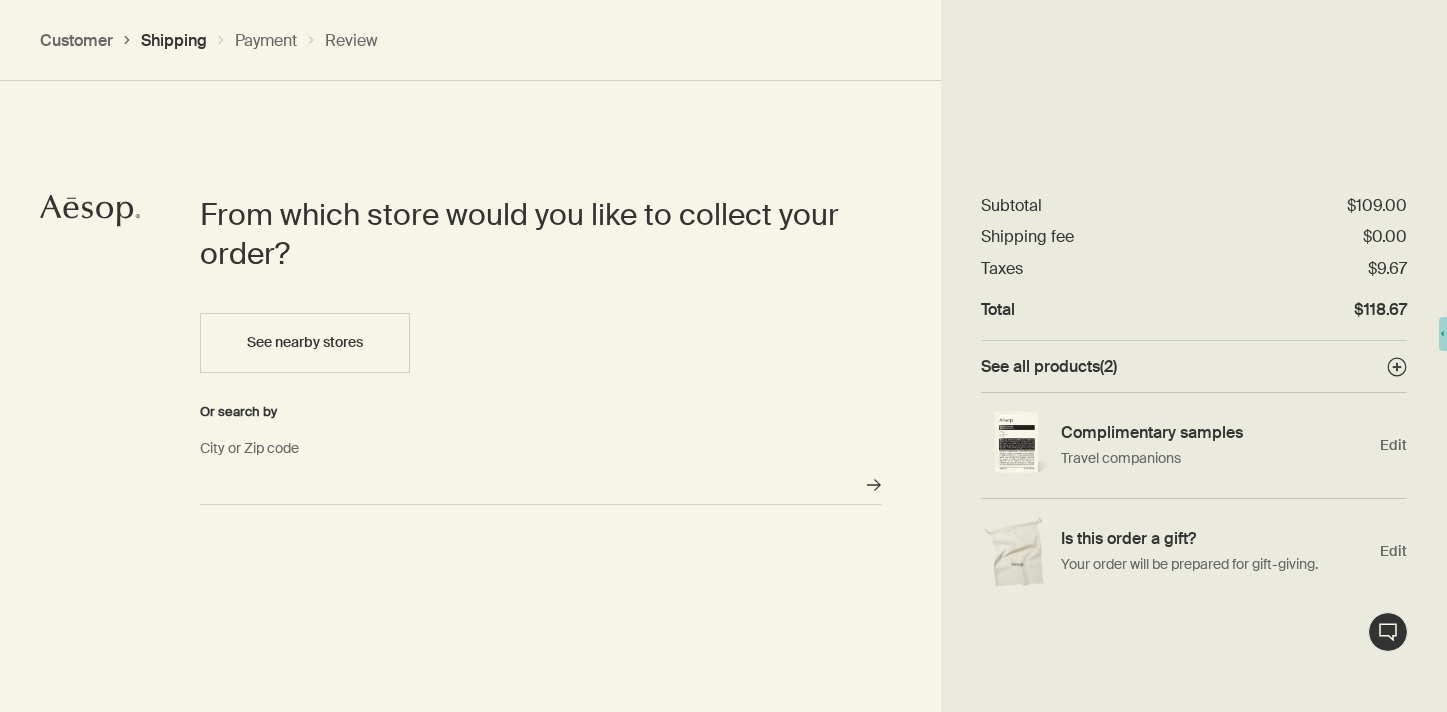 click on "City or Zip code" at bounding box center [540, 485] 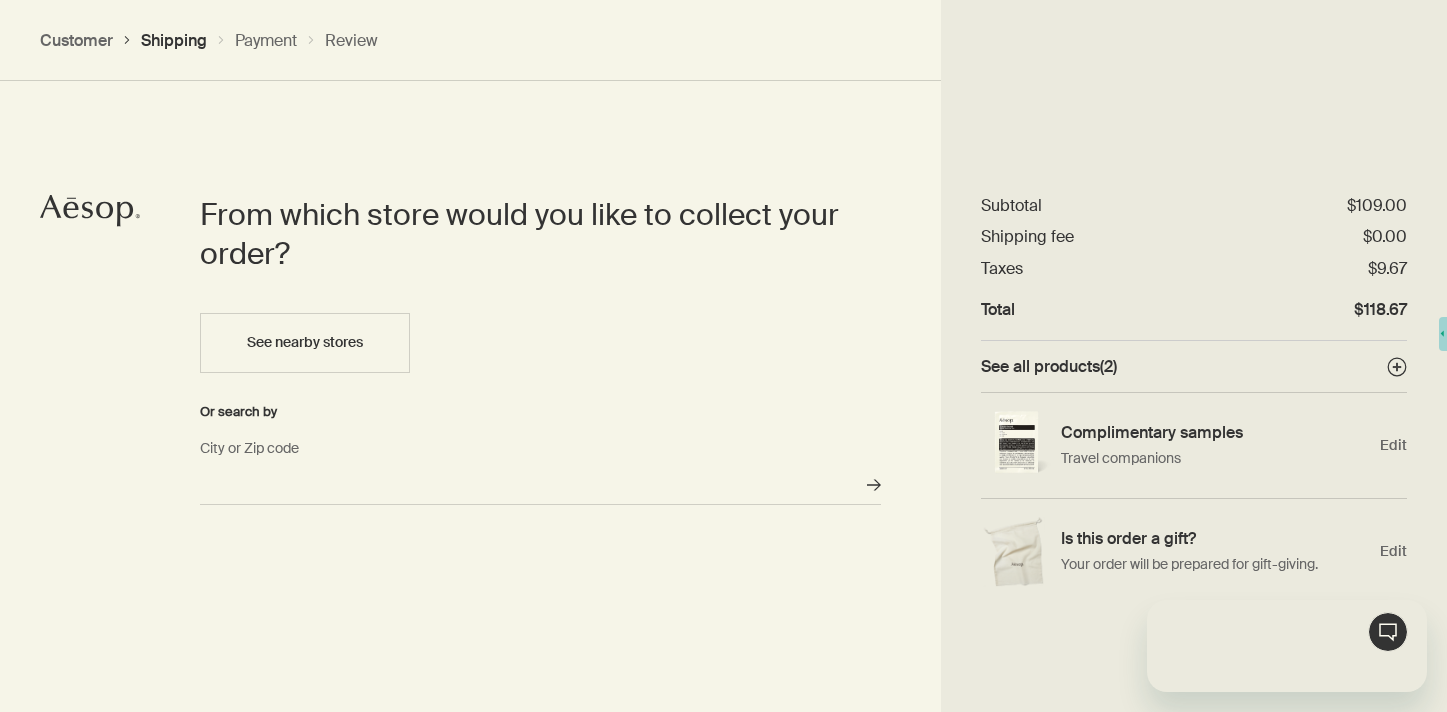 scroll, scrollTop: 0, scrollLeft: 0, axis: both 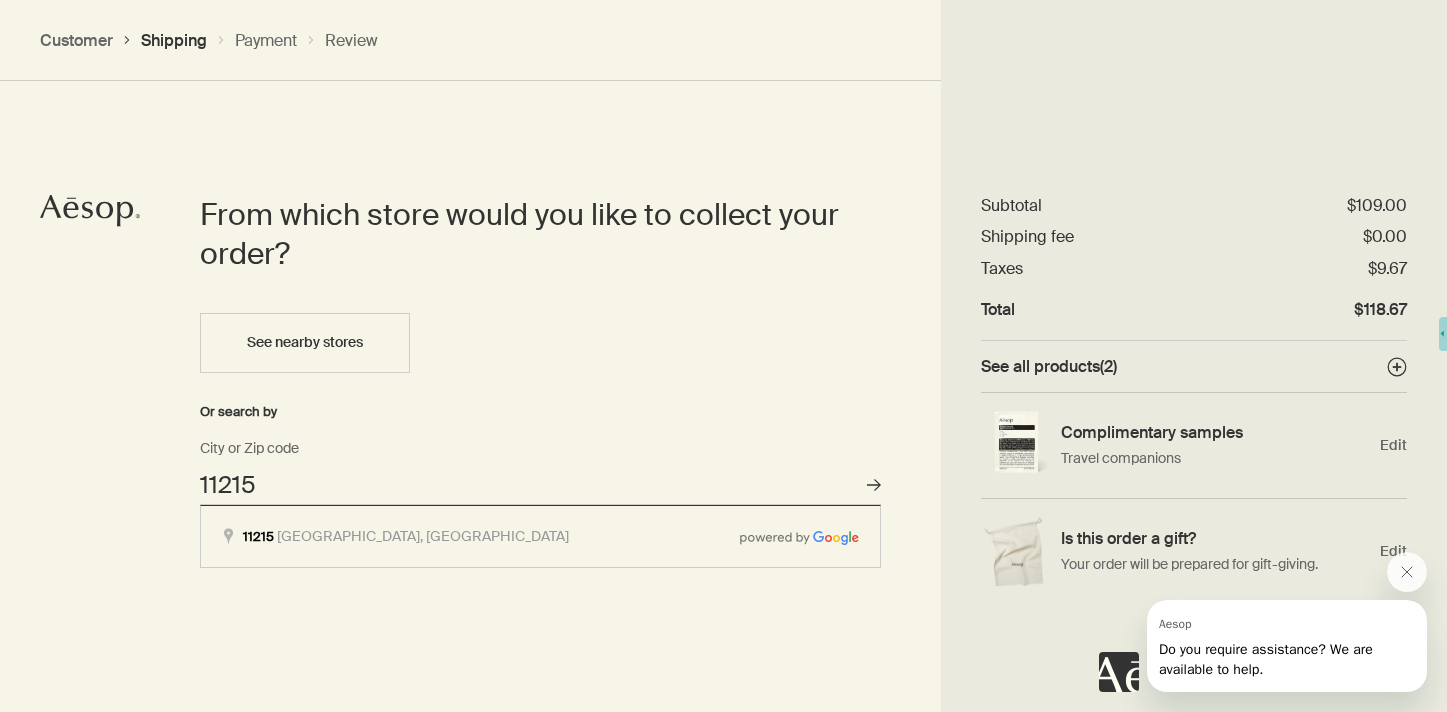 type on "Brooklyn, NY 11215" 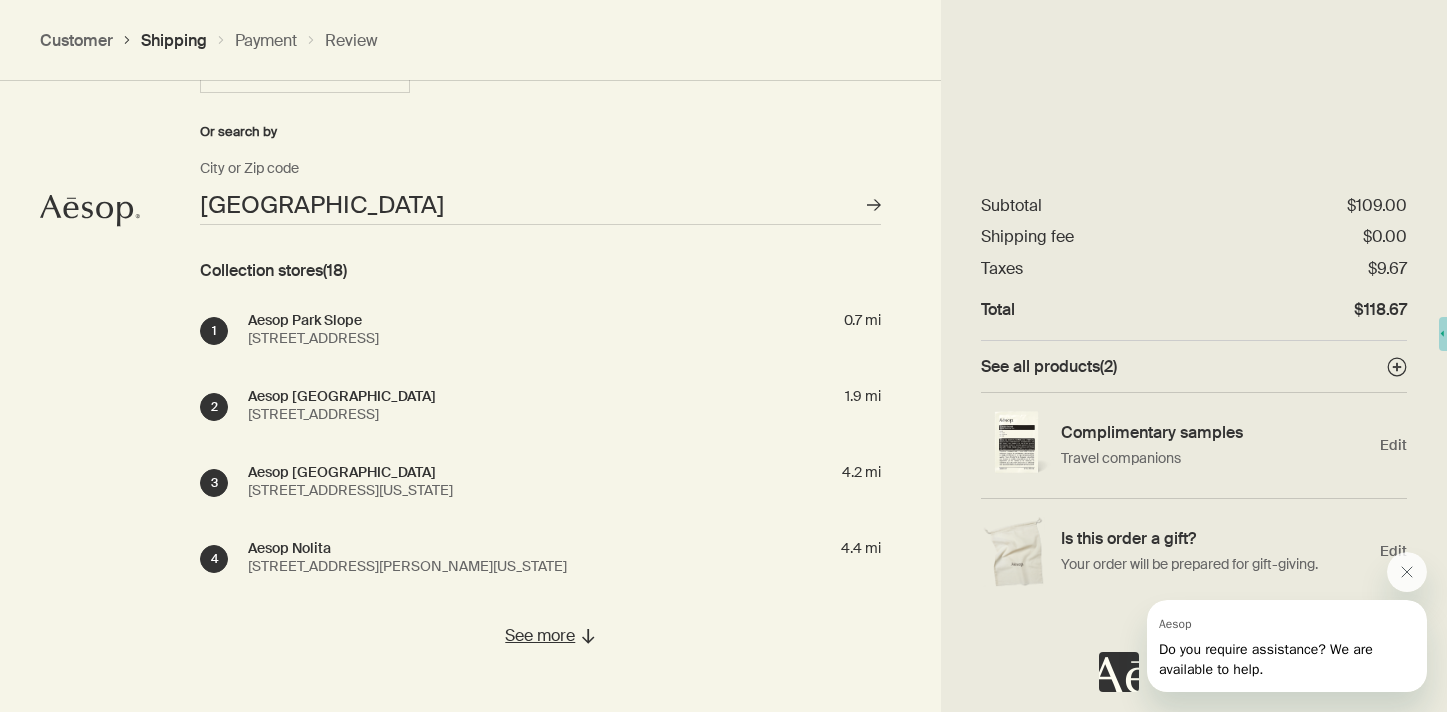 scroll, scrollTop: 1152, scrollLeft: 0, axis: vertical 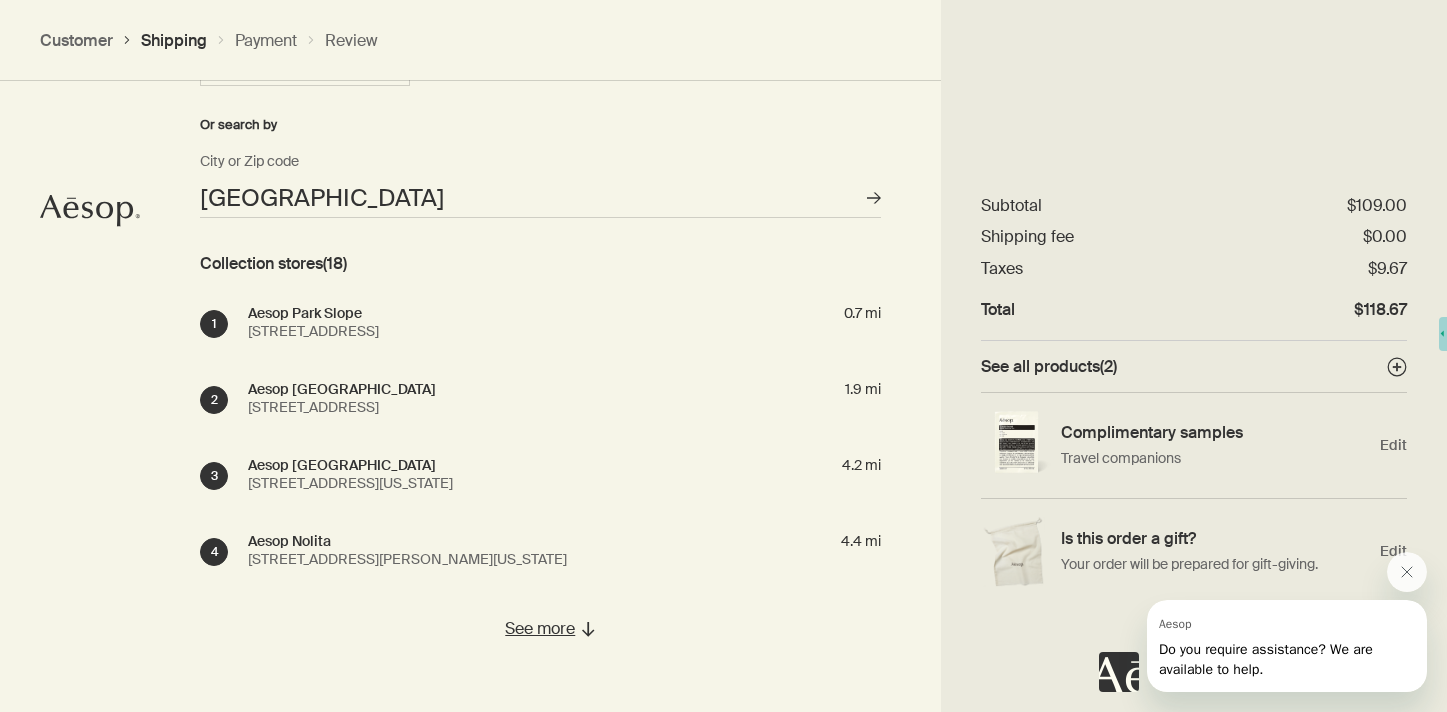 click on "1 Aesop Park Slope 225 5th Avenue, Brooklyn, NY 11215 0.7 mi" at bounding box center (540, 322) 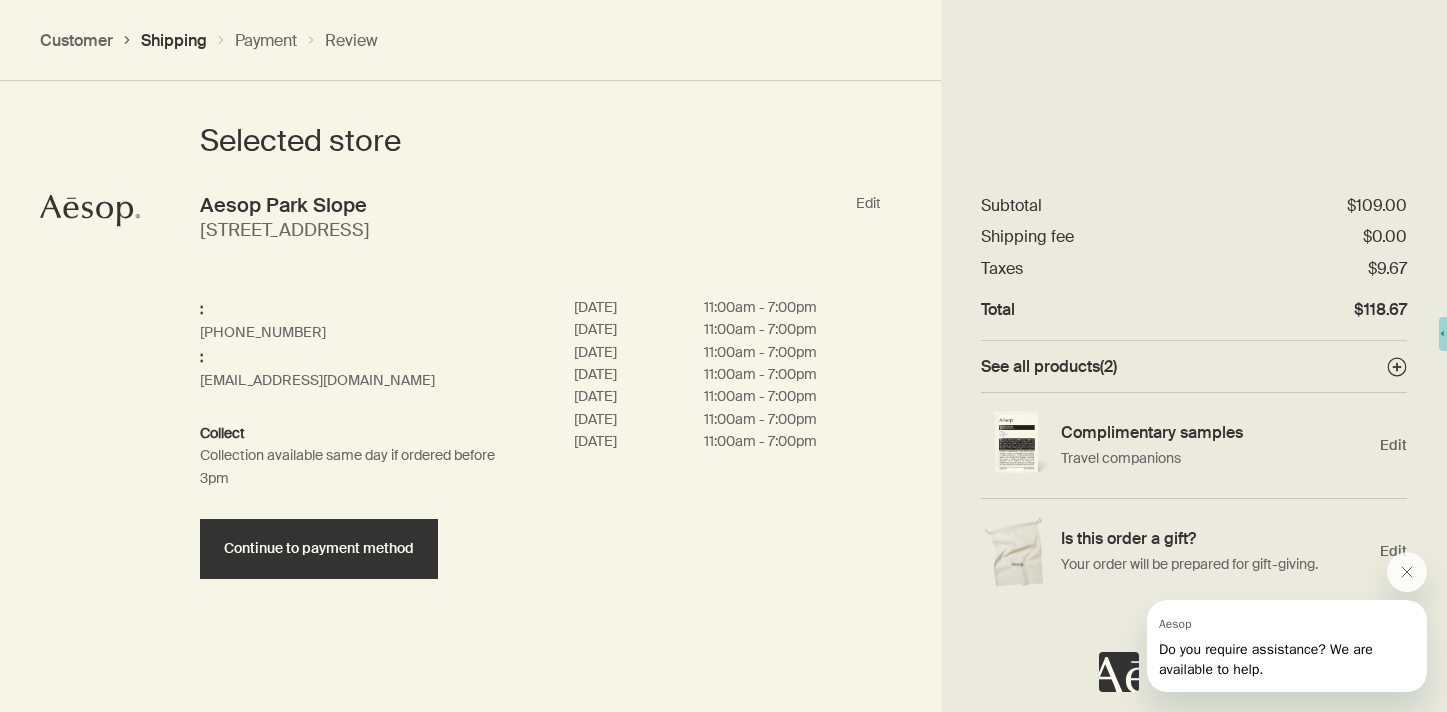 scroll, scrollTop: 939, scrollLeft: 0, axis: vertical 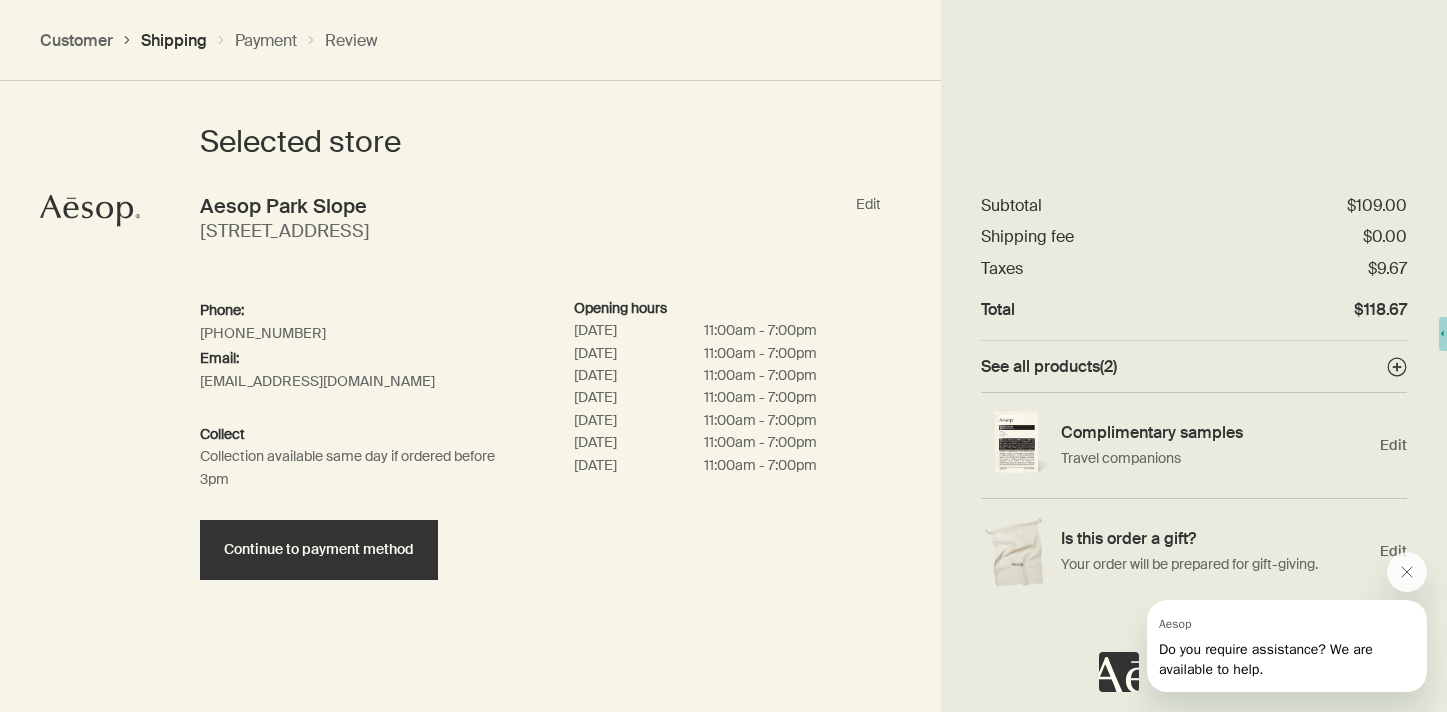drag, startPoint x: 382, startPoint y: 537, endPoint x: 658, endPoint y: 628, distance: 290.61487 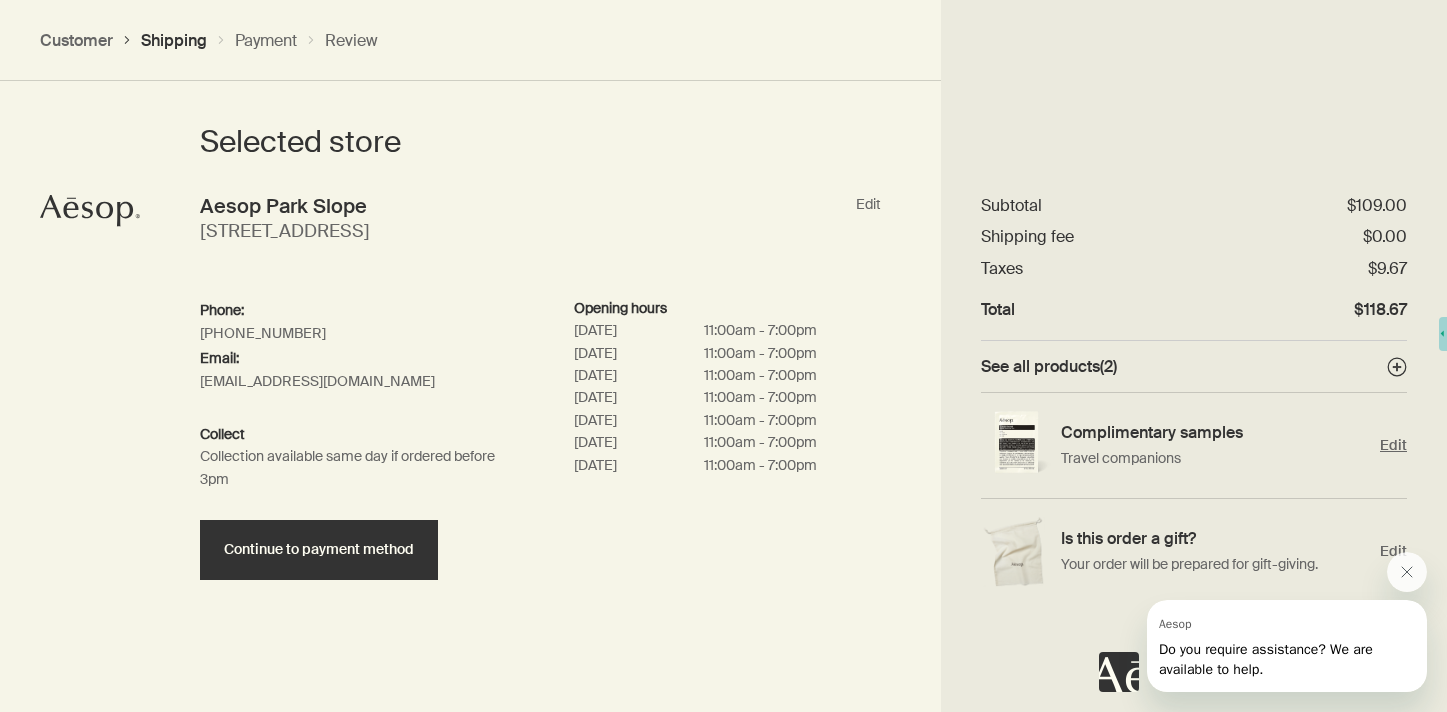 click on "Edit" at bounding box center (1393, 445) 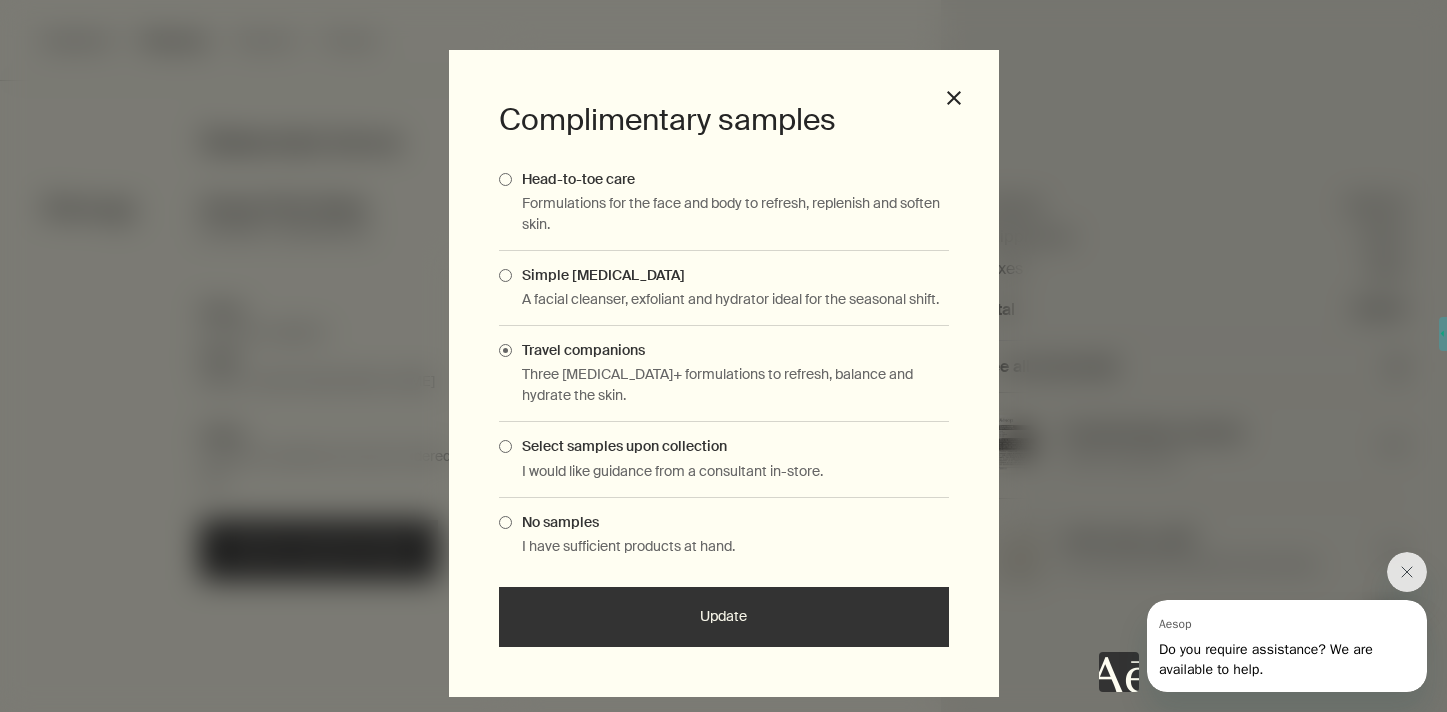 click on "Update" at bounding box center (724, 617) 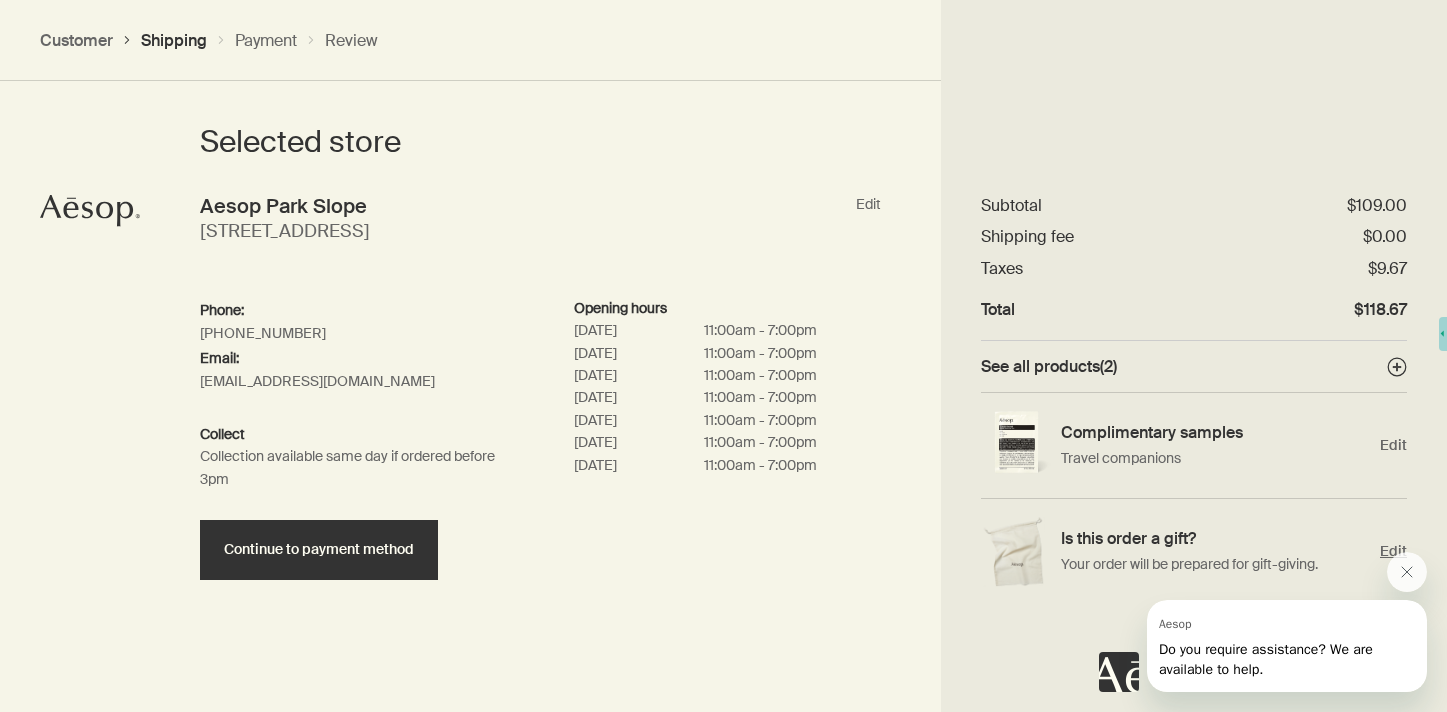 click on "Edit" at bounding box center (1393, 551) 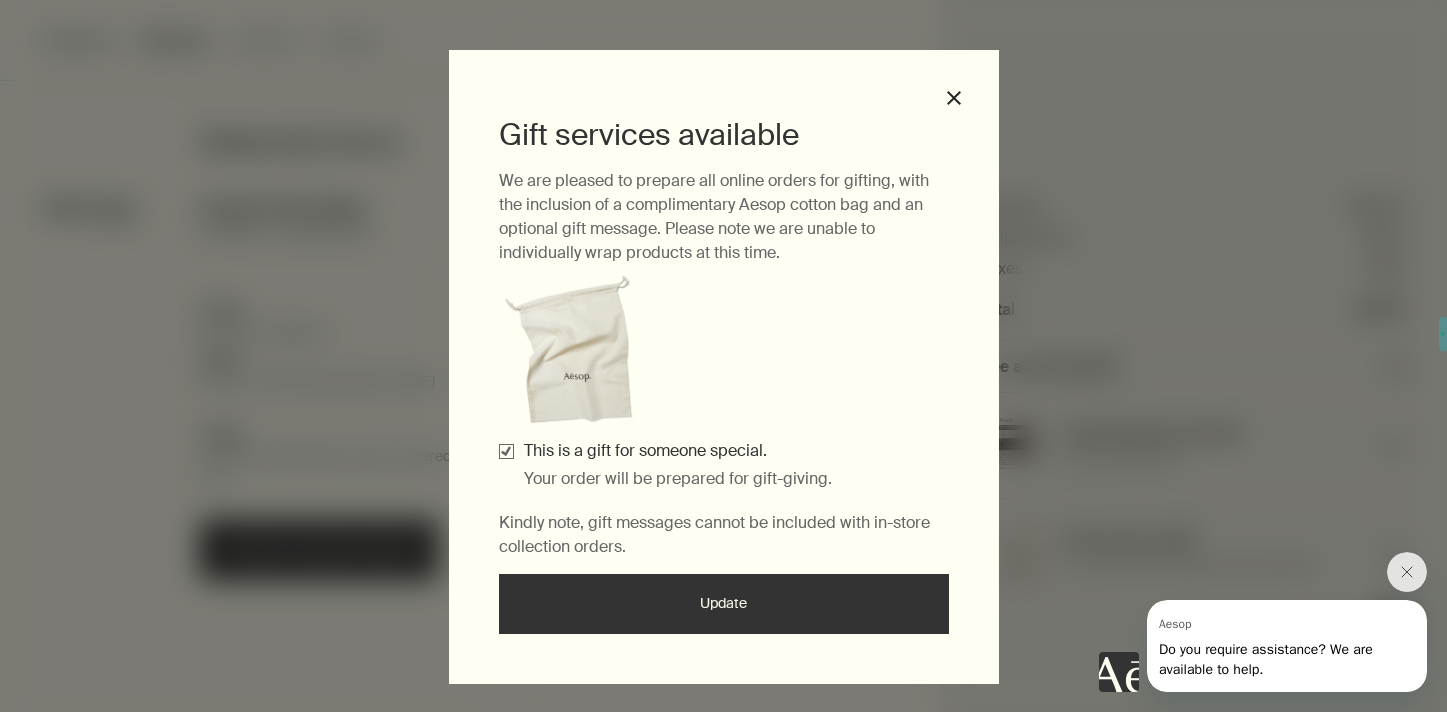click on "Update" at bounding box center [724, 604] 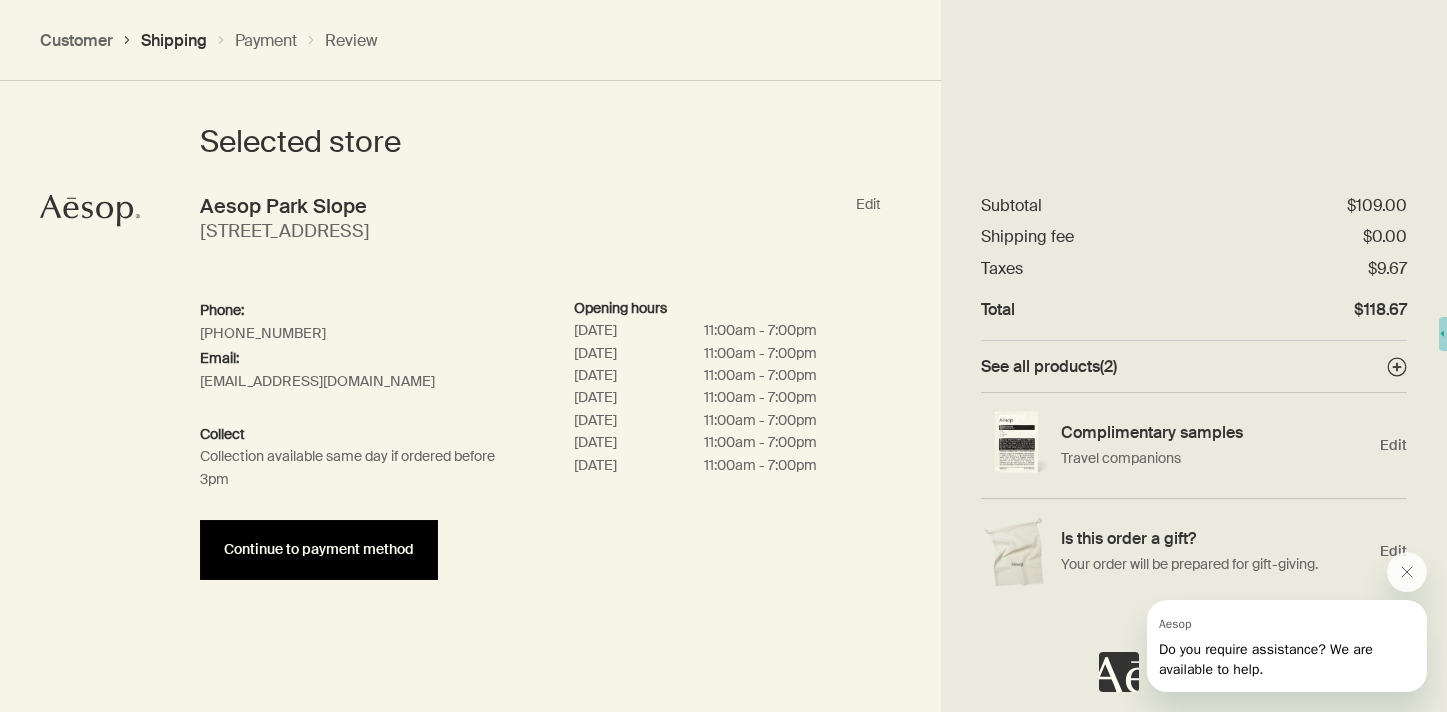 click on "Continue to payment method" at bounding box center [319, 549] 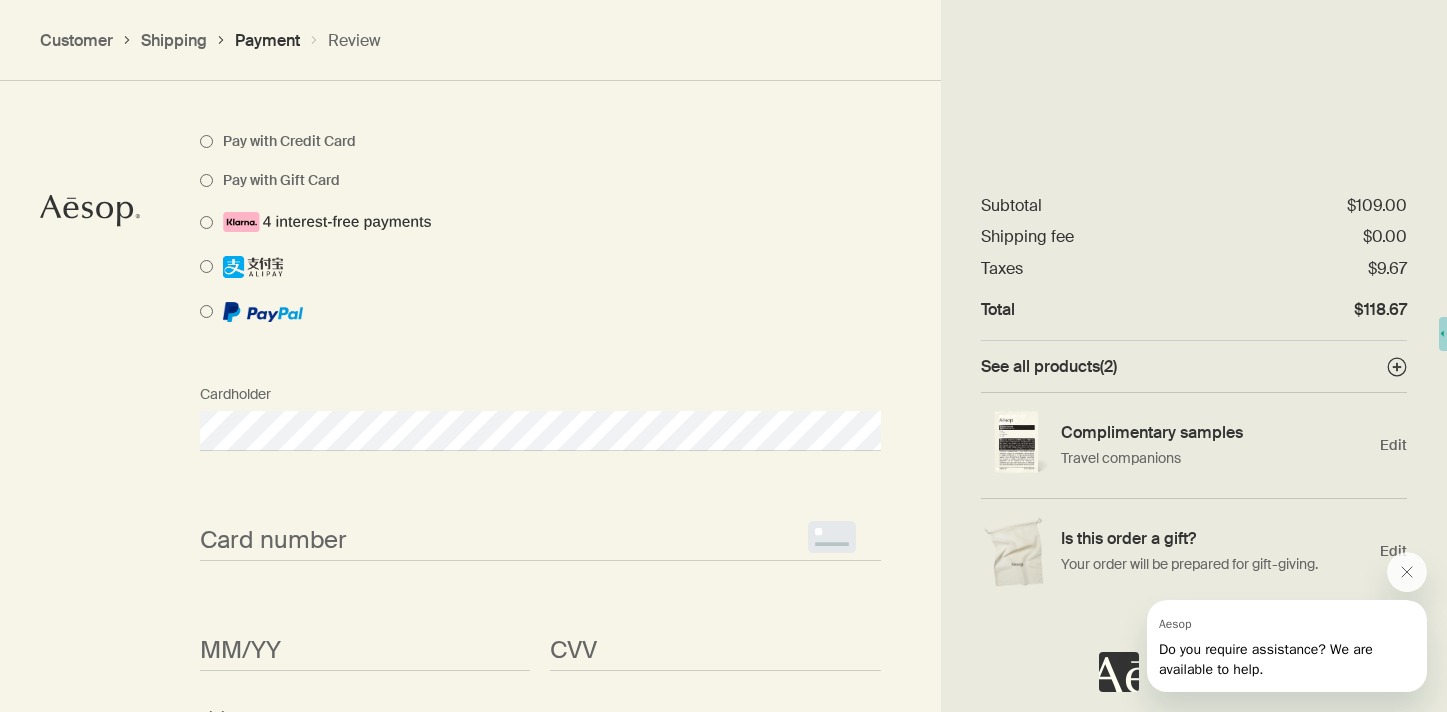 scroll, scrollTop: 1585, scrollLeft: 0, axis: vertical 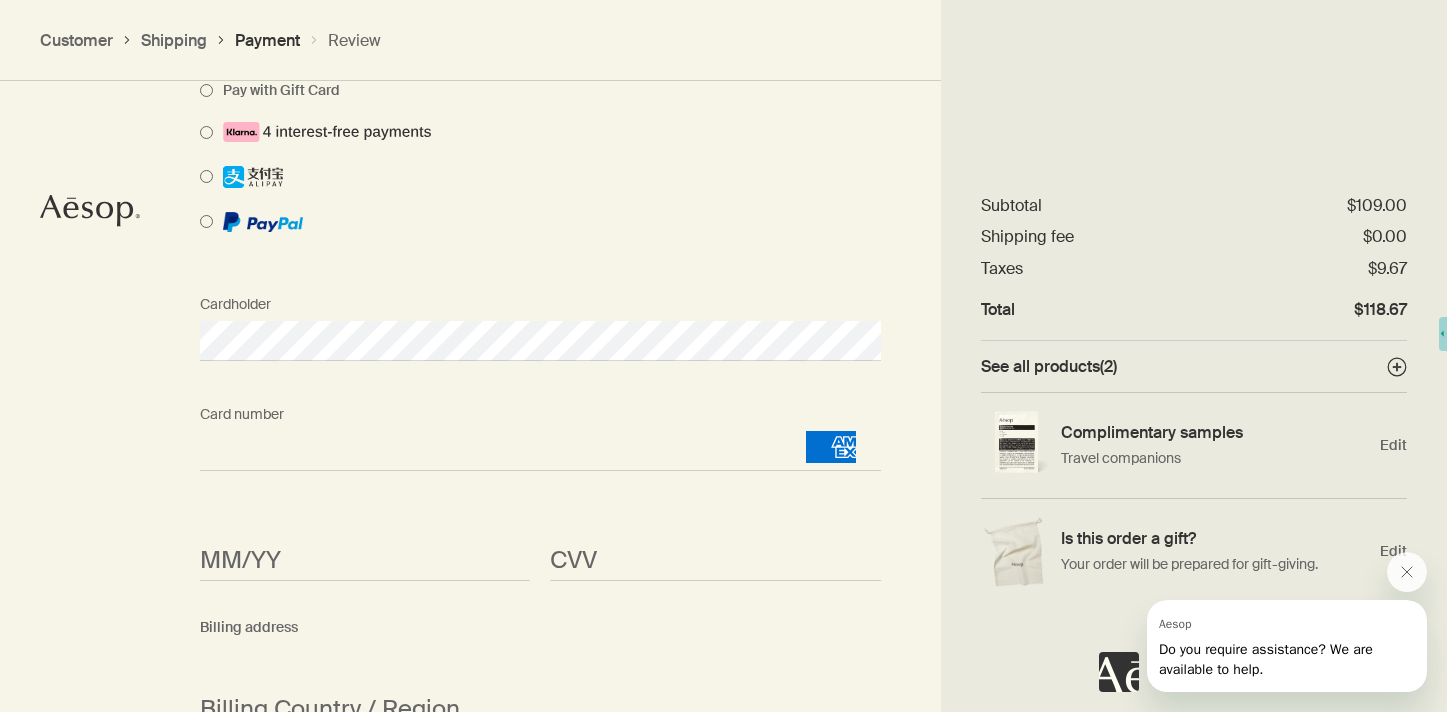 click on "CVV <p>Your browser does not support iframes.</p>" at bounding box center [715, 543] 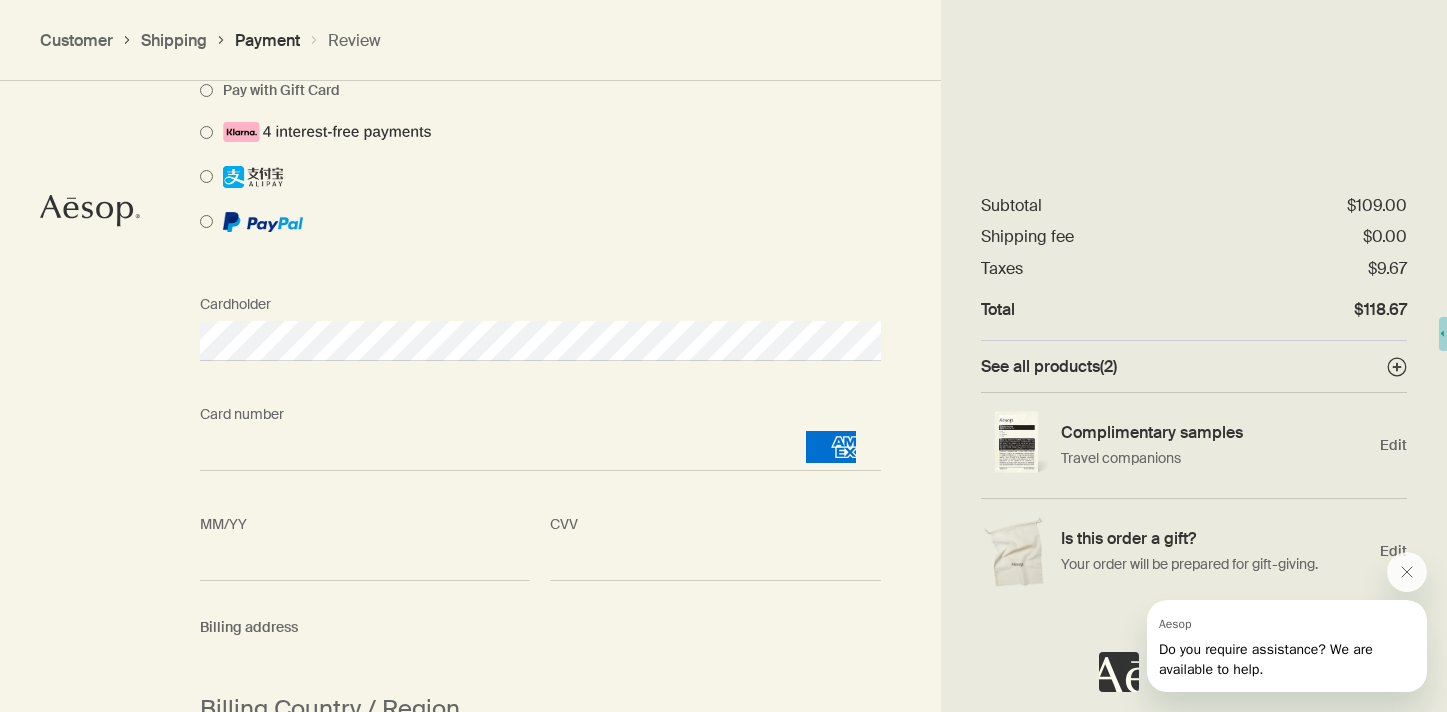 click on "CVV <p>Your browser does not support iframes.</p>" at bounding box center [715, 543] 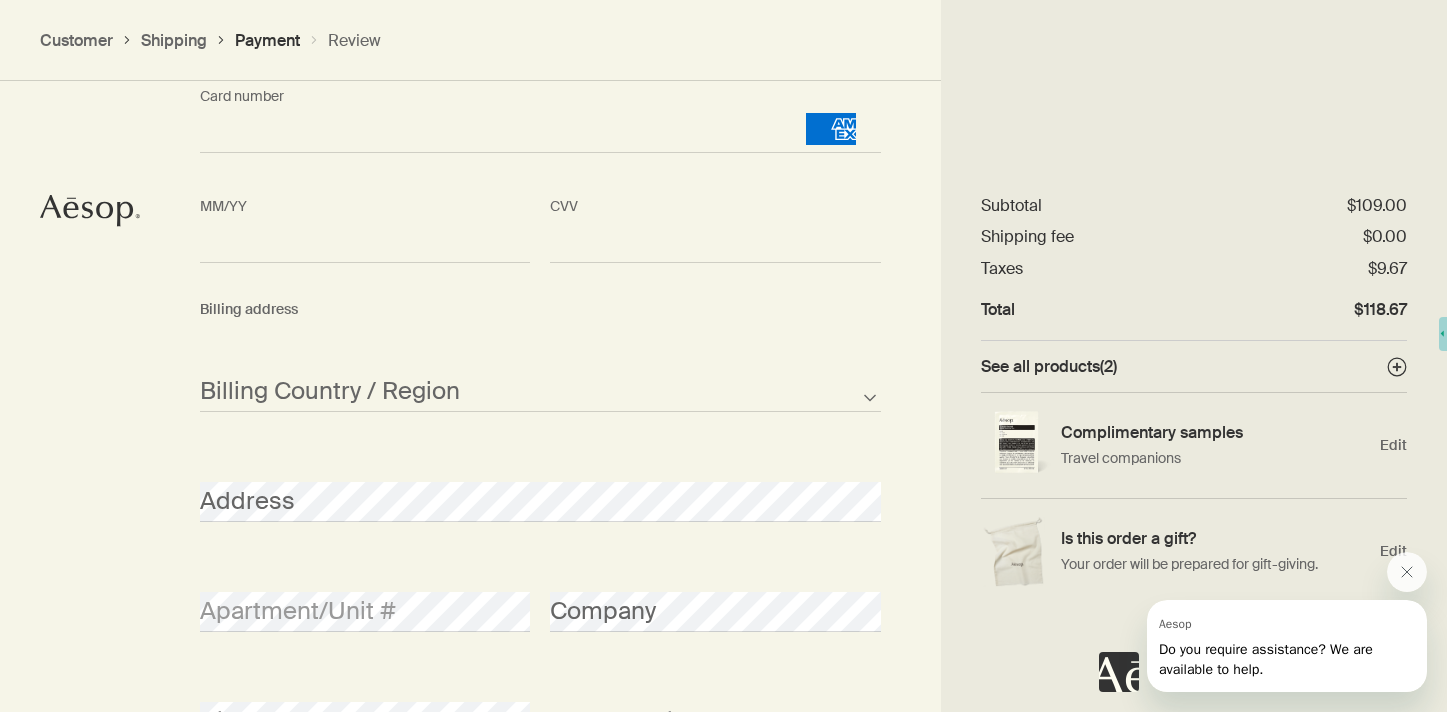 scroll, scrollTop: 1912, scrollLeft: 0, axis: vertical 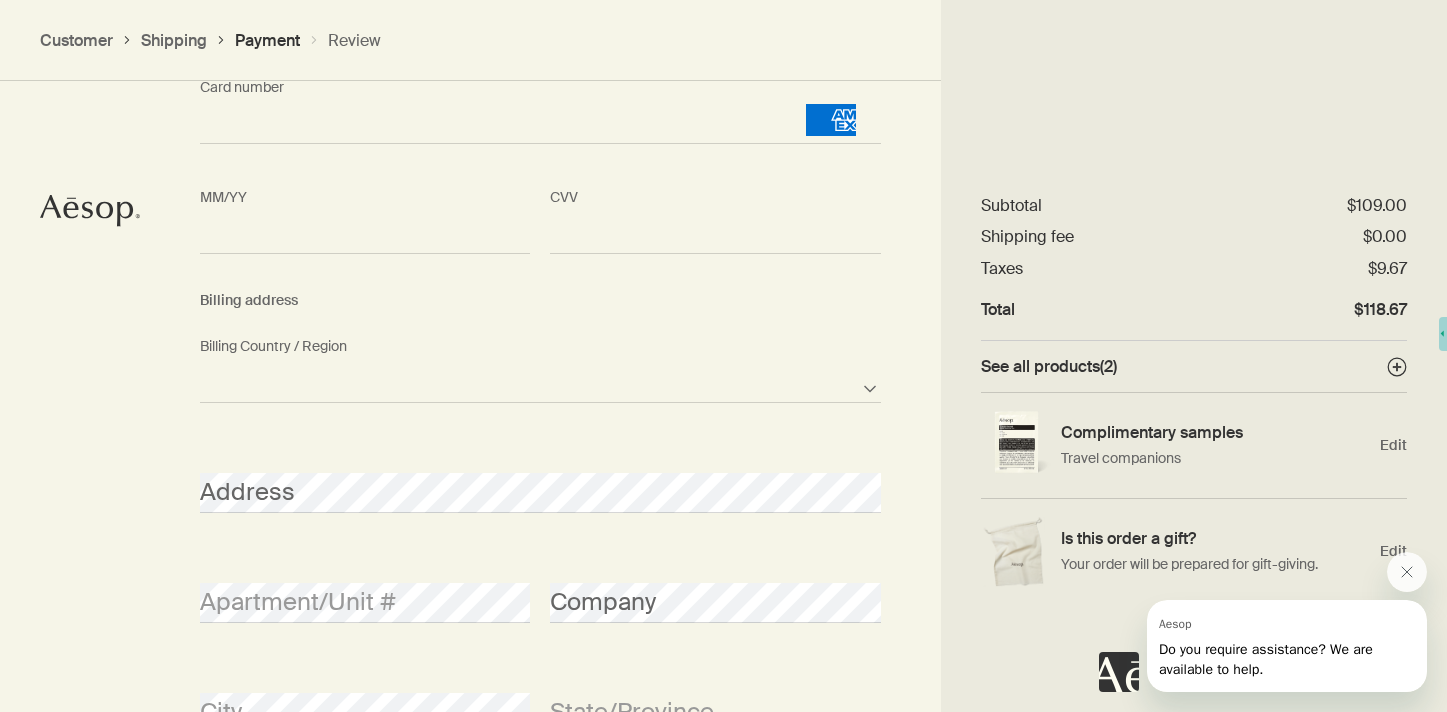 click on "Afghanistan Albania Algeria American Samoa Andorra Angola Anguilla Antarctica Antigua and Barbuda Argentina Armenia Aruba Australia Austria Azerbaijan Bahamas Bahrain Bangladesh Barbados Belarus Belgium Belize Benin Bermuda Bhutan Bolivia Bosnia and Herzegovina Botswana Brazil British Indian Ocean Territory British Virgin Islands Brunei Bulgaria Burkina Faso Burundi Cambodia Cameroon Canada Cape Verde Cayman Islands Central African Republic Chad Chile Chinese Mainland Christmas Island Cocos Islands Colombia Comoros Cook Islands Costa Rica Croatia Cuba Curacao Cyprus Czech Republic Democratic Republic of the Congo Denmark Djibouti Dominica Dominican Republic East Timor Ecuador Egypt El Salvador Equatorial Guinea Eritrea Estonia Ethiopia Falkland Islands Faroe Islands Fiji Finland France French Polynesia Gabon Gambia Georgia Germany Ghana Gibraltar Greece Greenland Grenada Guam Guatemala Guernsey Guinea Guinea-Bissau Guyana Haiti Honduras Hong Kong, SAR Hungary Iceland India Indonesia Iran Iraq Ireland Israel" at bounding box center (540, 383) 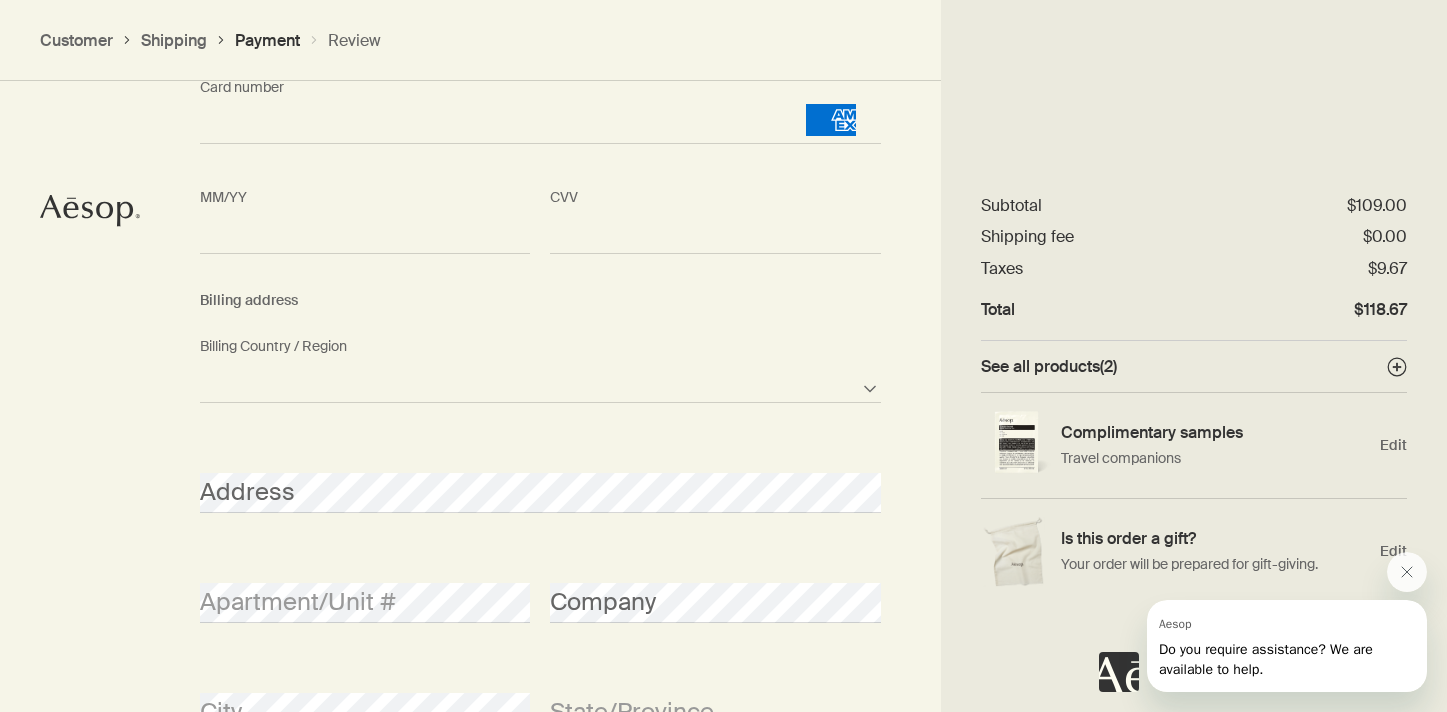 select on "US" 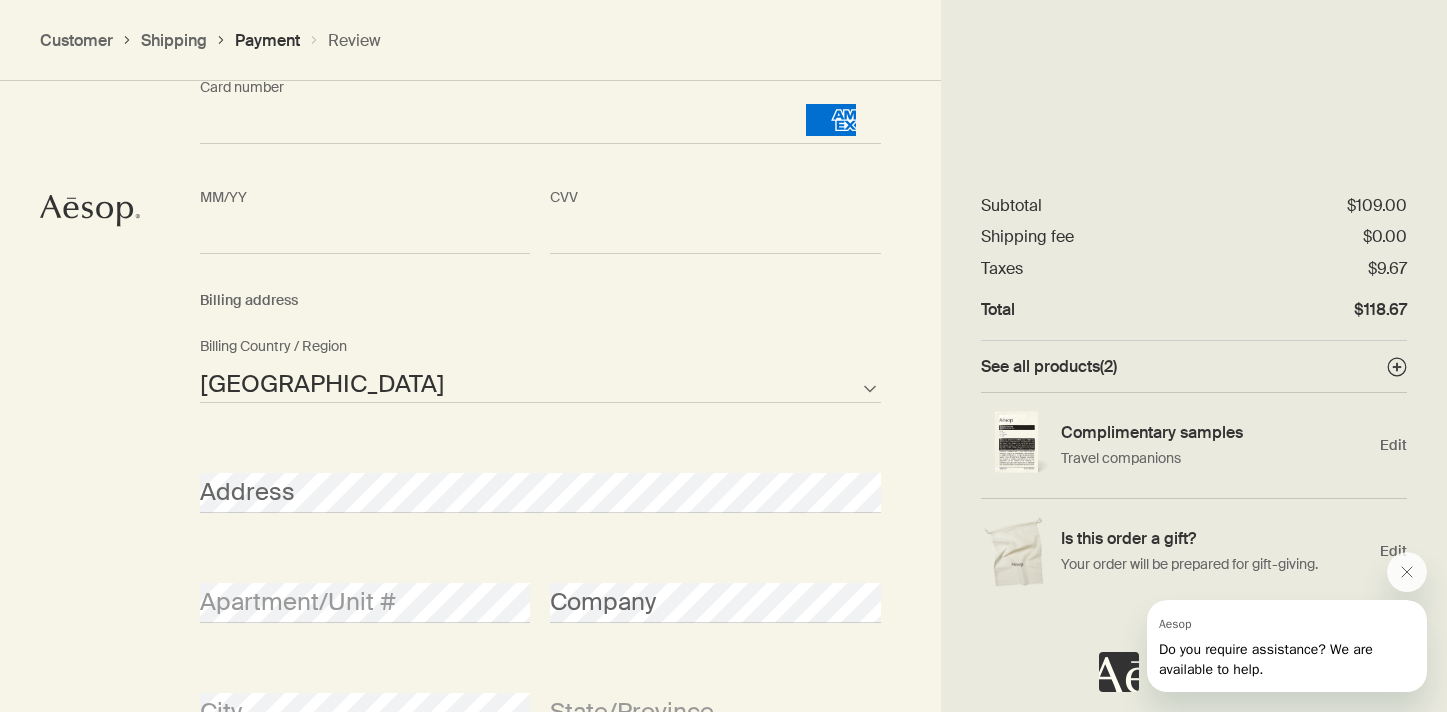 select on "US" 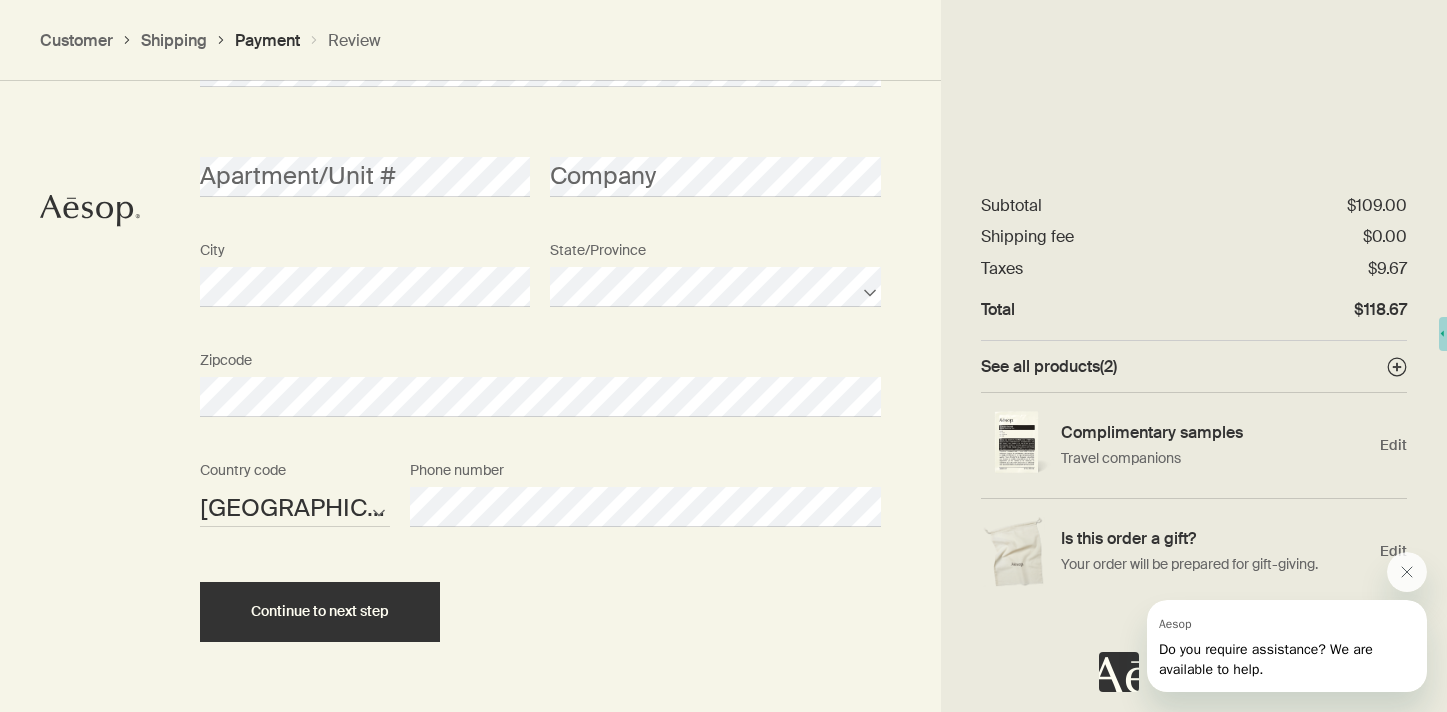 scroll, scrollTop: 2400, scrollLeft: 0, axis: vertical 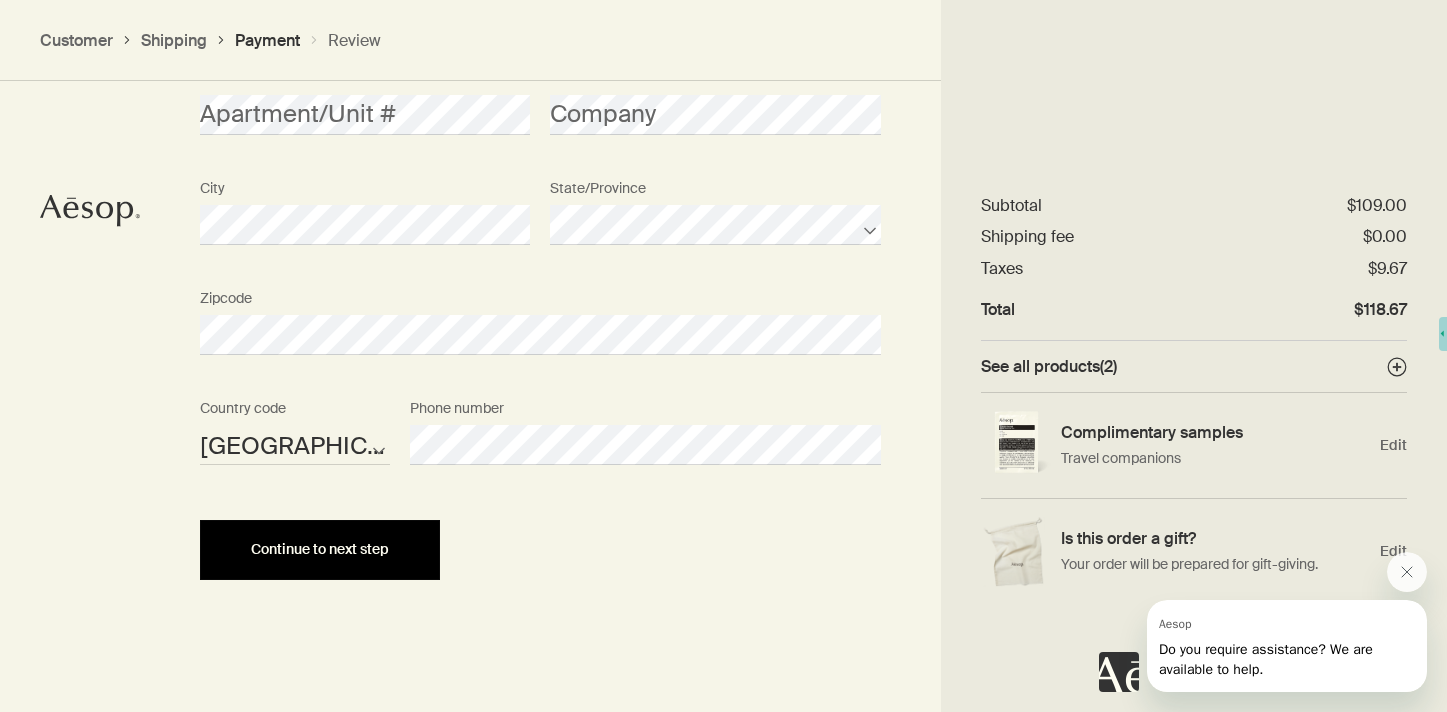 click on "Continue to next step" at bounding box center (320, 549) 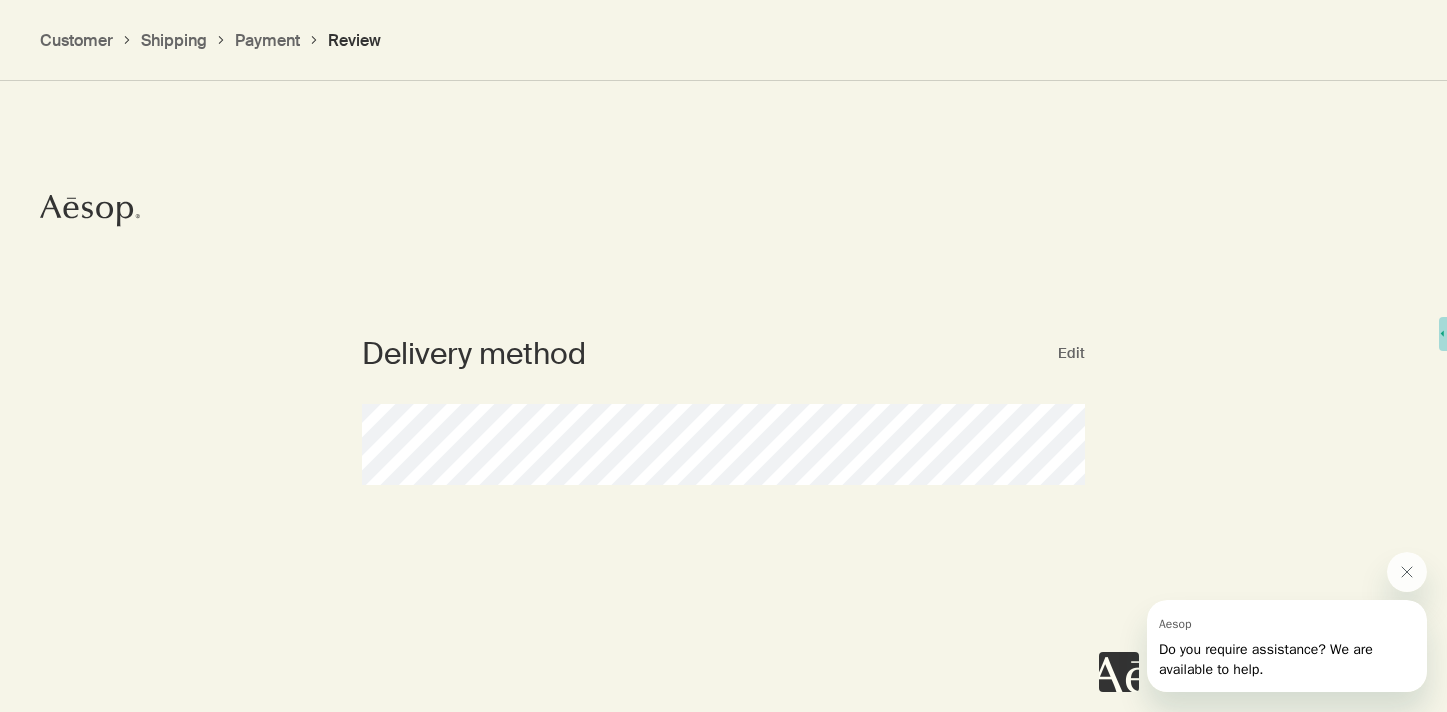 scroll, scrollTop: 299, scrollLeft: 0, axis: vertical 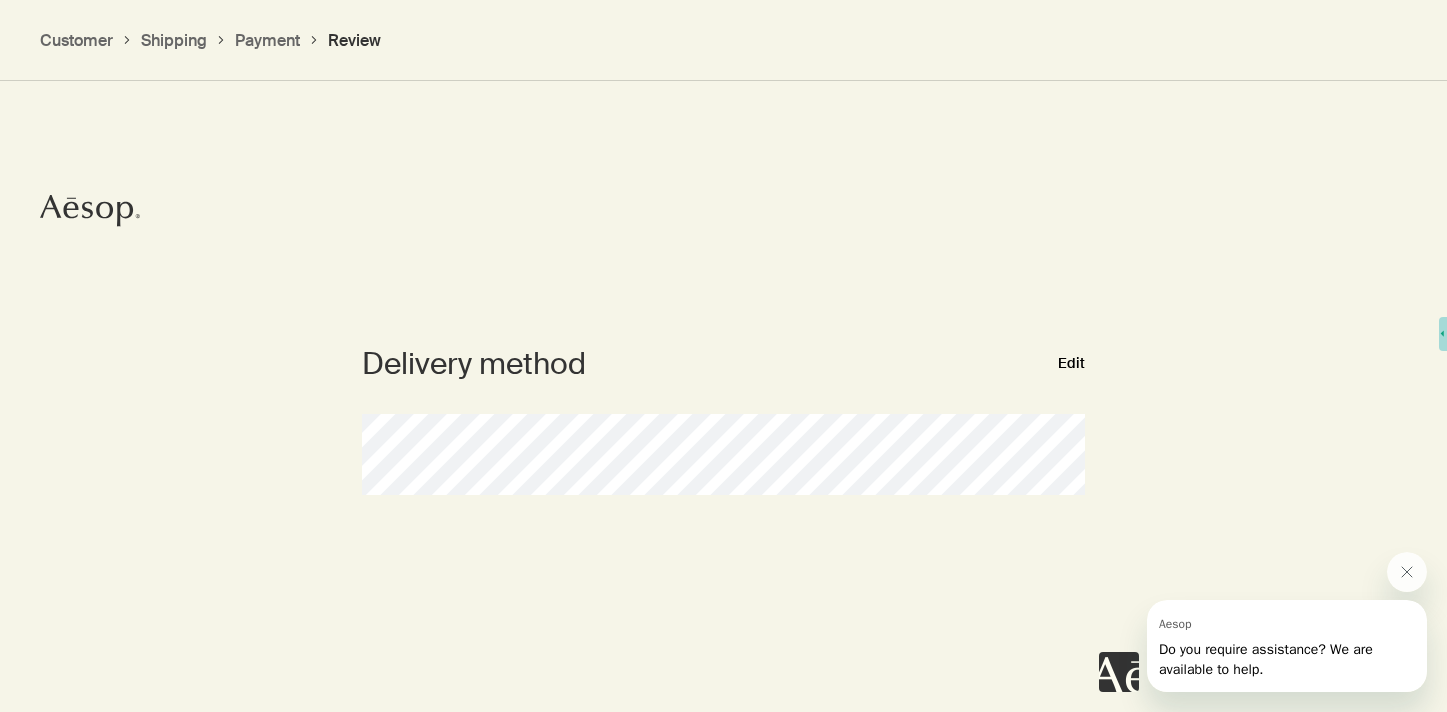 click on "Edit" at bounding box center [1071, 364] 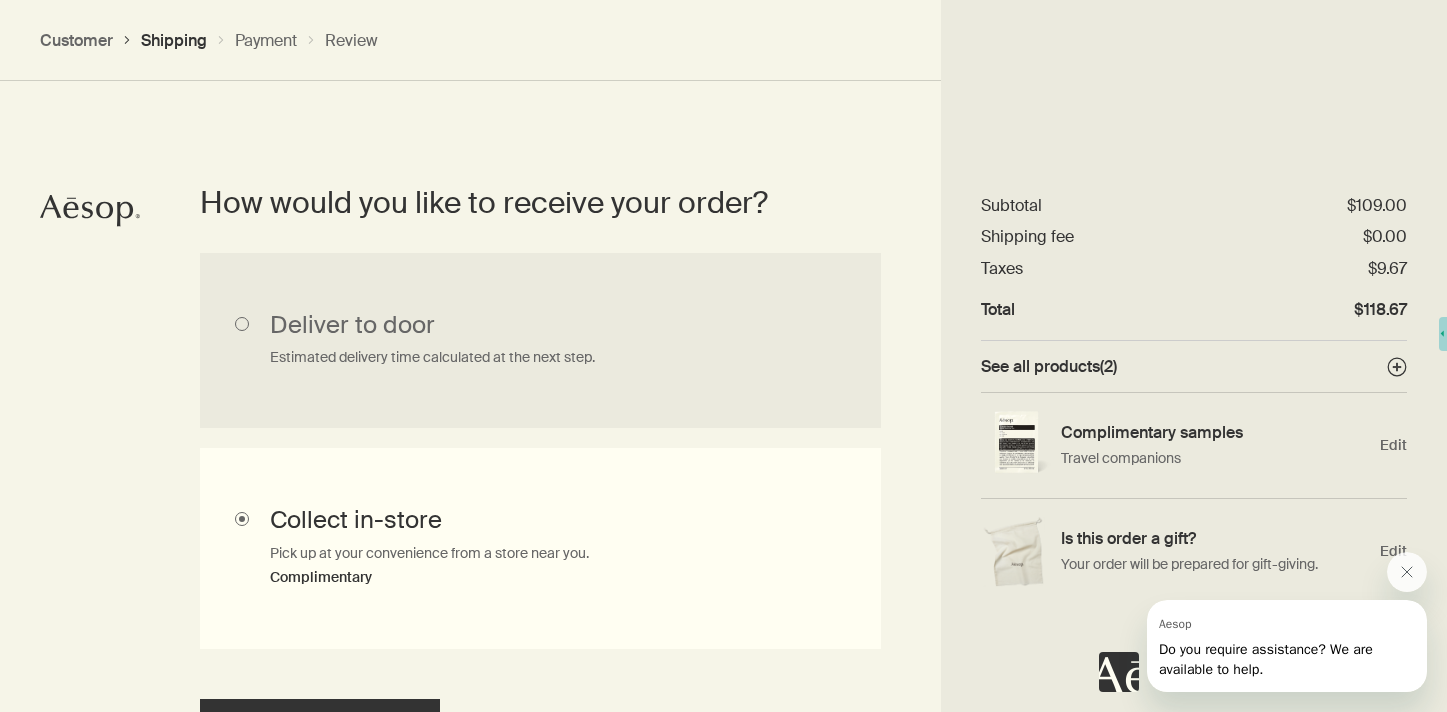 scroll, scrollTop: 448, scrollLeft: 0, axis: vertical 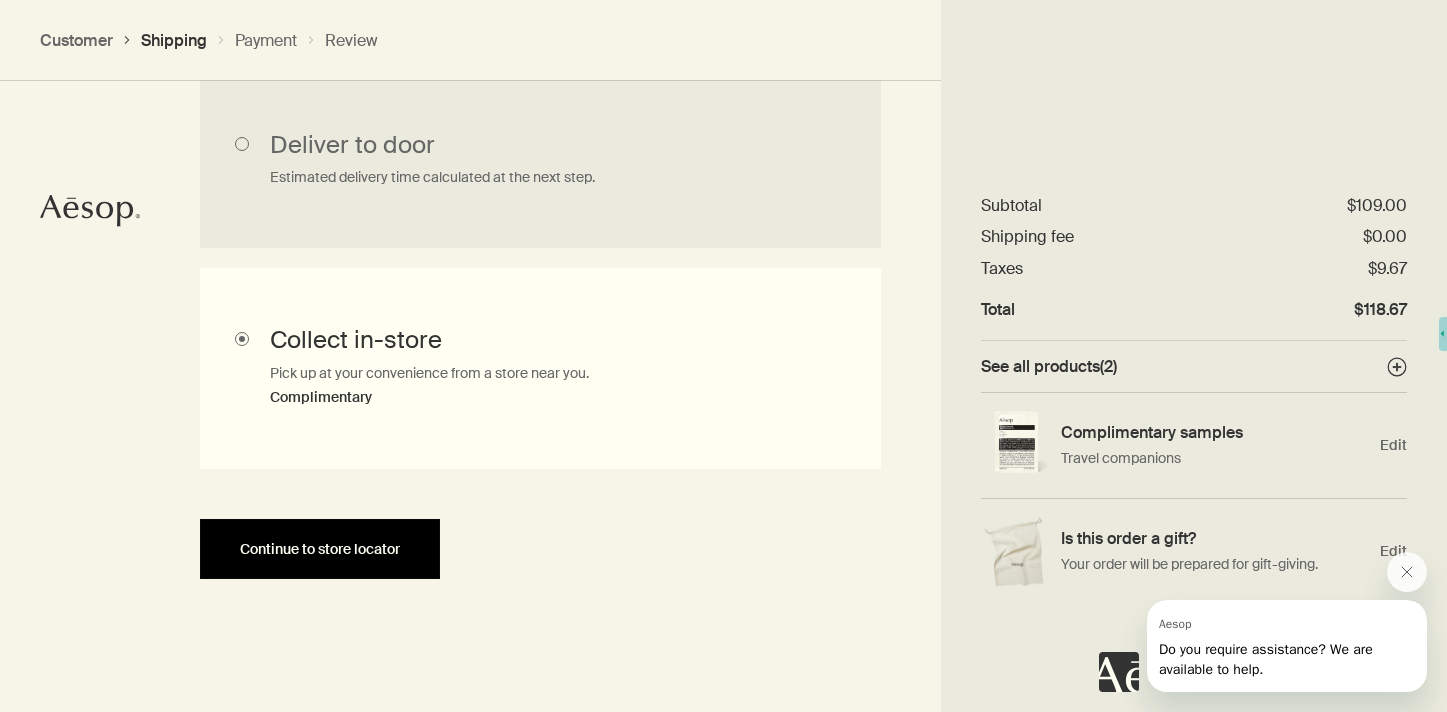 click on "Continue to store locator" at bounding box center (320, 549) 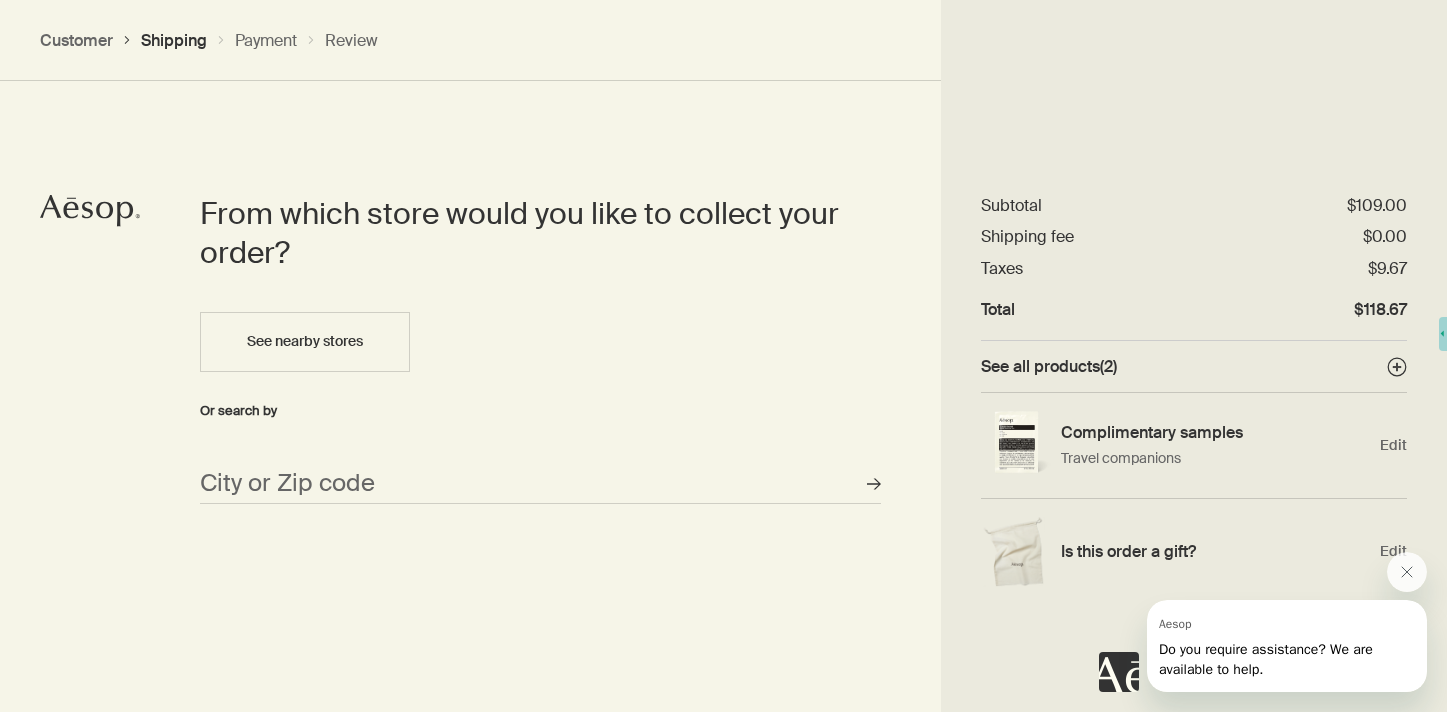scroll, scrollTop: 927, scrollLeft: 0, axis: vertical 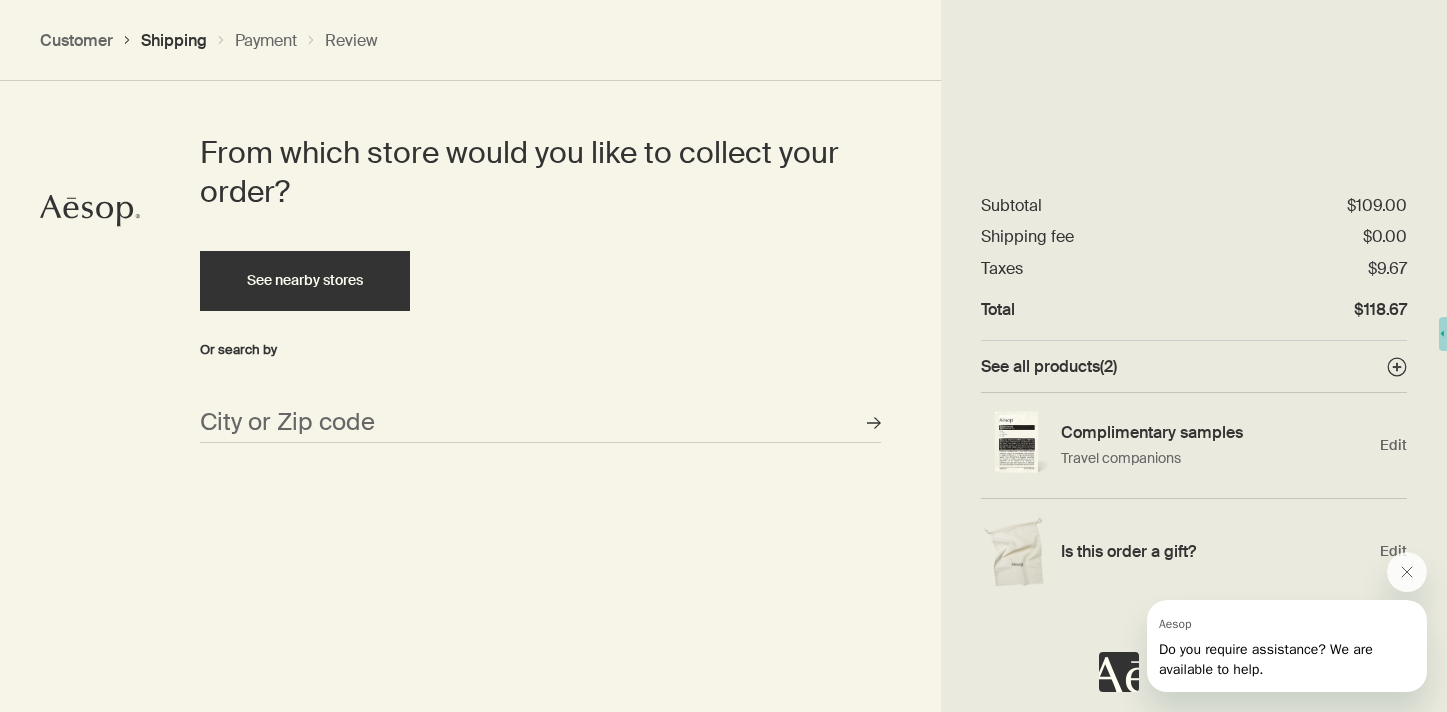 click on "See nearby stores" at bounding box center [305, 280] 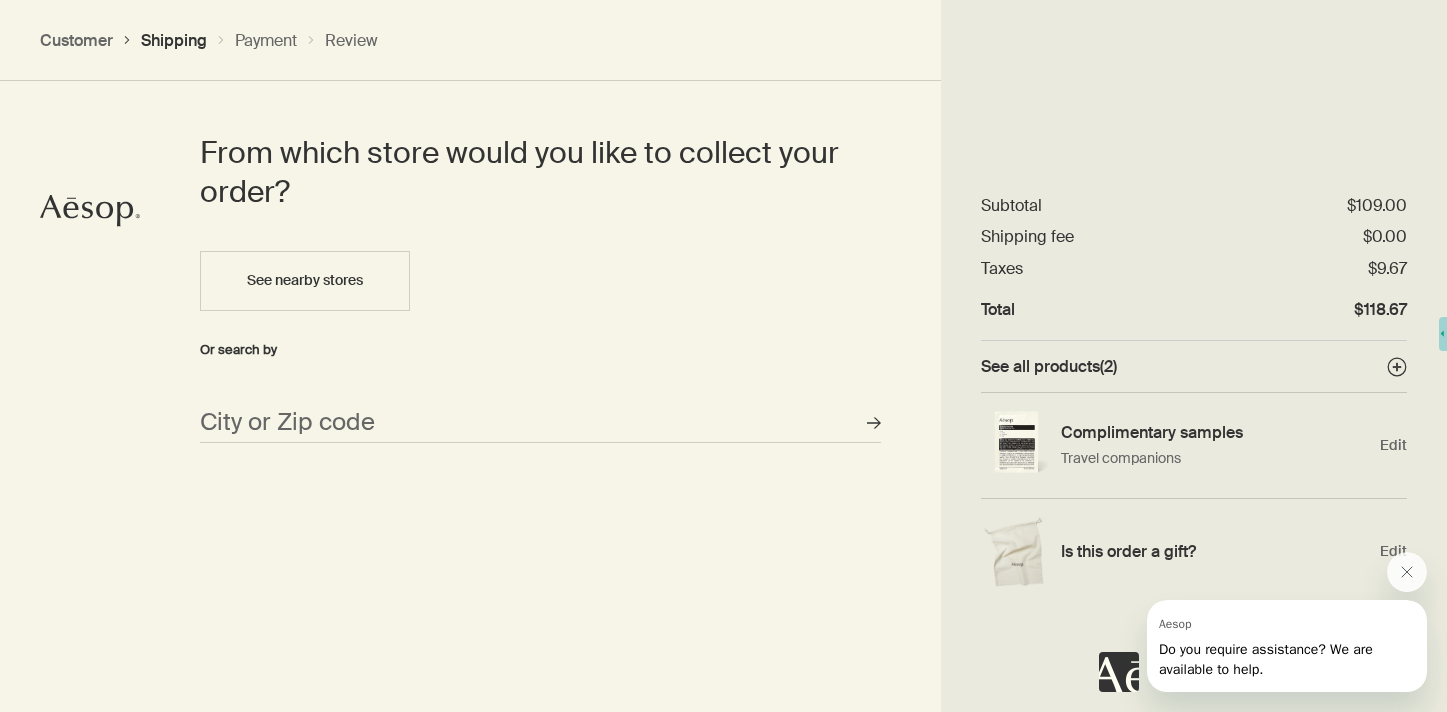 click at bounding box center (723, 356) 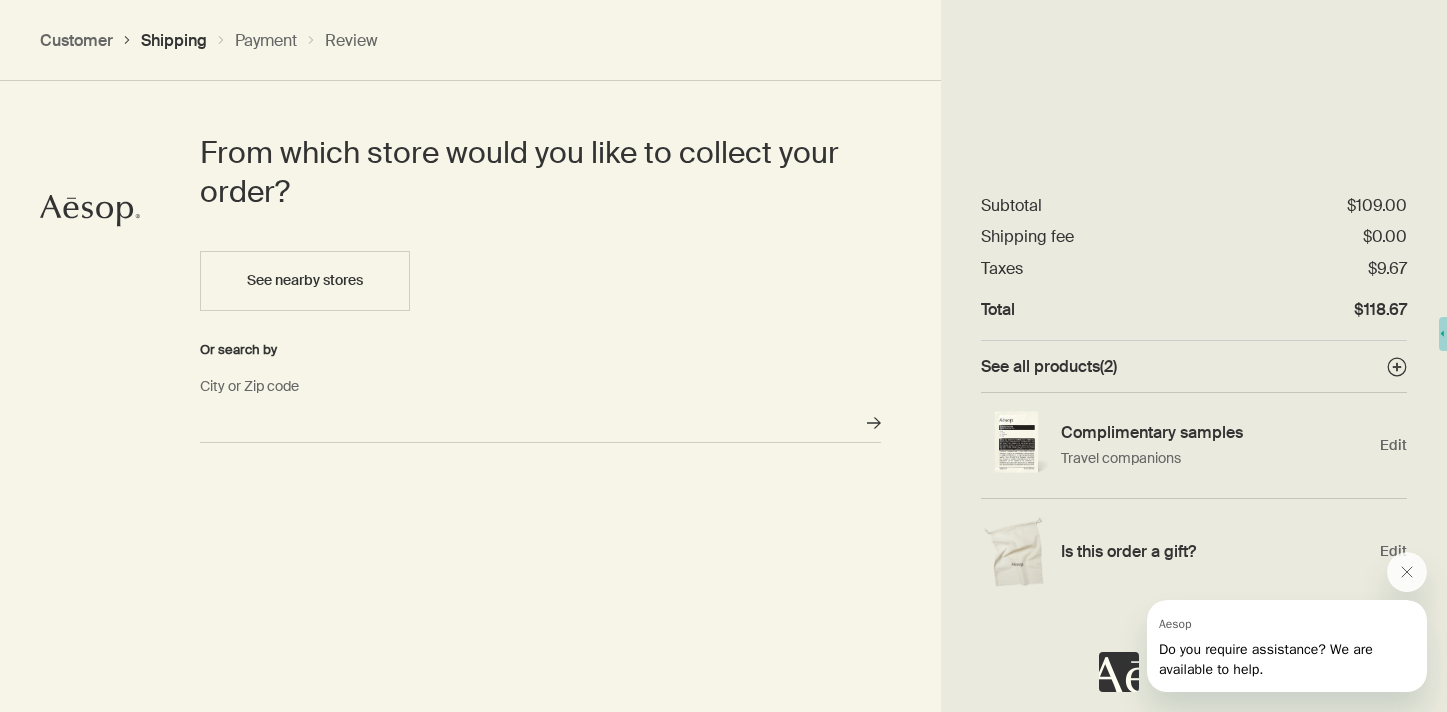 click on "City or Zip code" at bounding box center [540, 423] 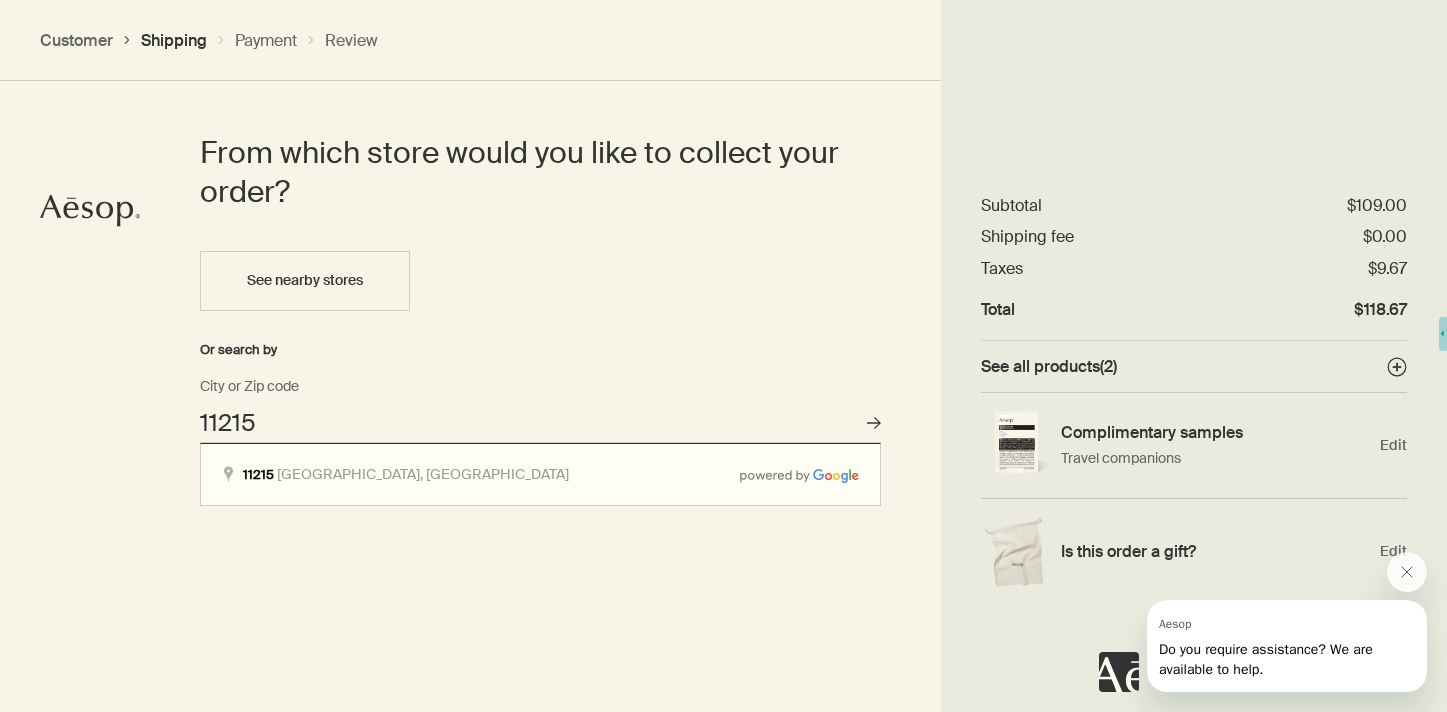 scroll, scrollTop: 926, scrollLeft: 0, axis: vertical 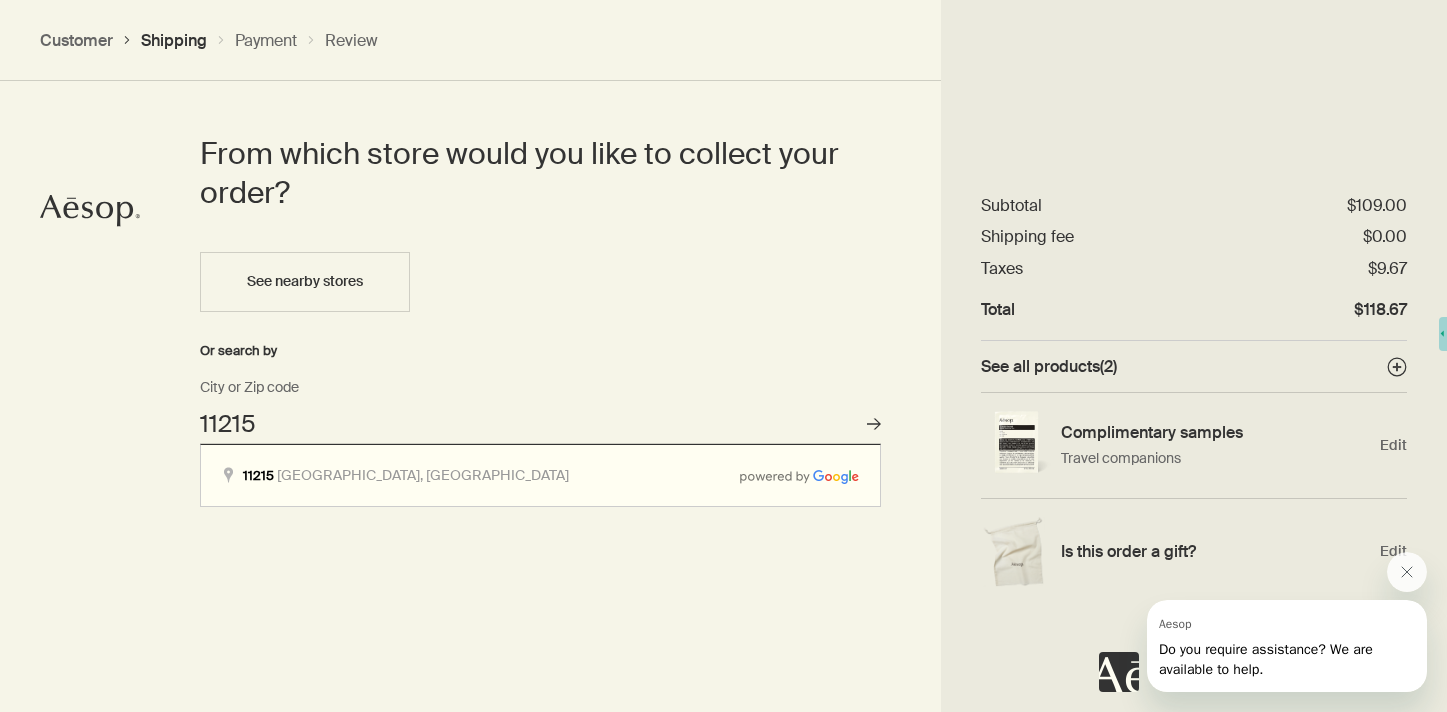 type on "Brooklyn, NY 11215" 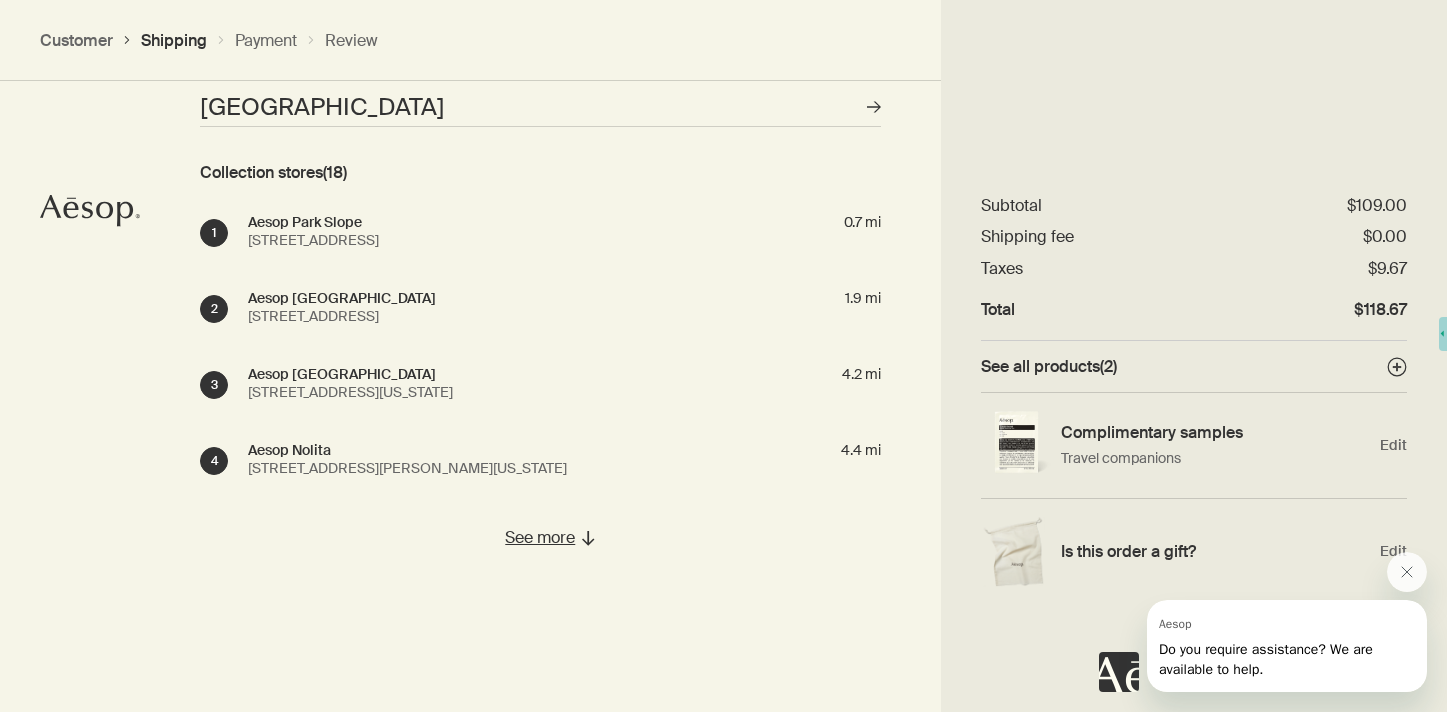 scroll, scrollTop: 1256, scrollLeft: 0, axis: vertical 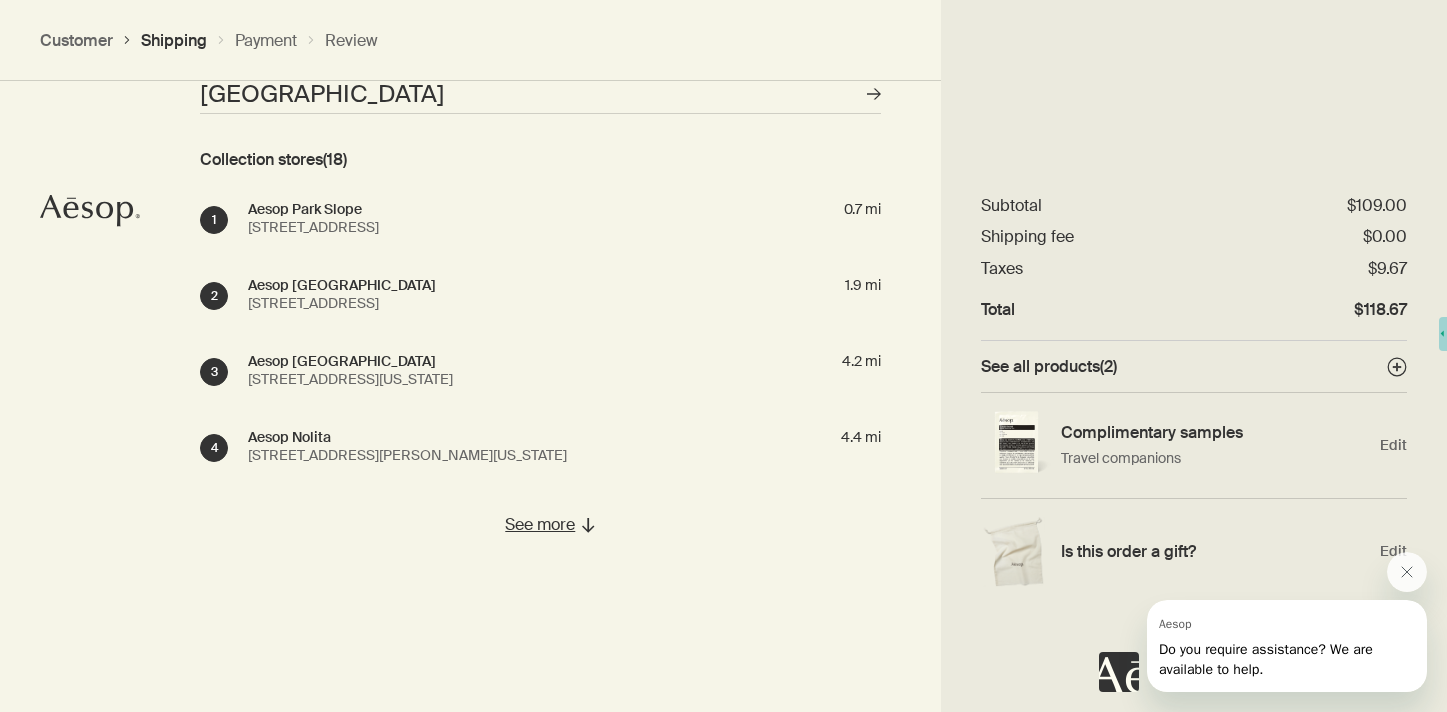 click on "Collection stores  (18) 1 Aesop Park Slope 225 5th Avenue, Brooklyn, NY 11215 0.7 mi 2 Aesop Bergen Street 57 Bergen Street, Brooklyn, NY 11201 1.9 mi 3 Aesop World Trade Center 185 Greenwich Street, Space LL4050, New York, NY 4.2 mi 4 Aesop Nolita 226 Elizabeth Street New York NY 10012 4.4 mi See more" at bounding box center (540, 342) 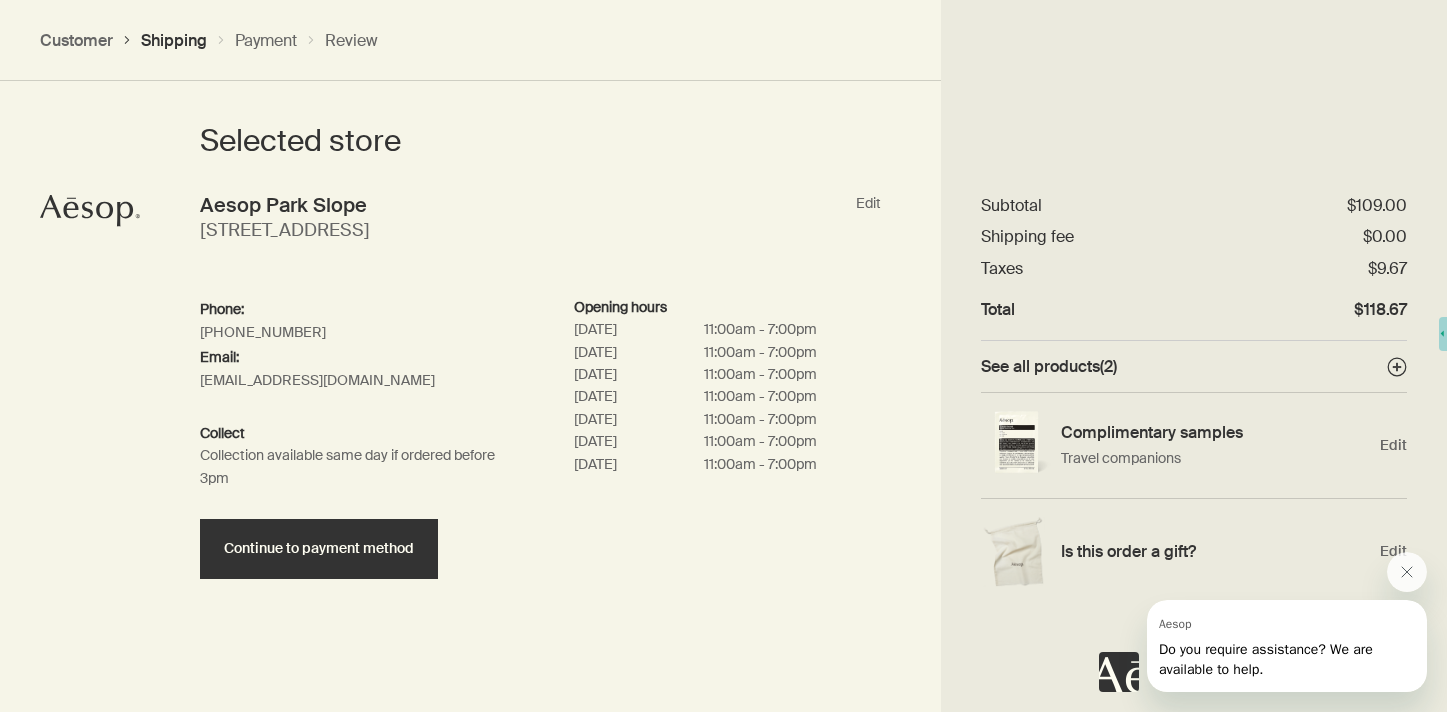scroll, scrollTop: 921, scrollLeft: 0, axis: vertical 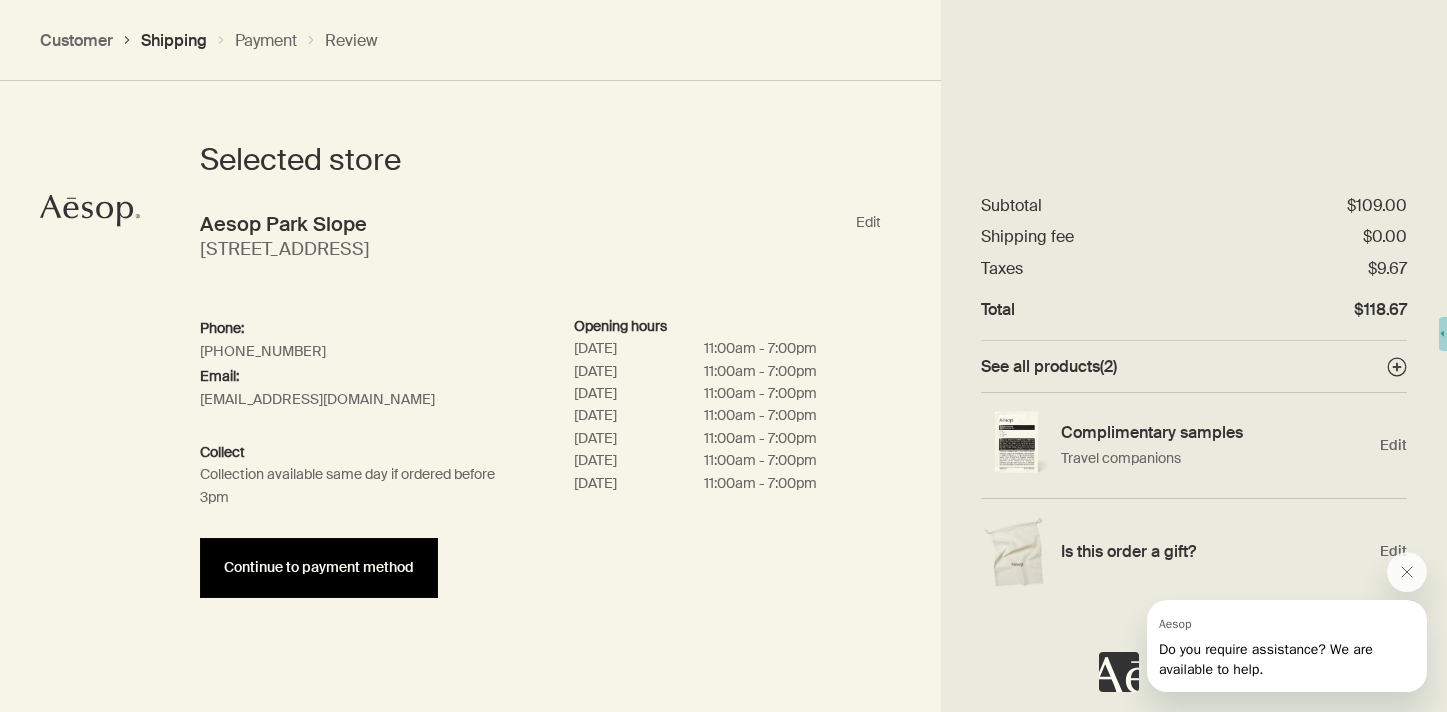 click on "Continue to payment method" at bounding box center (319, 567) 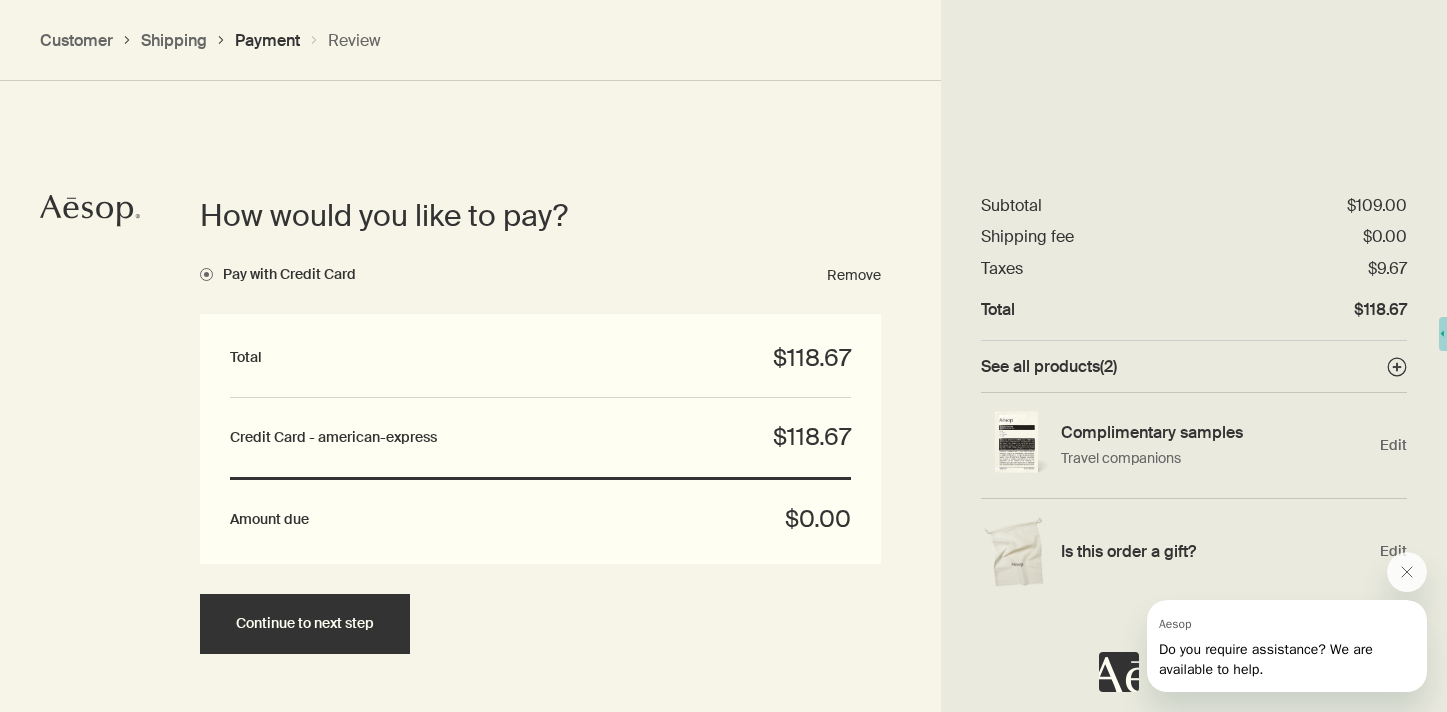 scroll, scrollTop: 1343, scrollLeft: 0, axis: vertical 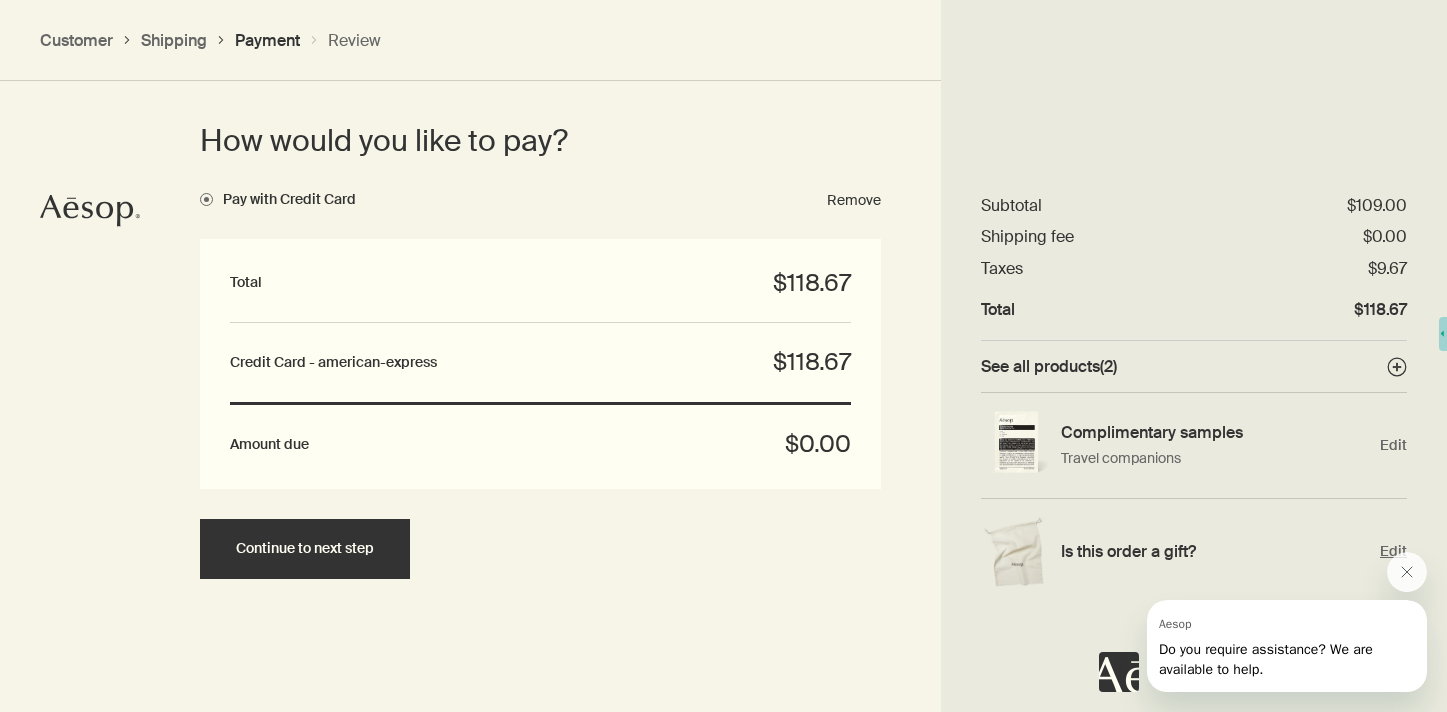 click on "Edit" at bounding box center (1393, 551) 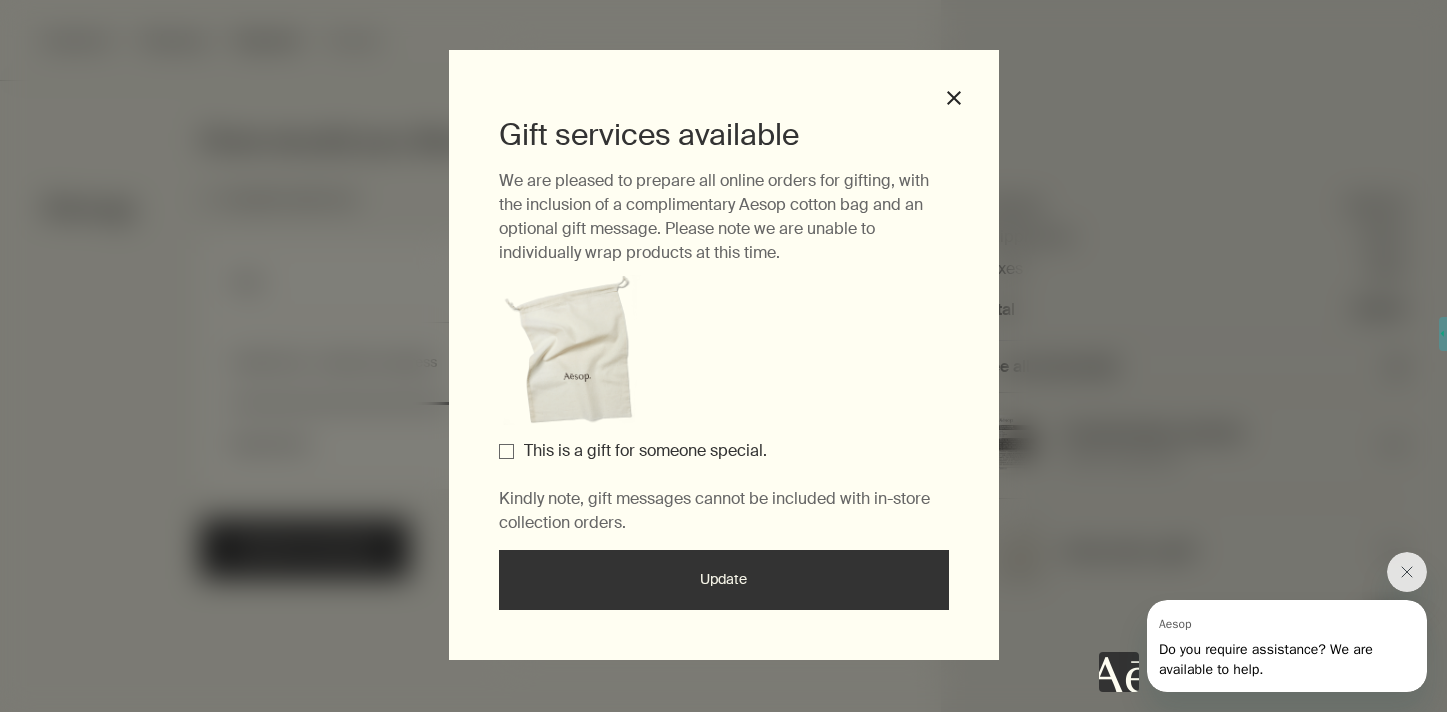 click on "This is a gift for someone special." at bounding box center [506, 451] 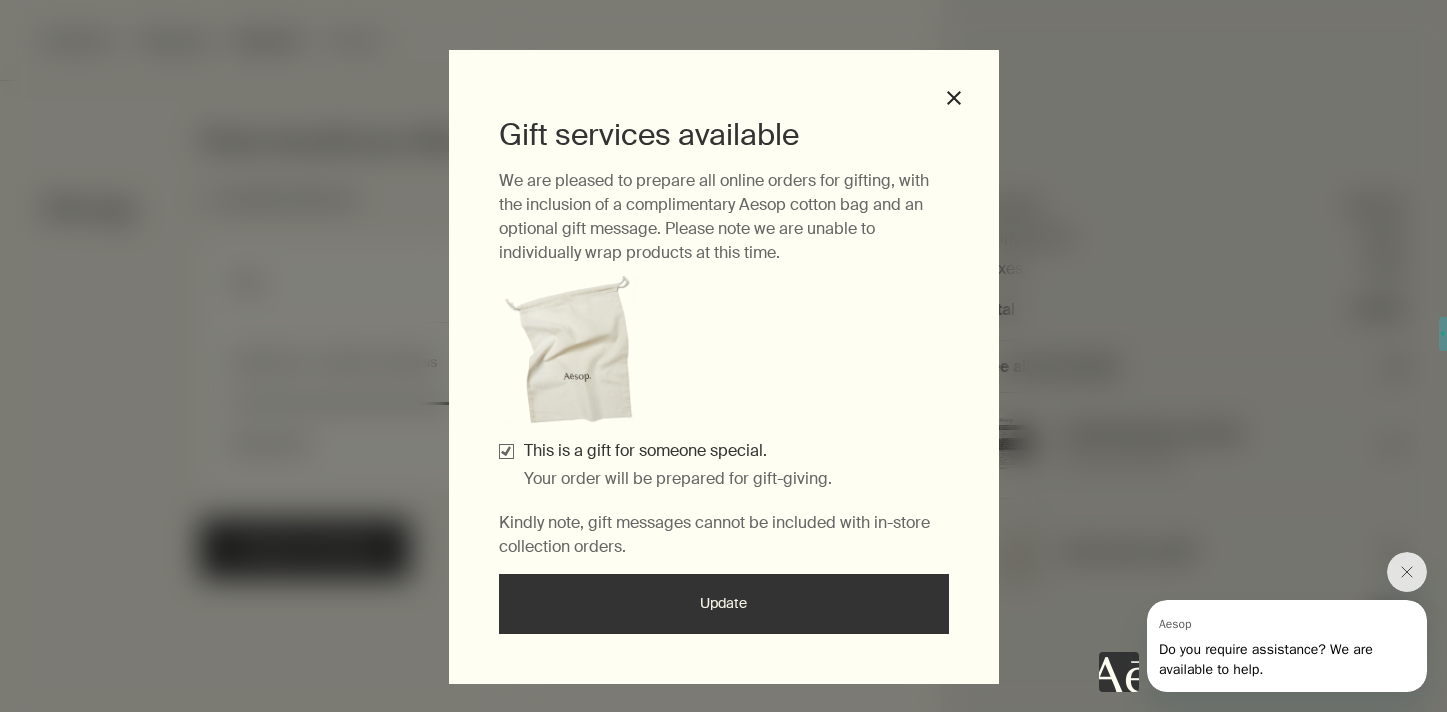 click on "Update" at bounding box center [724, 604] 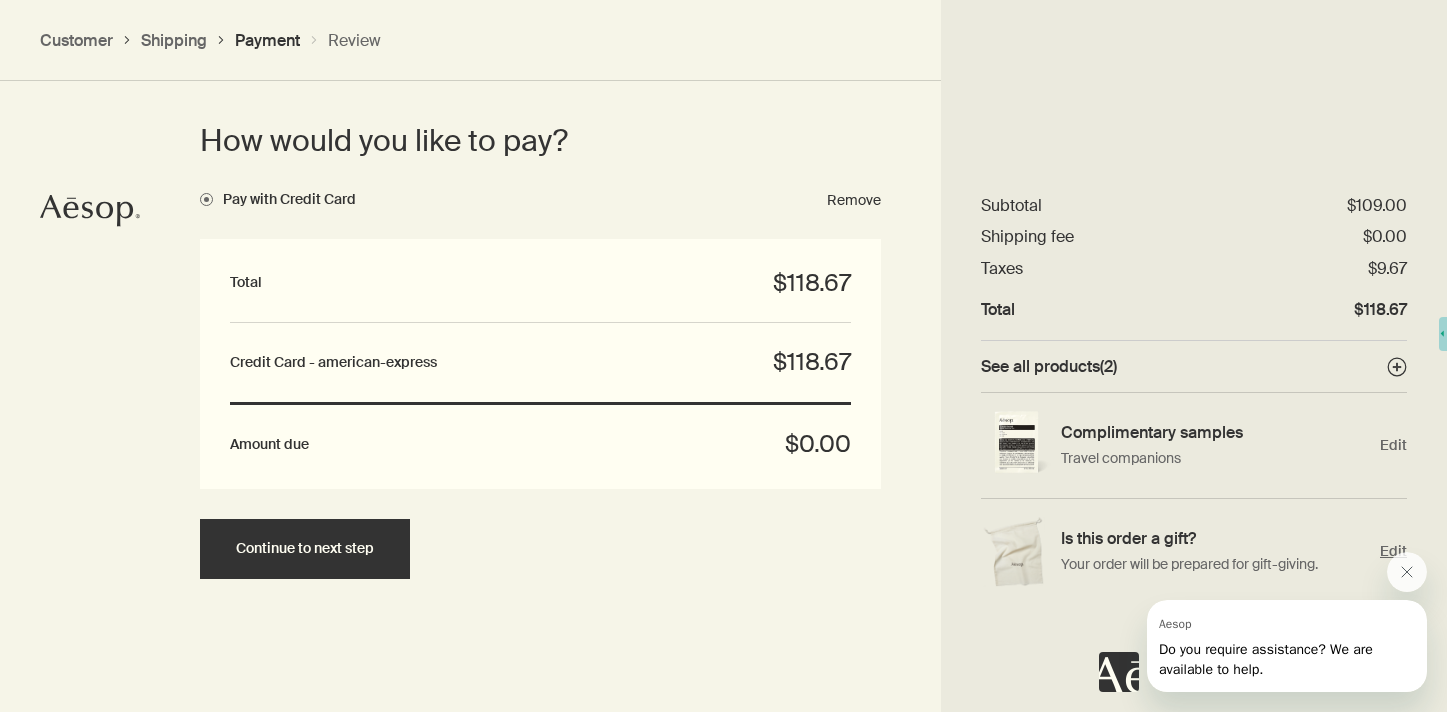 scroll, scrollTop: 1462, scrollLeft: 0, axis: vertical 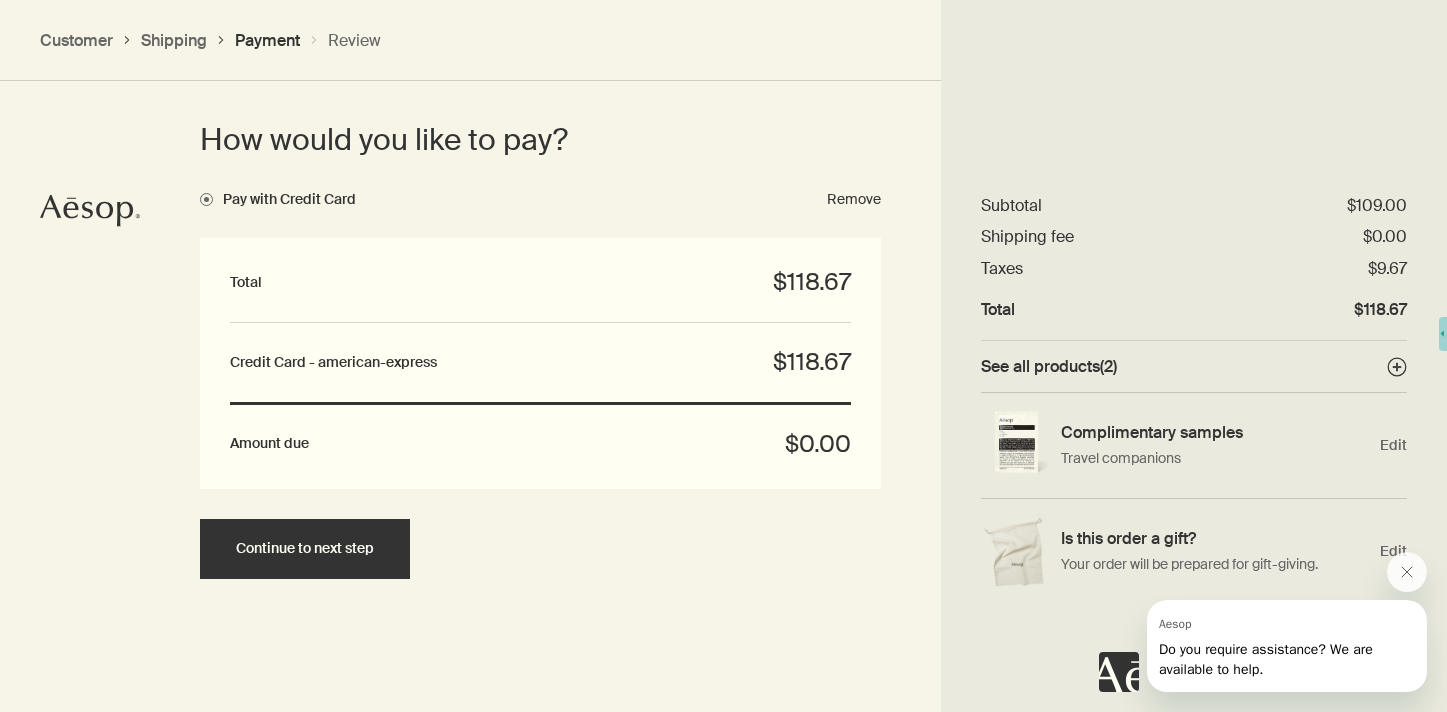 click on "Aesop Do you require assistance? We are available to help." at bounding box center [1287, 646] 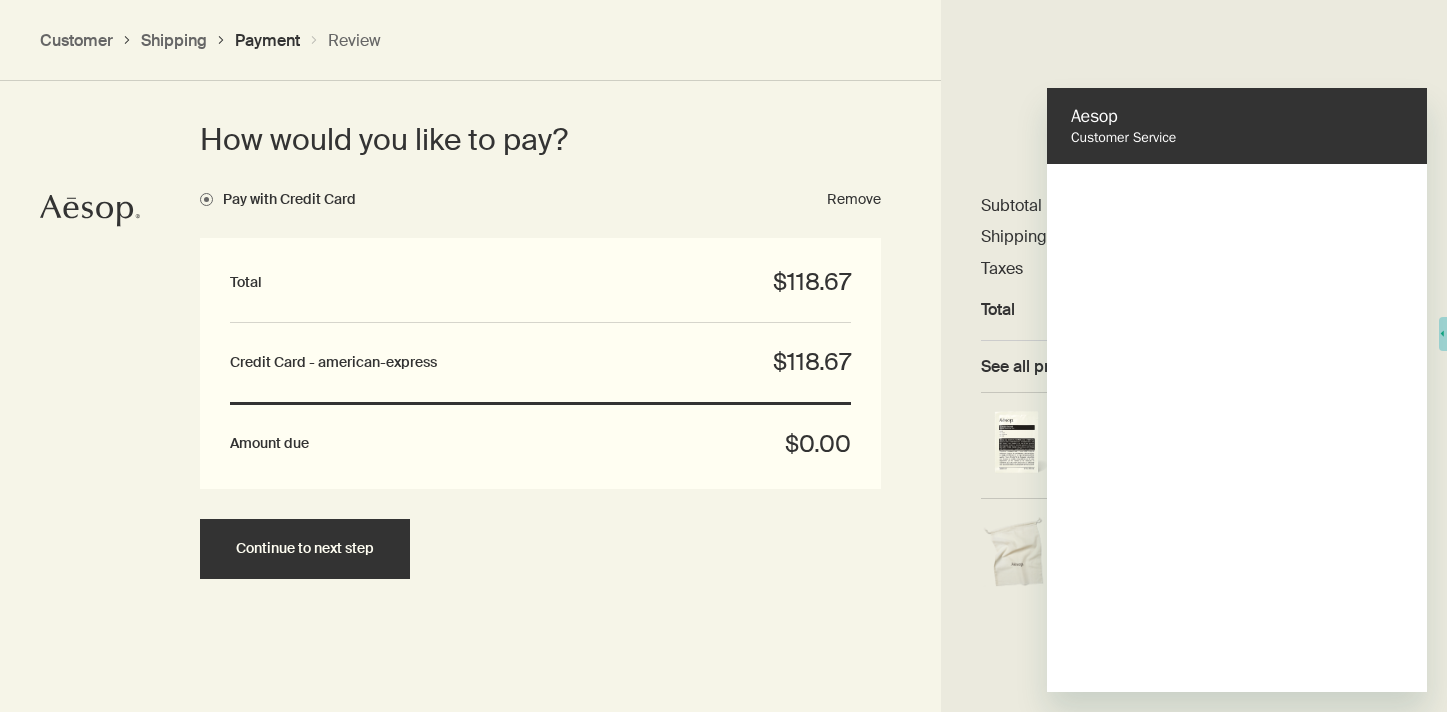 scroll, scrollTop: 0, scrollLeft: 0, axis: both 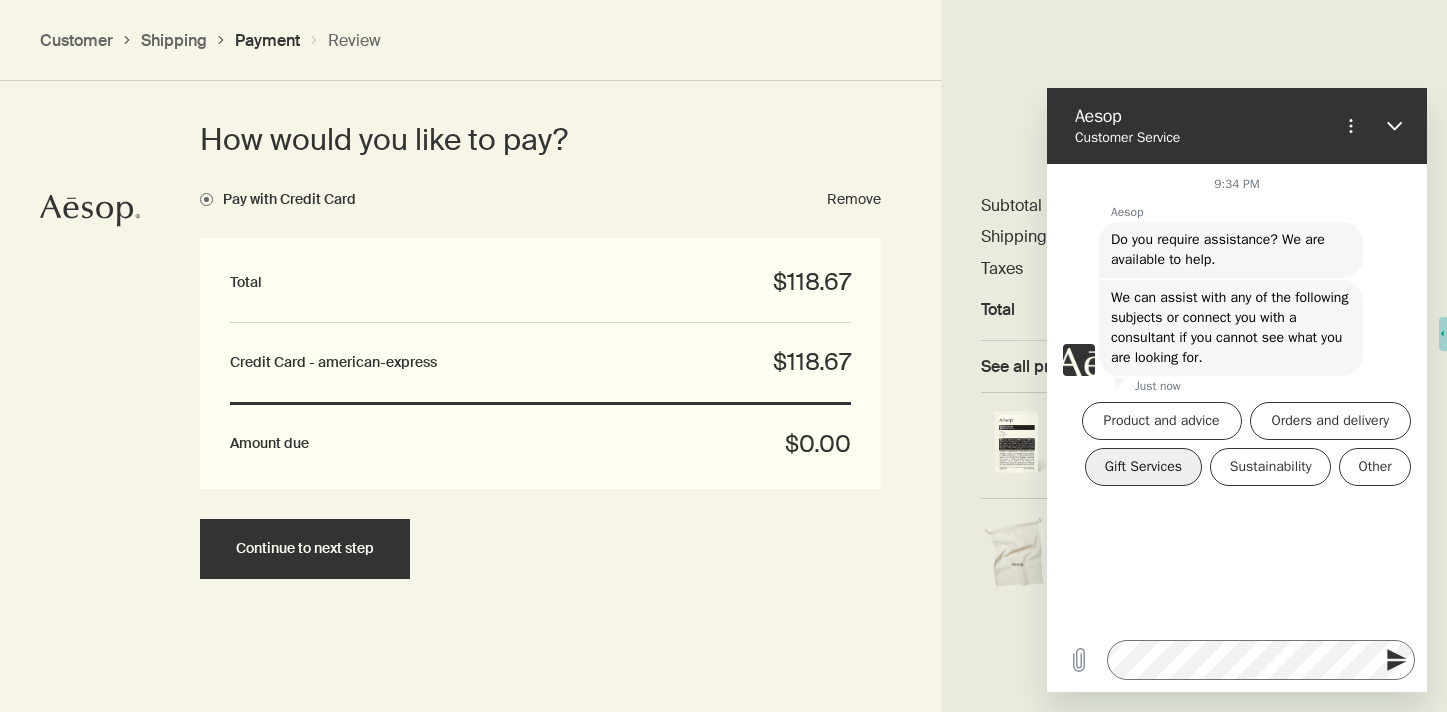 click on "Gift Services" at bounding box center [1144, 467] 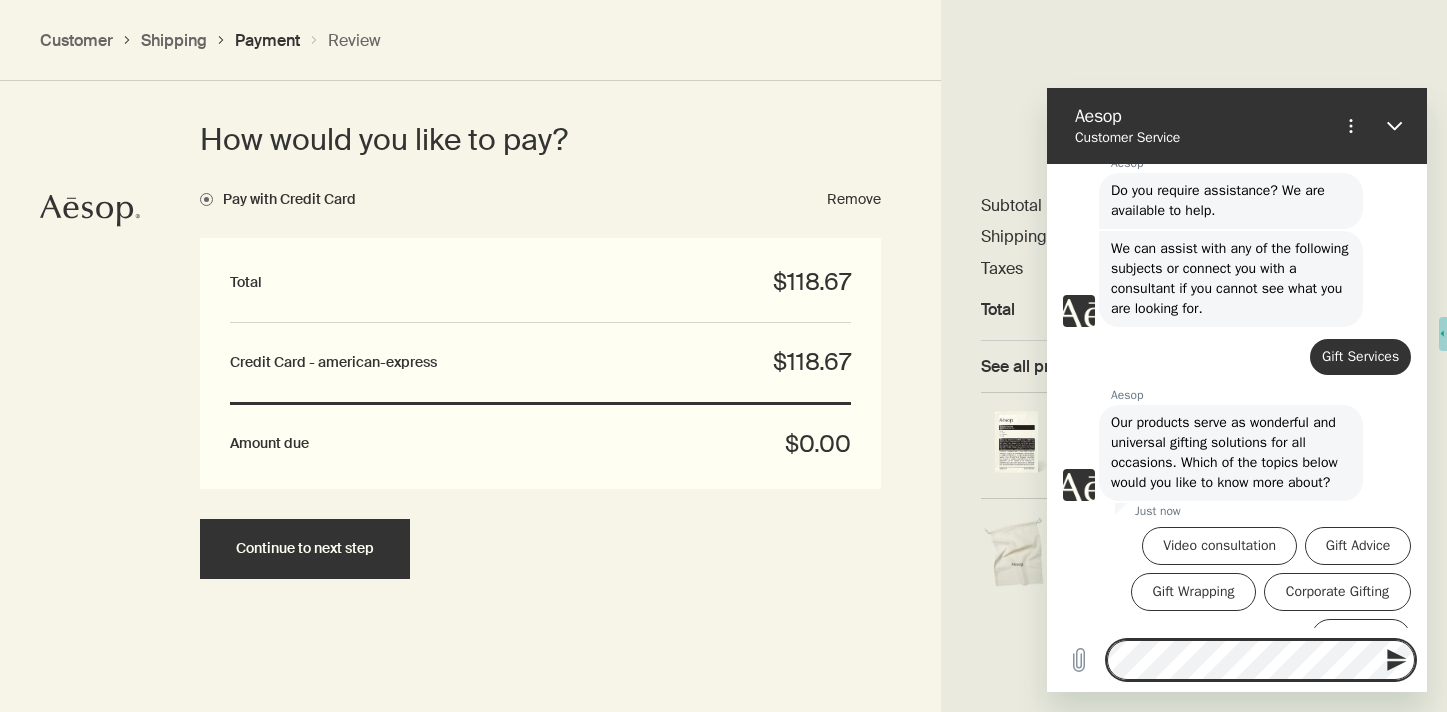 scroll, scrollTop: 103, scrollLeft: 0, axis: vertical 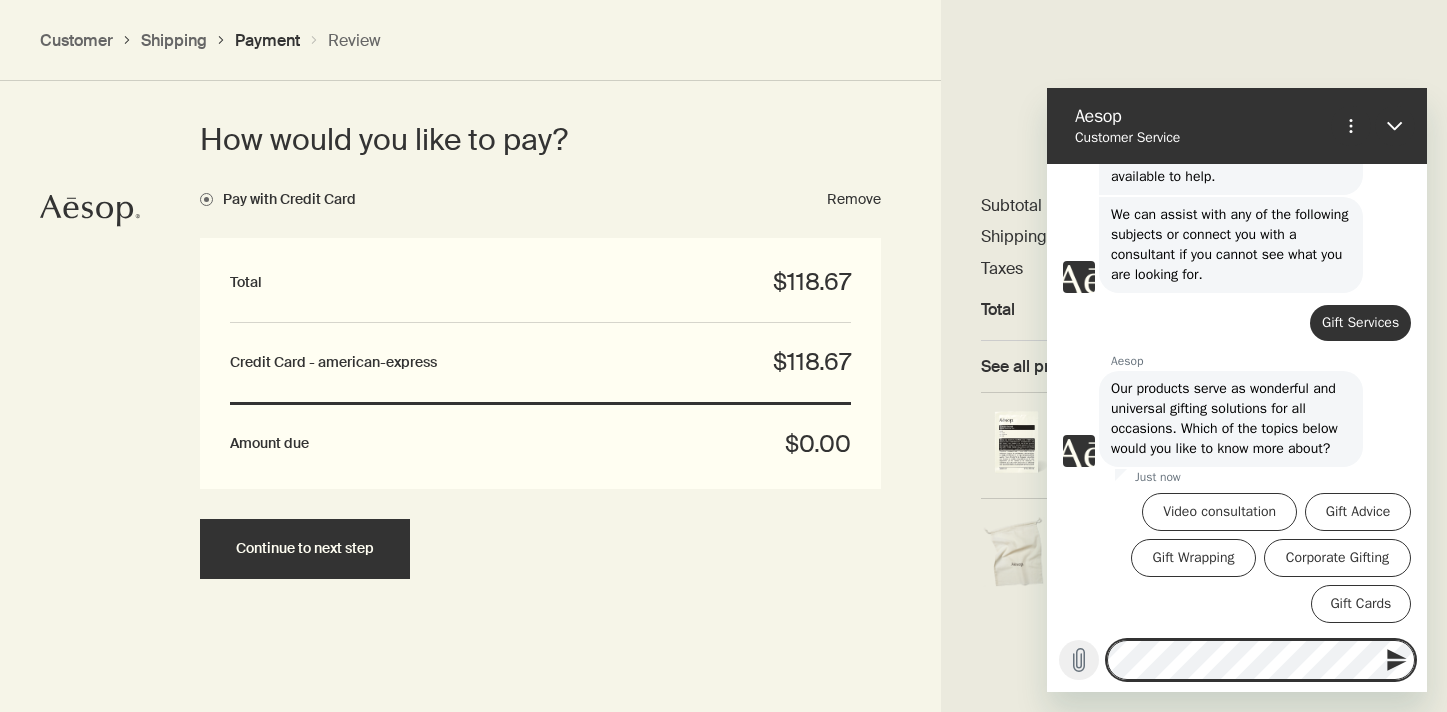 click on "Type a message" at bounding box center (1237, 660) 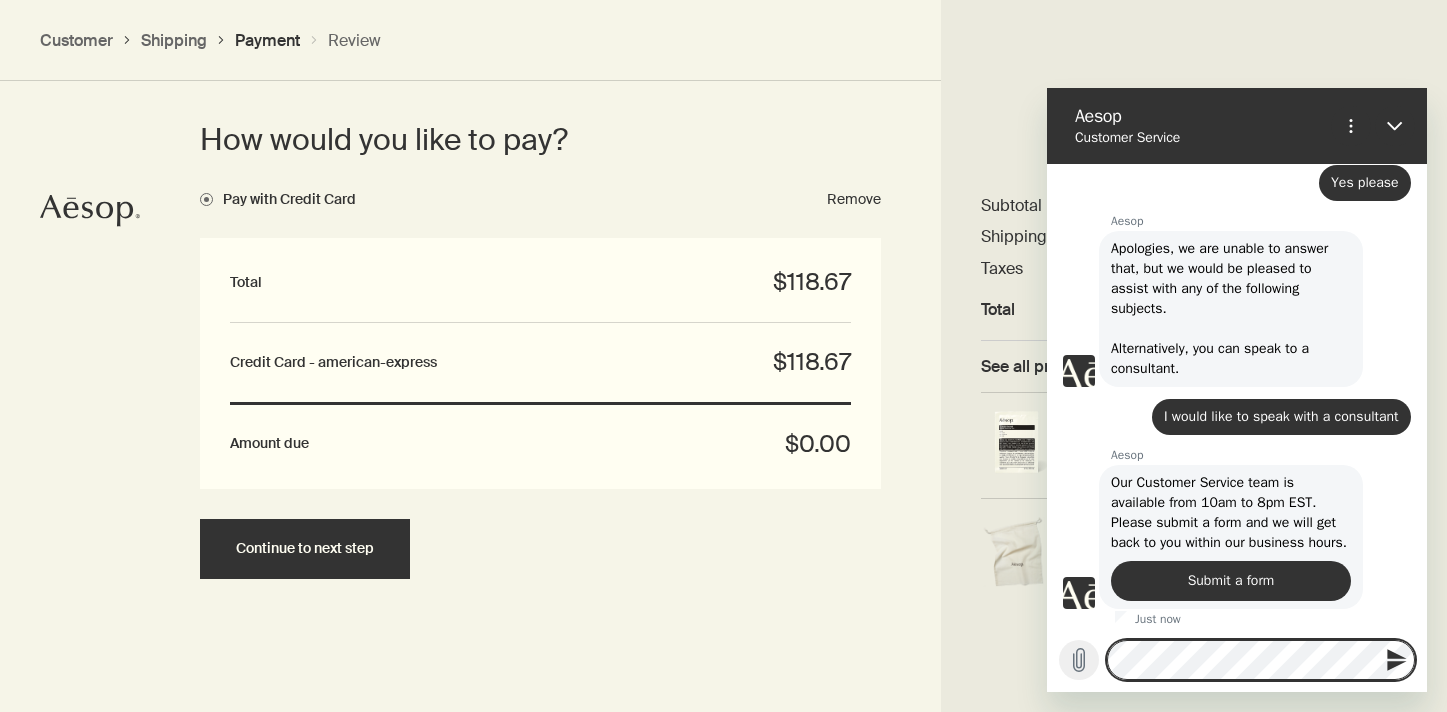 scroll, scrollTop: 675, scrollLeft: 0, axis: vertical 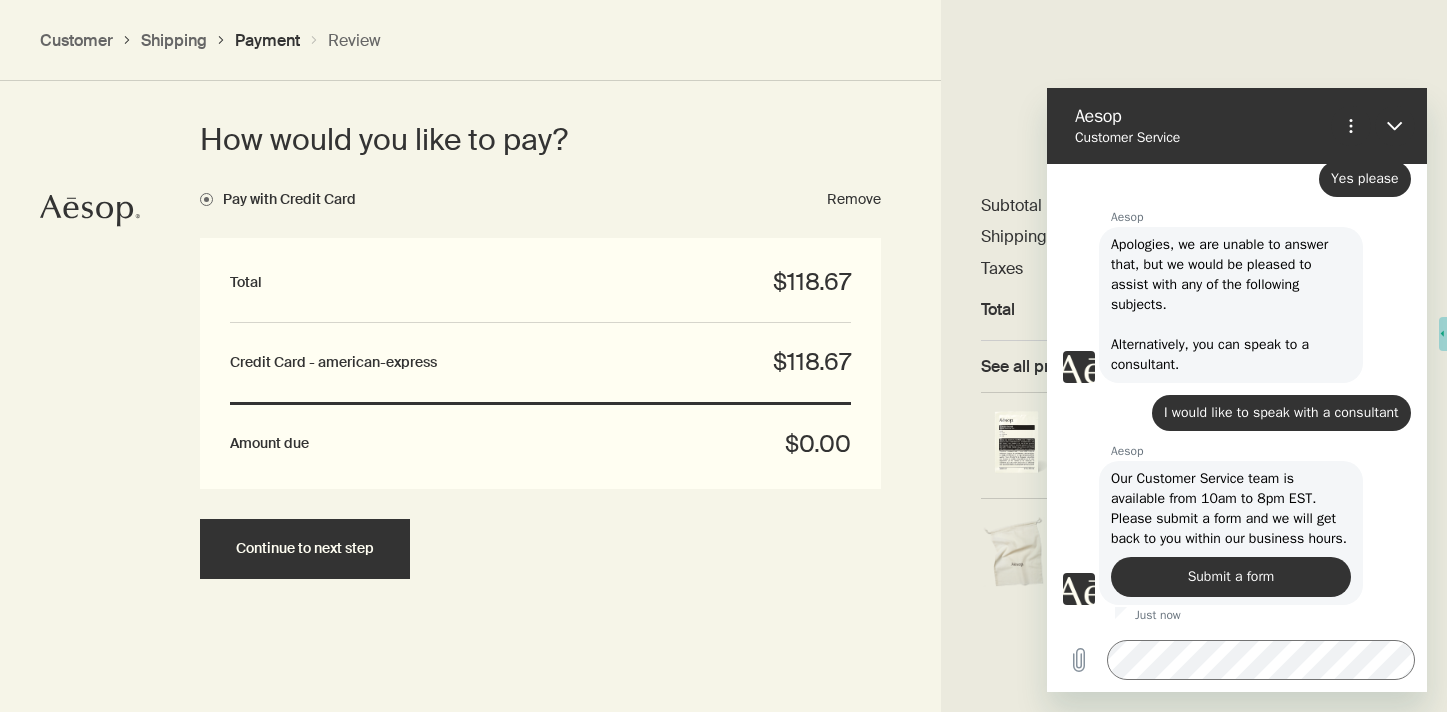 click on "Continue to next step" at bounding box center [540, 549] 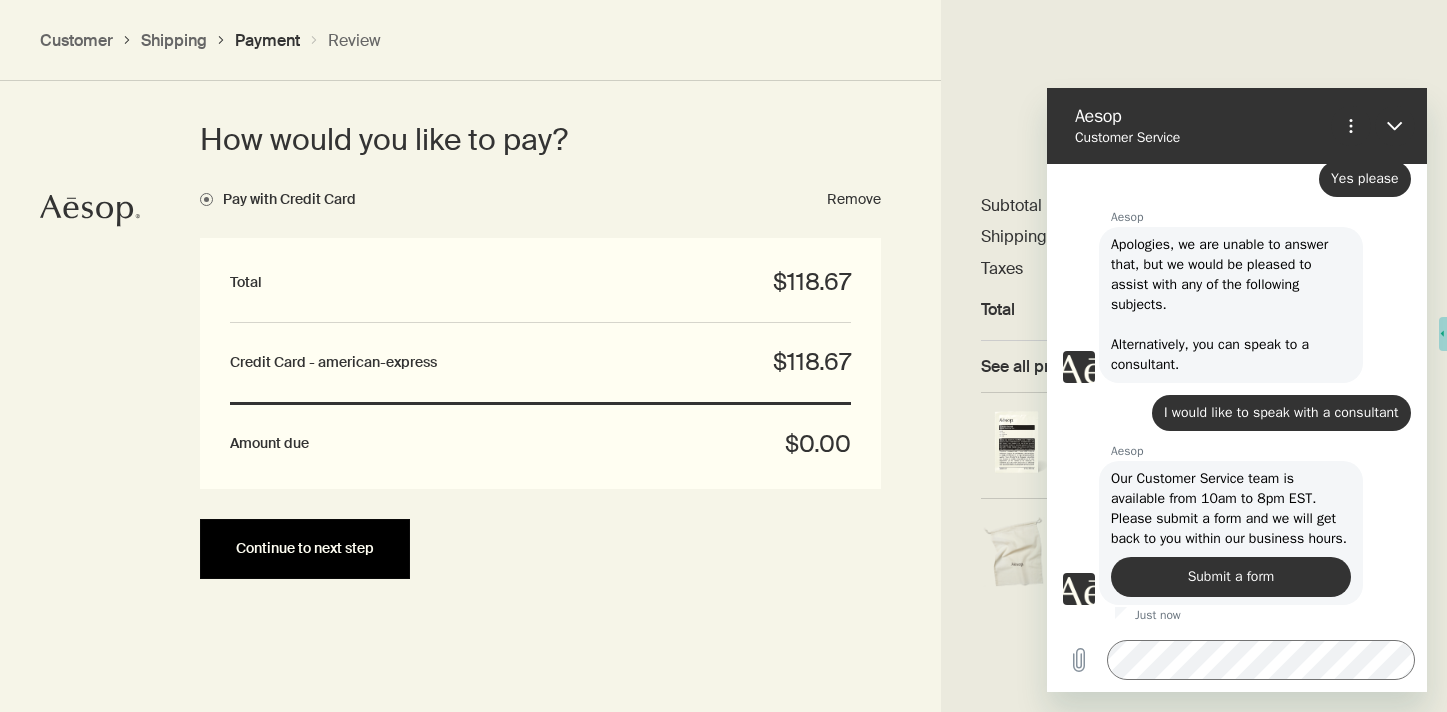 click on "Continue to next step" at bounding box center (305, 548) 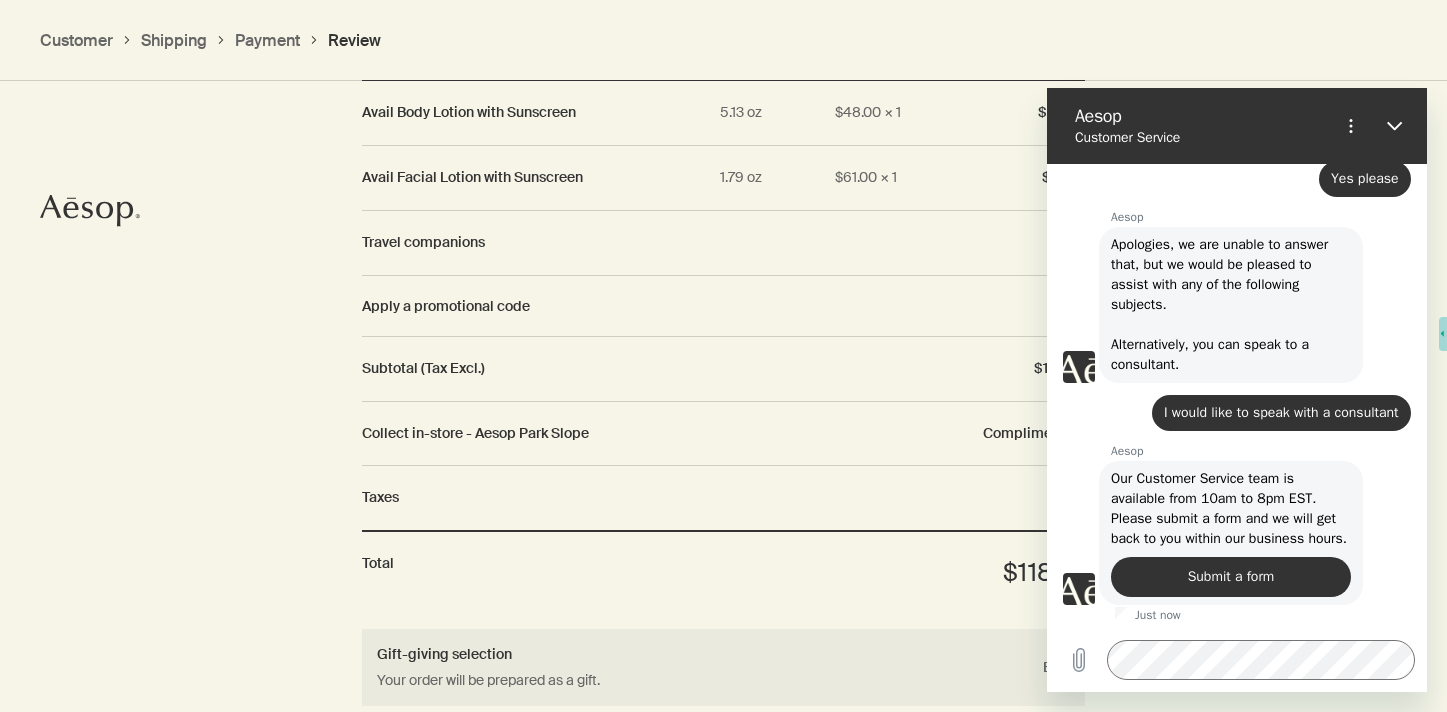 scroll, scrollTop: 2184, scrollLeft: 0, axis: vertical 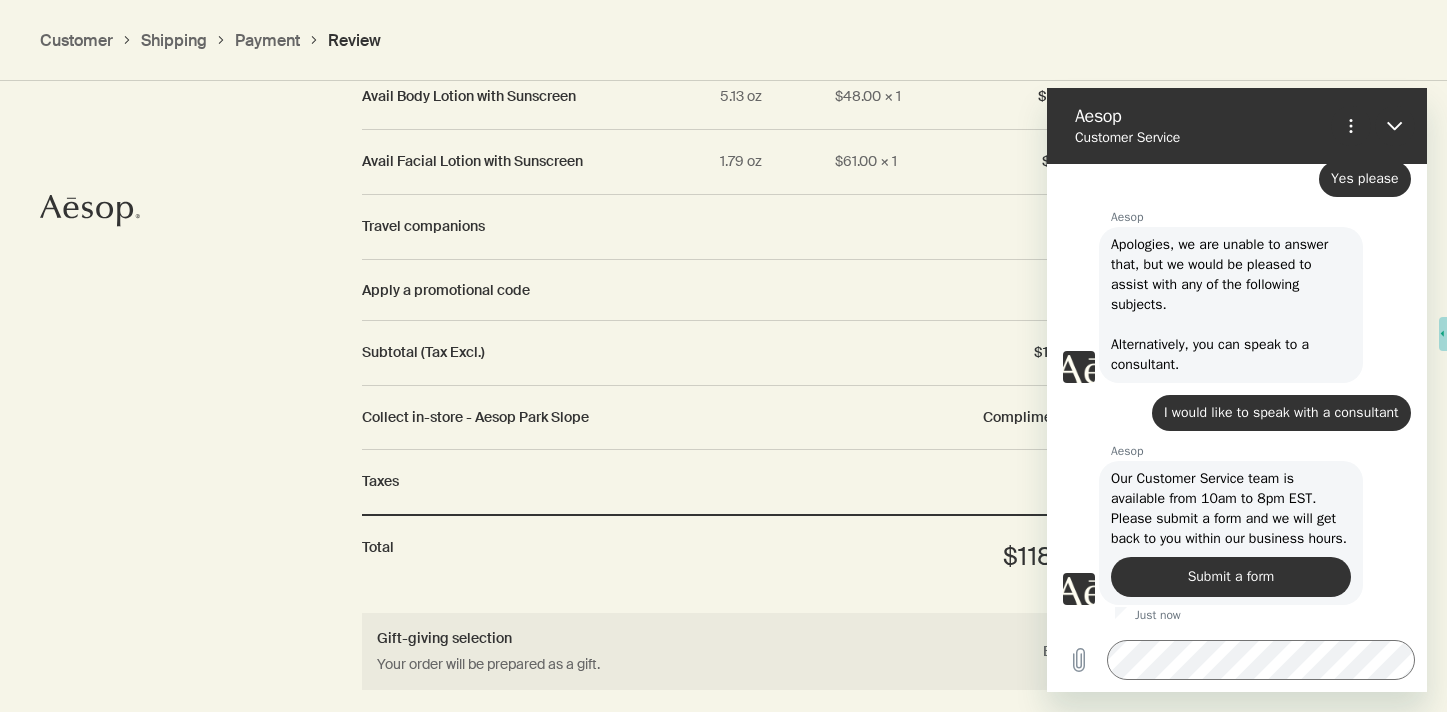 click on "Customer chevron Shipping chevron Payment chevron Review" at bounding box center [723, 40] 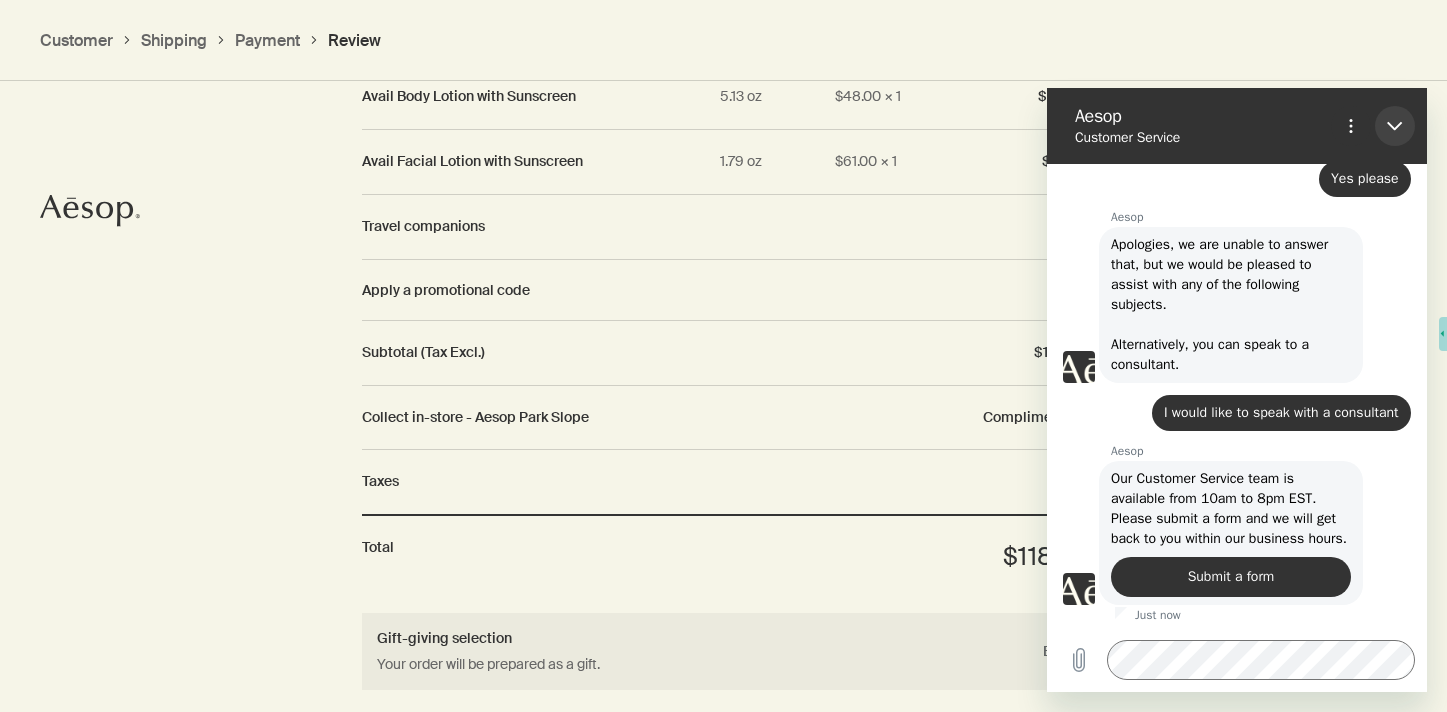 click at bounding box center [1395, 126] 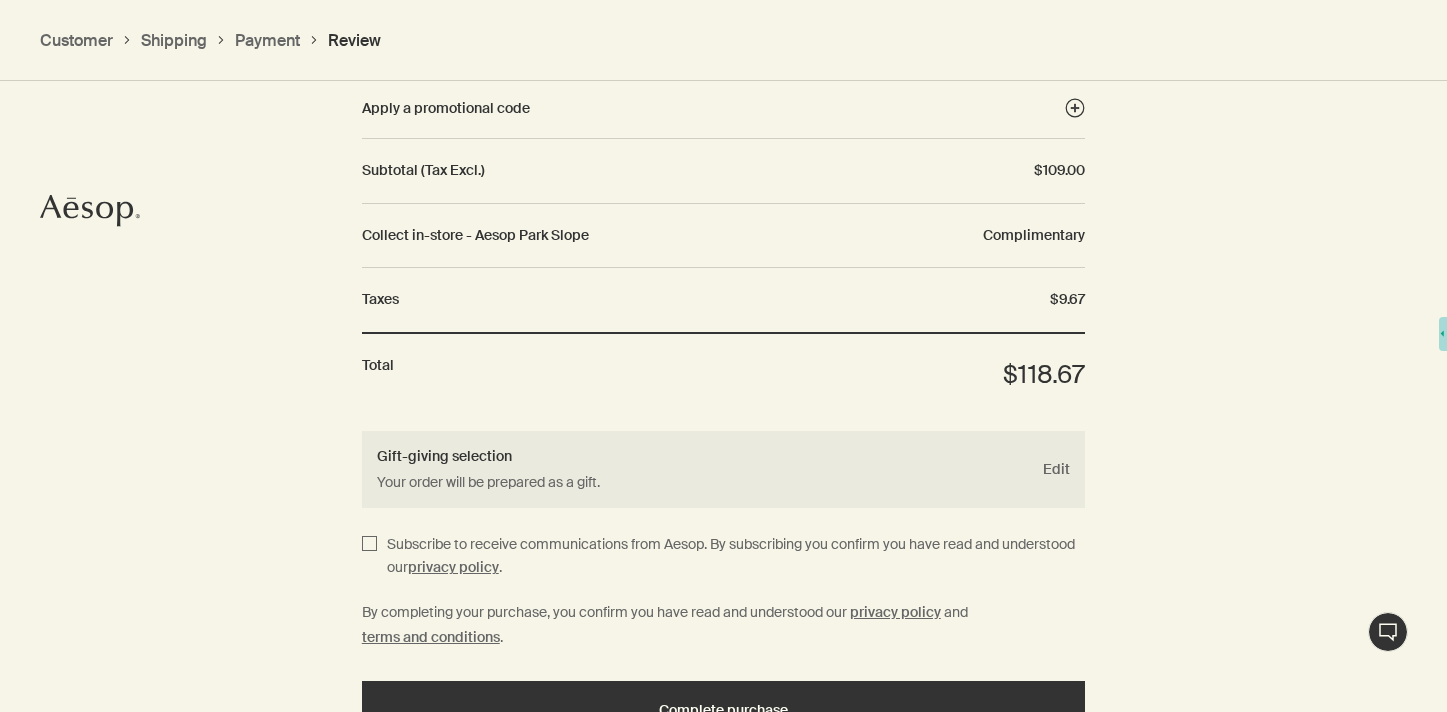 scroll, scrollTop: 2527, scrollLeft: 0, axis: vertical 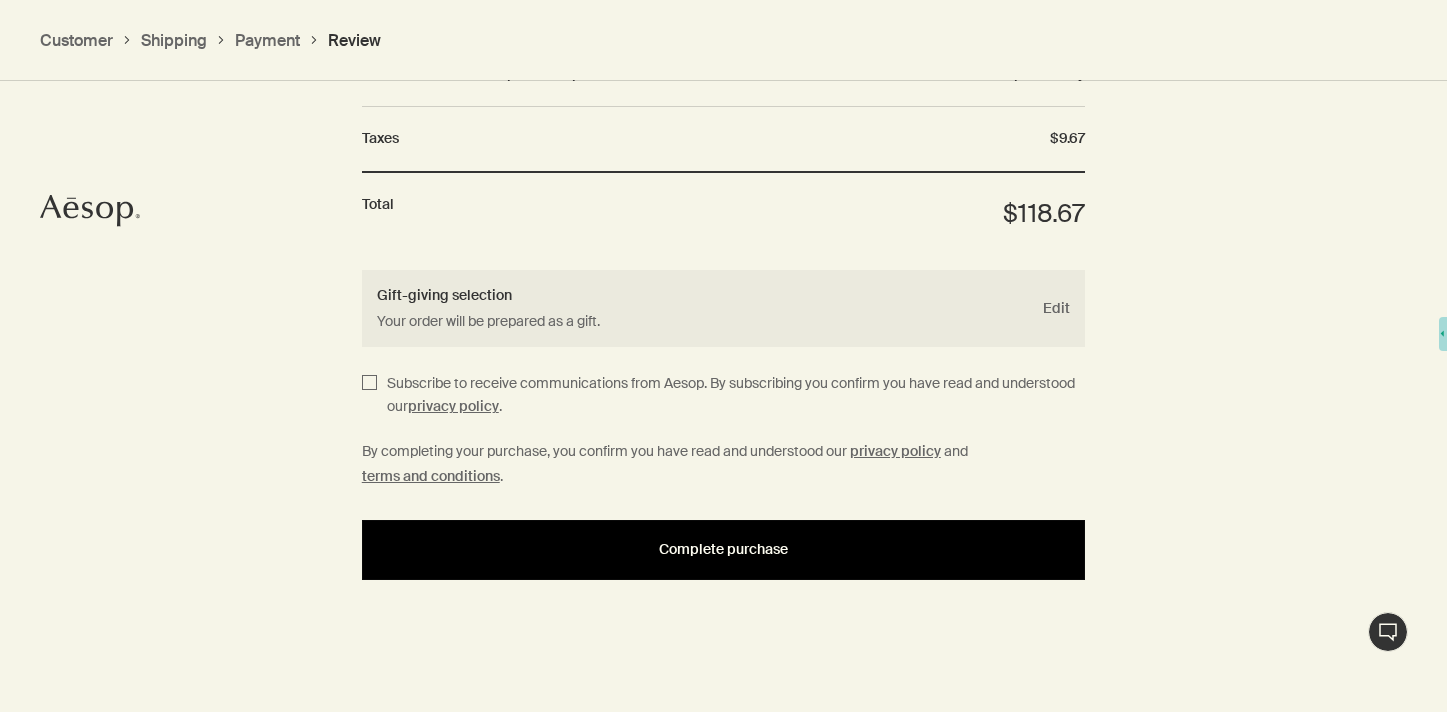 click on "Complete purchase" at bounding box center [723, 549] 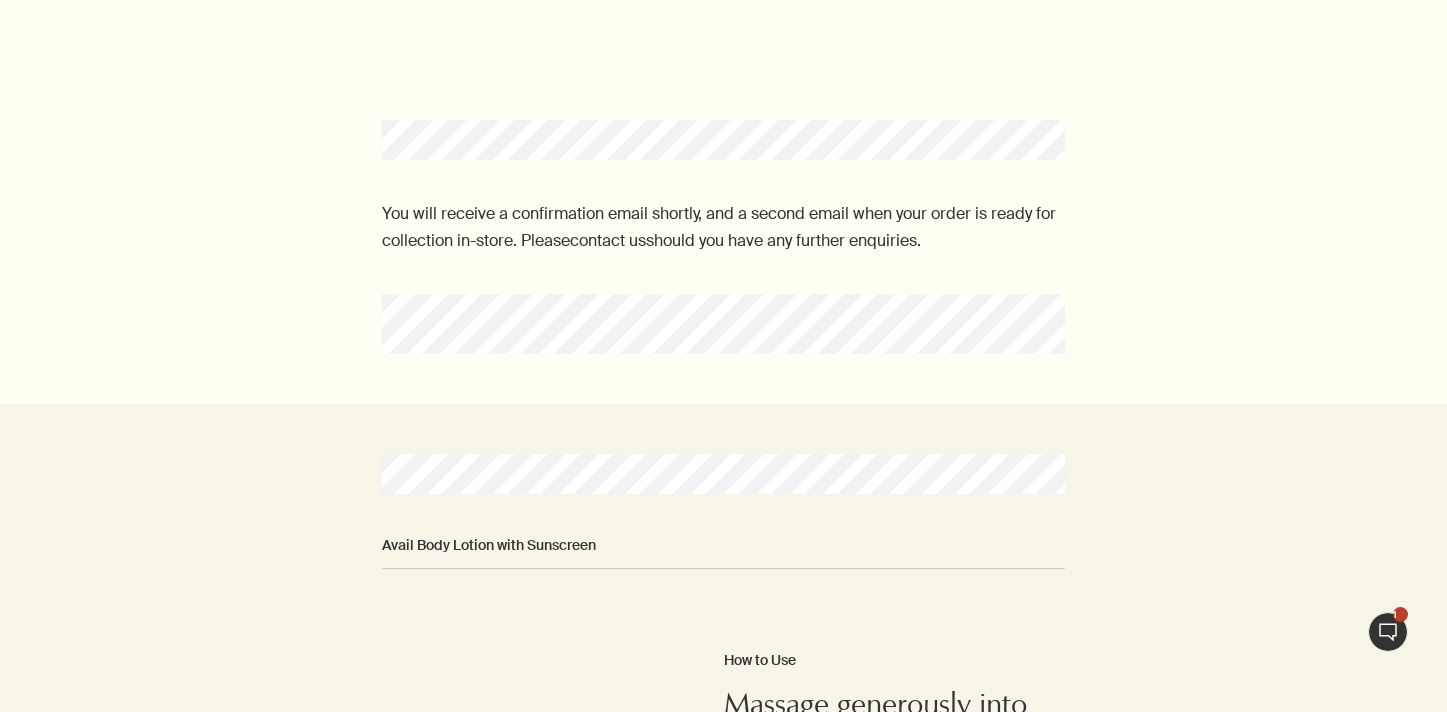 scroll, scrollTop: 0, scrollLeft: 0, axis: both 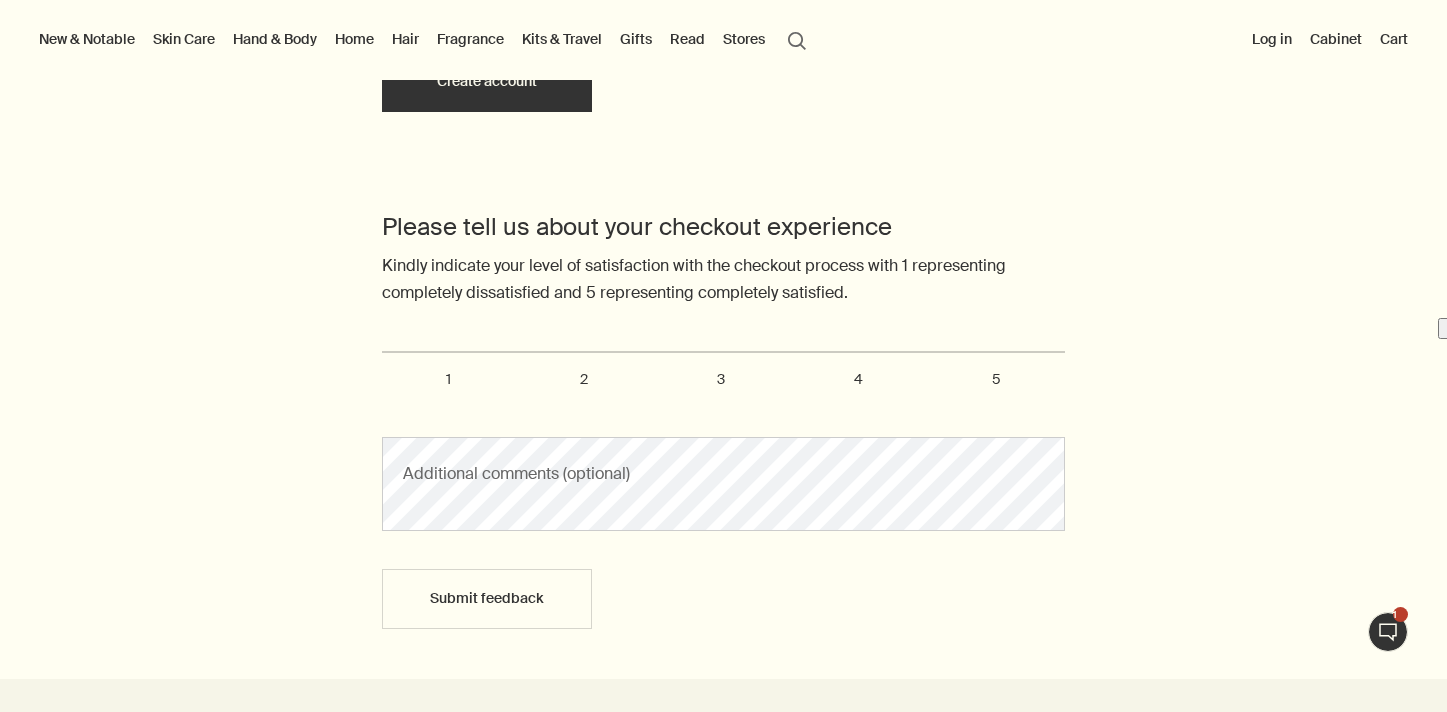 click on "4" at bounding box center (858, 379) 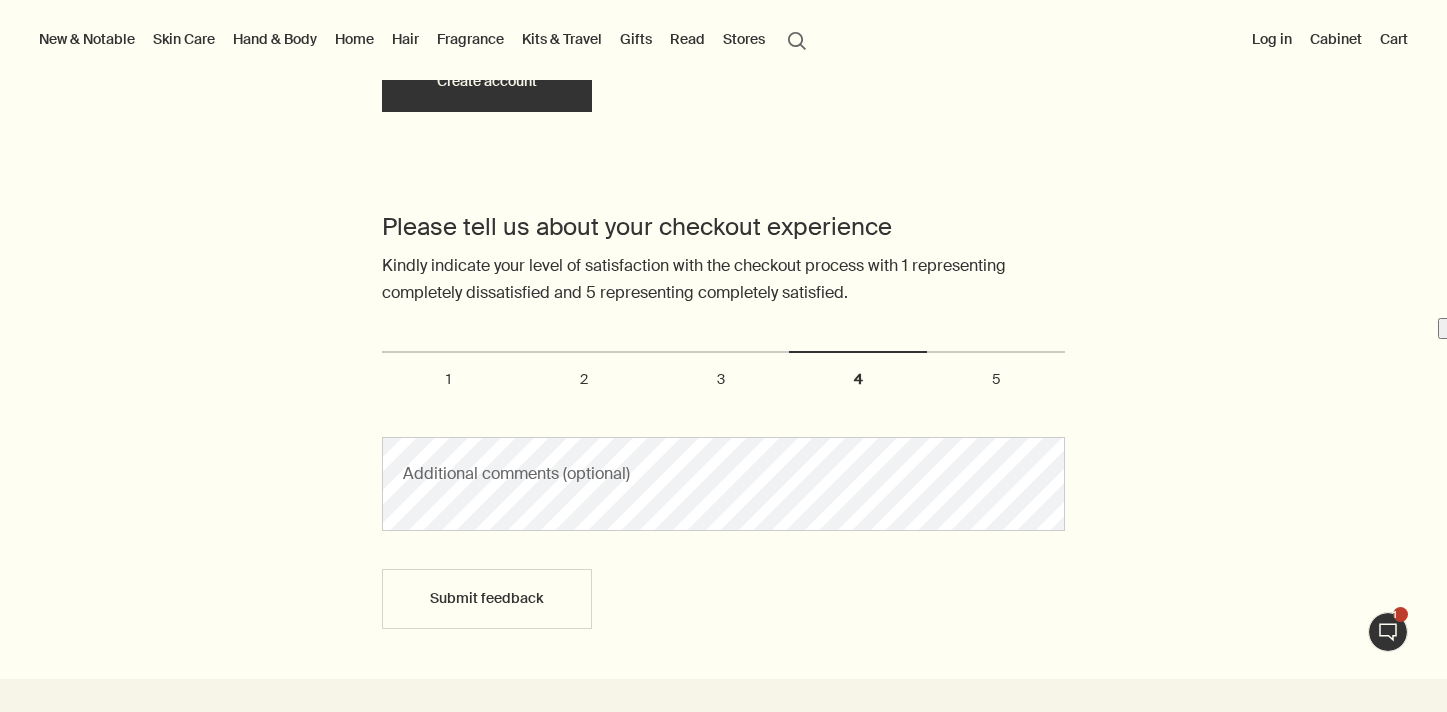 click on "4" at bounding box center [393, 360] 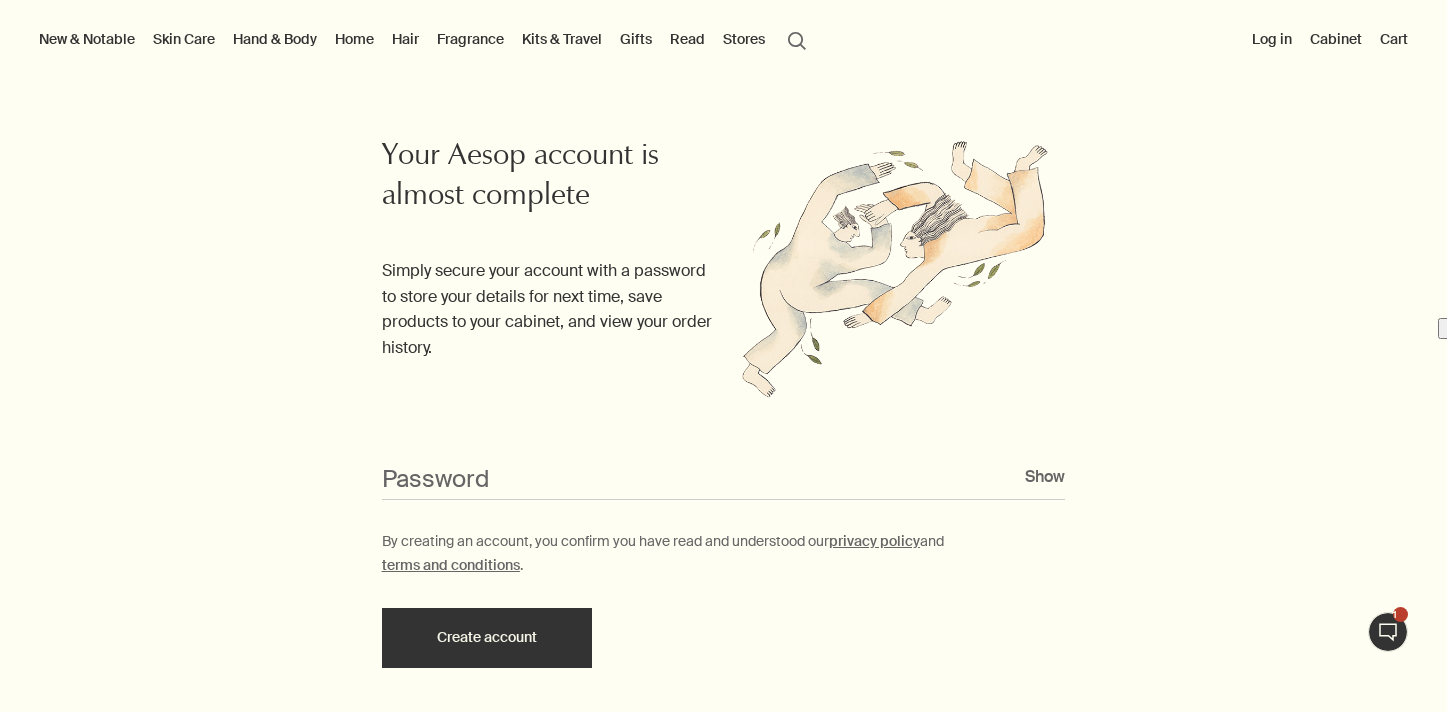 scroll, scrollTop: 436, scrollLeft: 0, axis: vertical 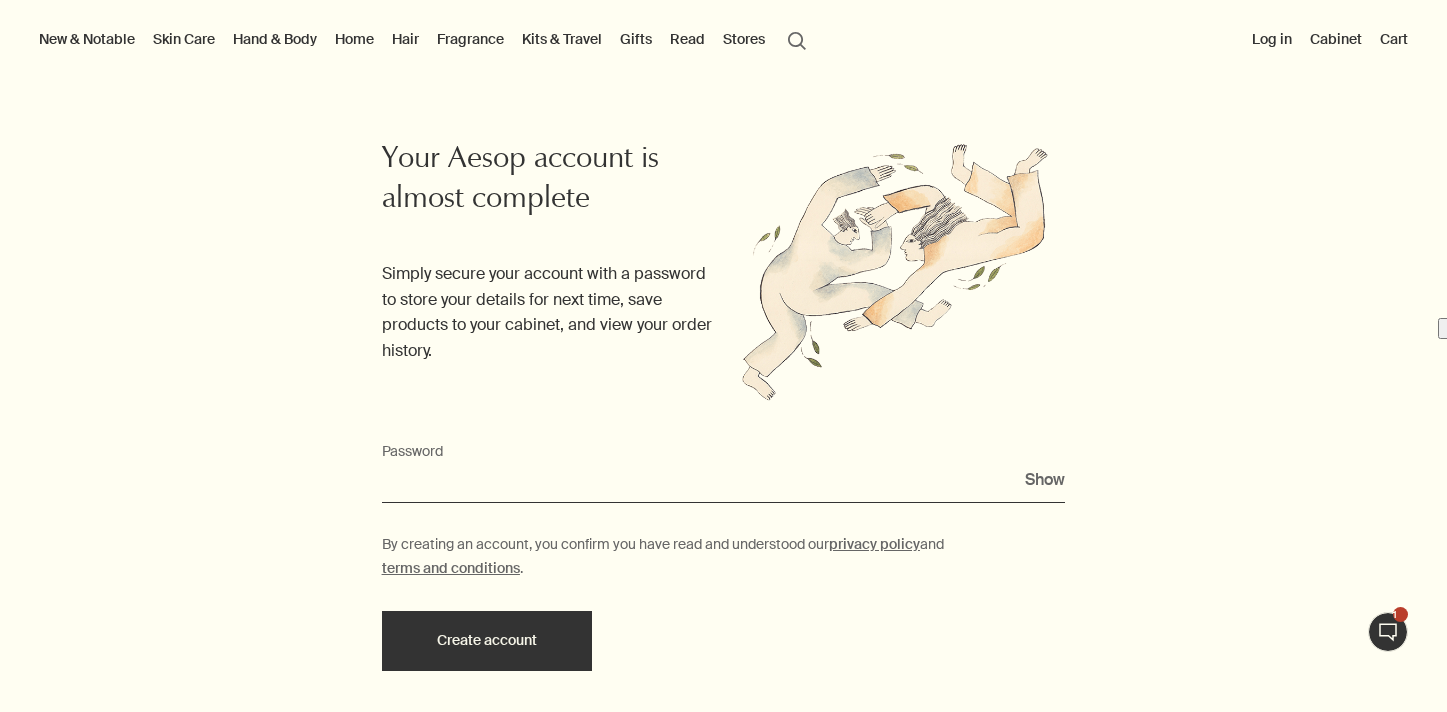 click on "Password" at bounding box center [724, 484] 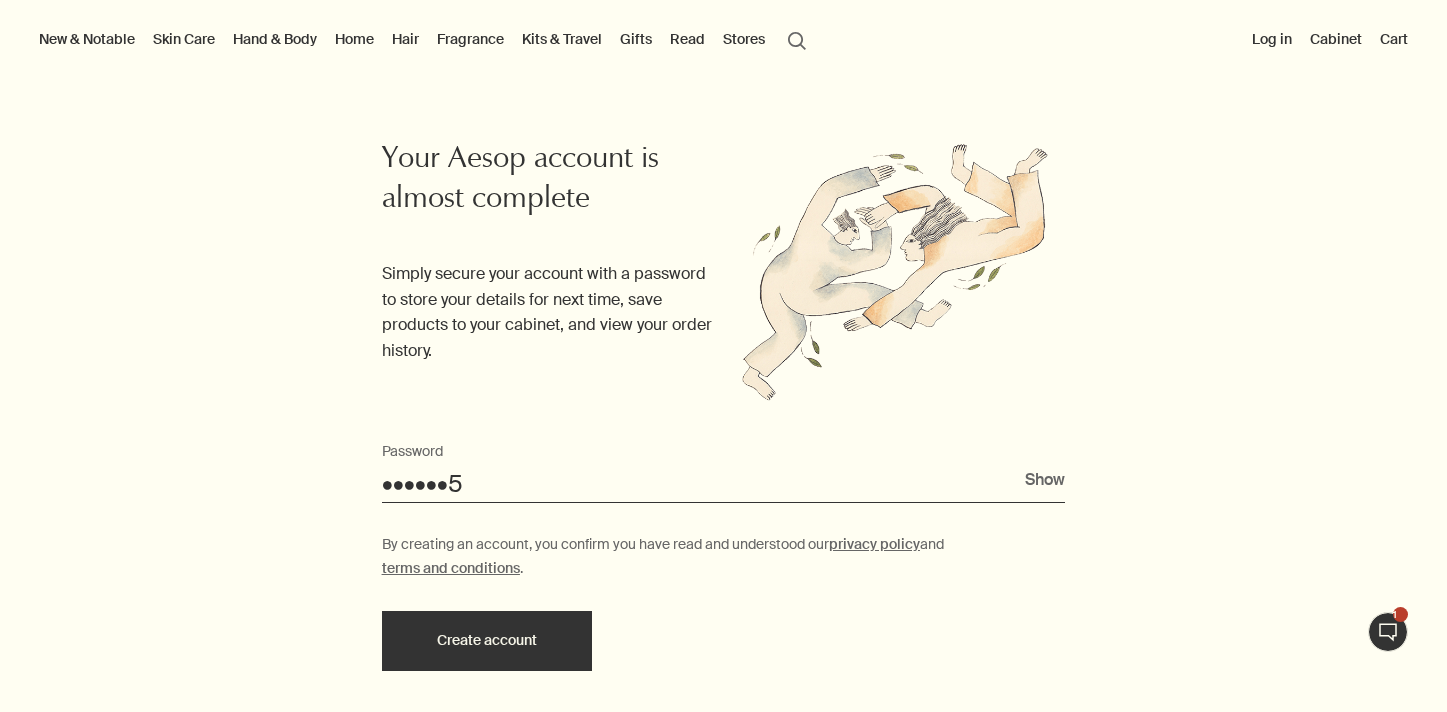 scroll, scrollTop: 435, scrollLeft: 0, axis: vertical 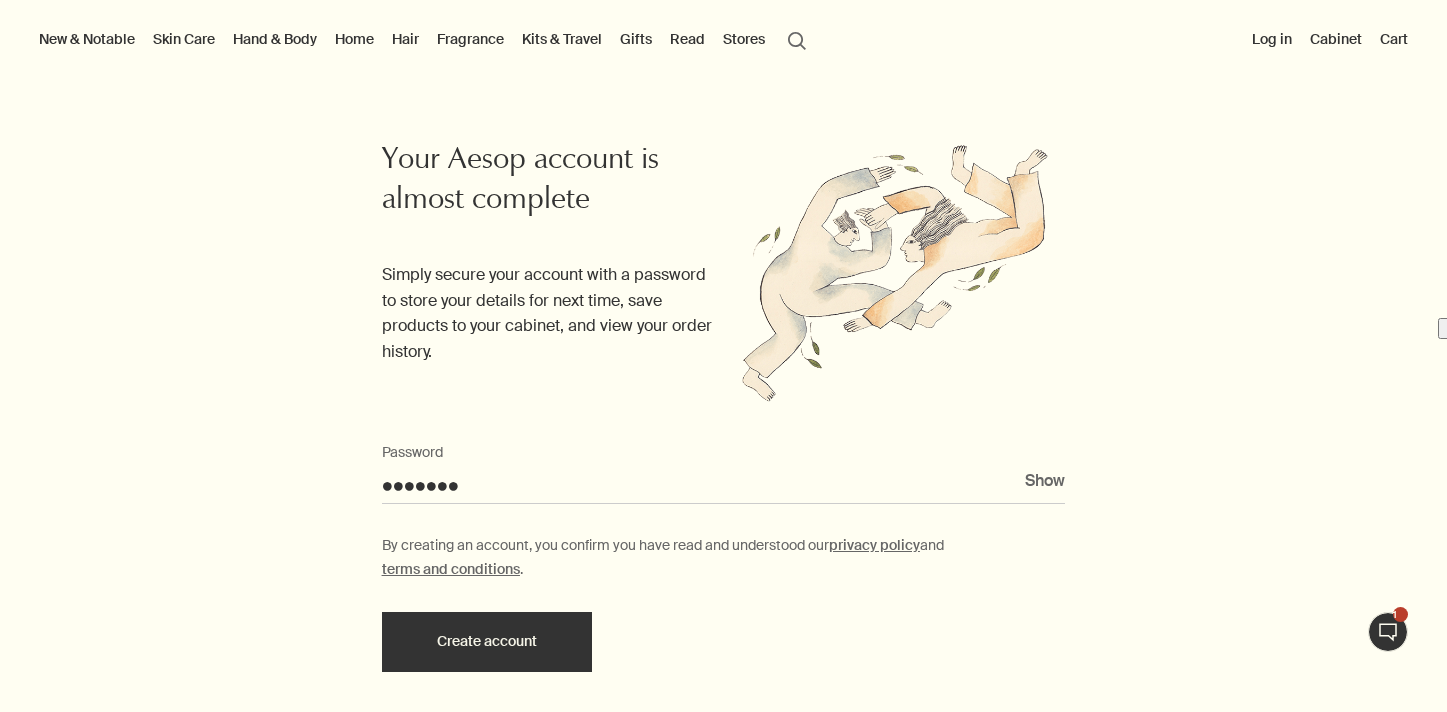 click on "Show" at bounding box center (1045, 480) 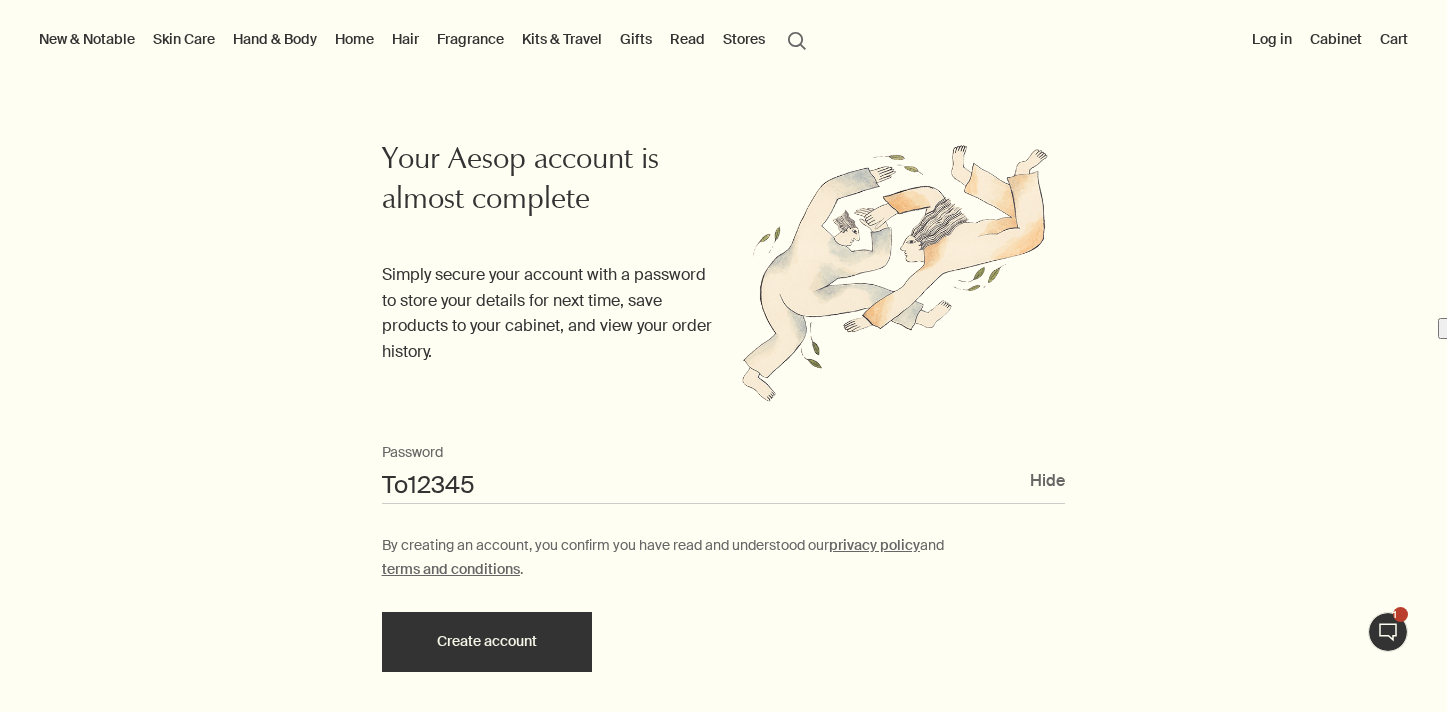 click on "Hide" at bounding box center [1047, 480] 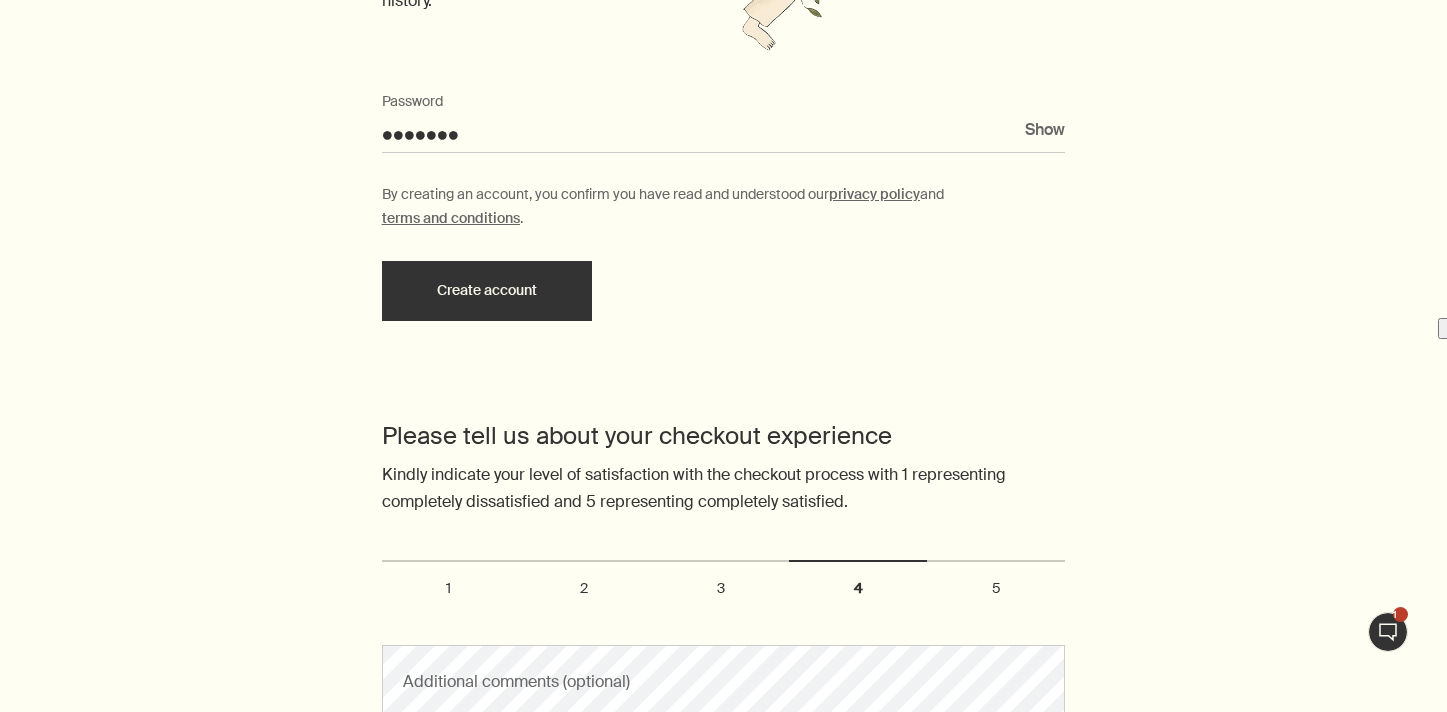 scroll, scrollTop: 790, scrollLeft: 0, axis: vertical 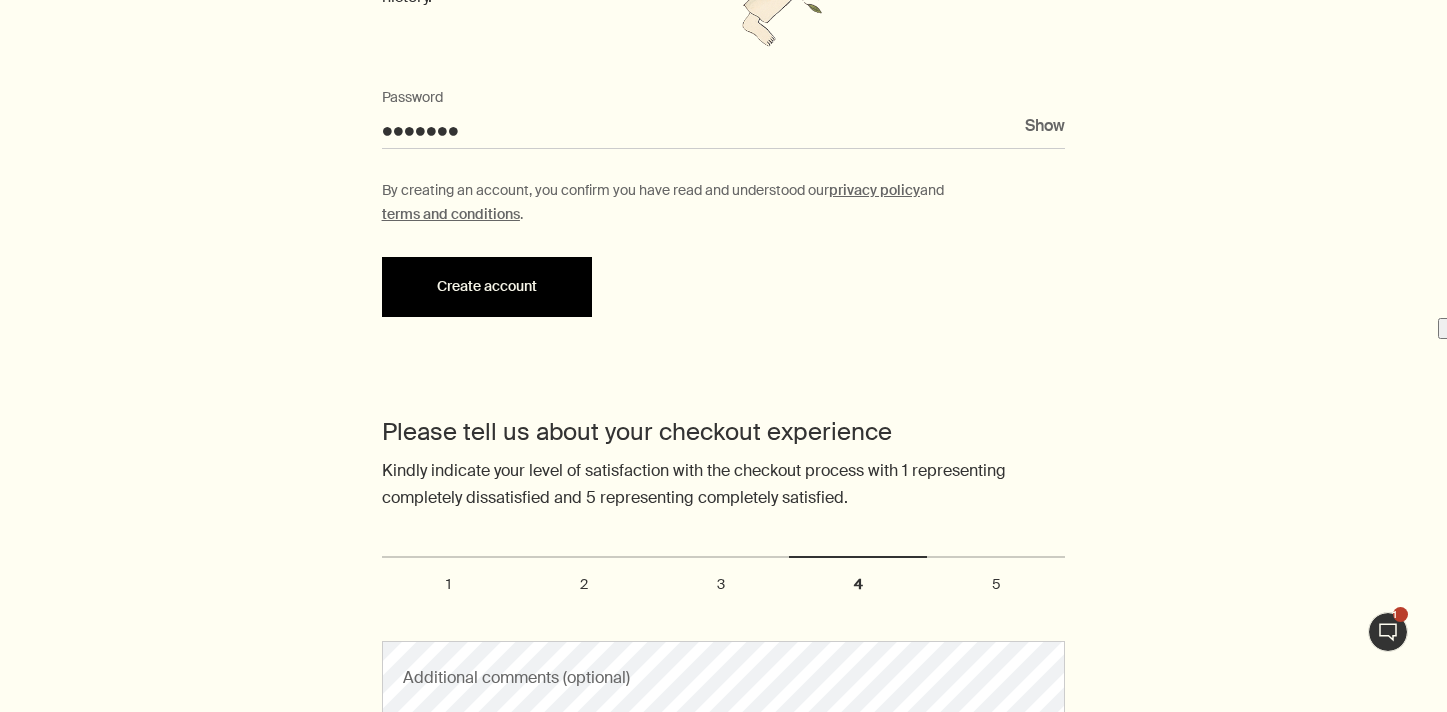 click on "Create account" at bounding box center (487, 287) 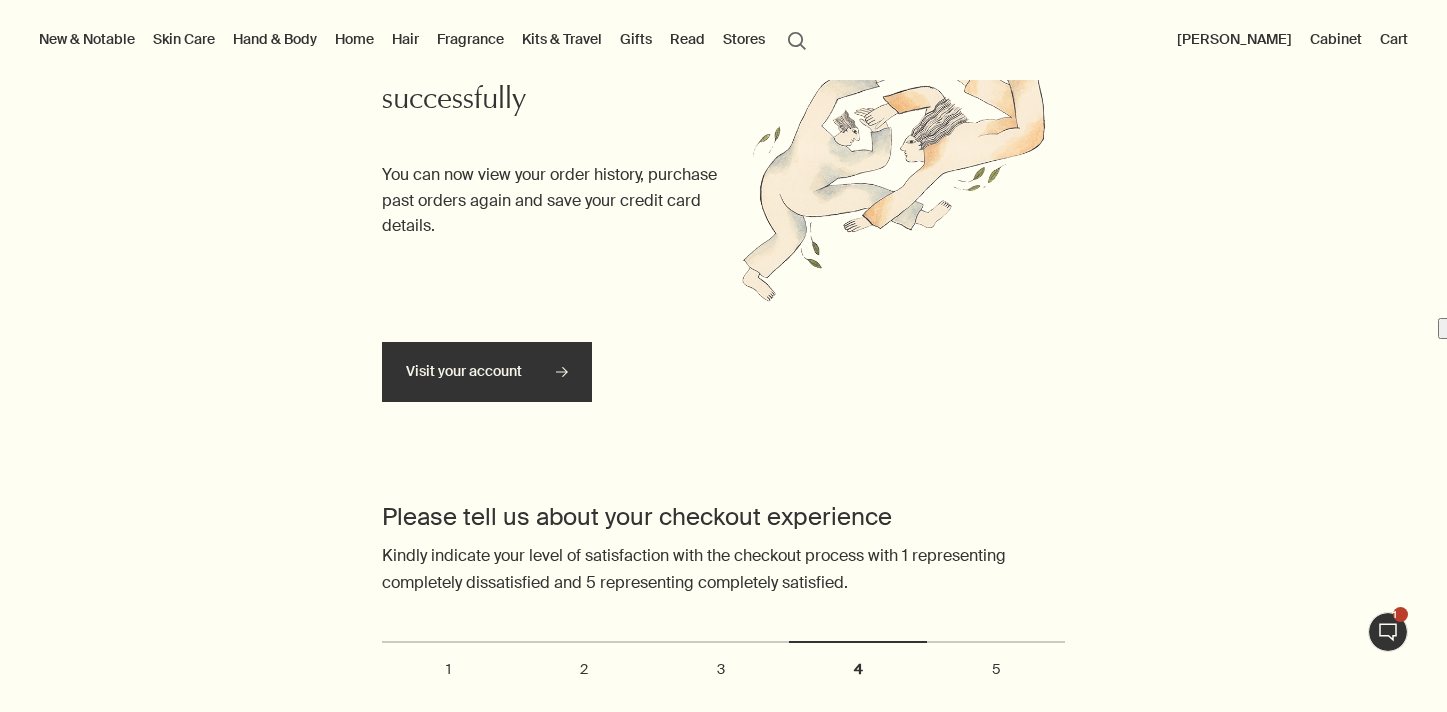 scroll, scrollTop: 465, scrollLeft: 0, axis: vertical 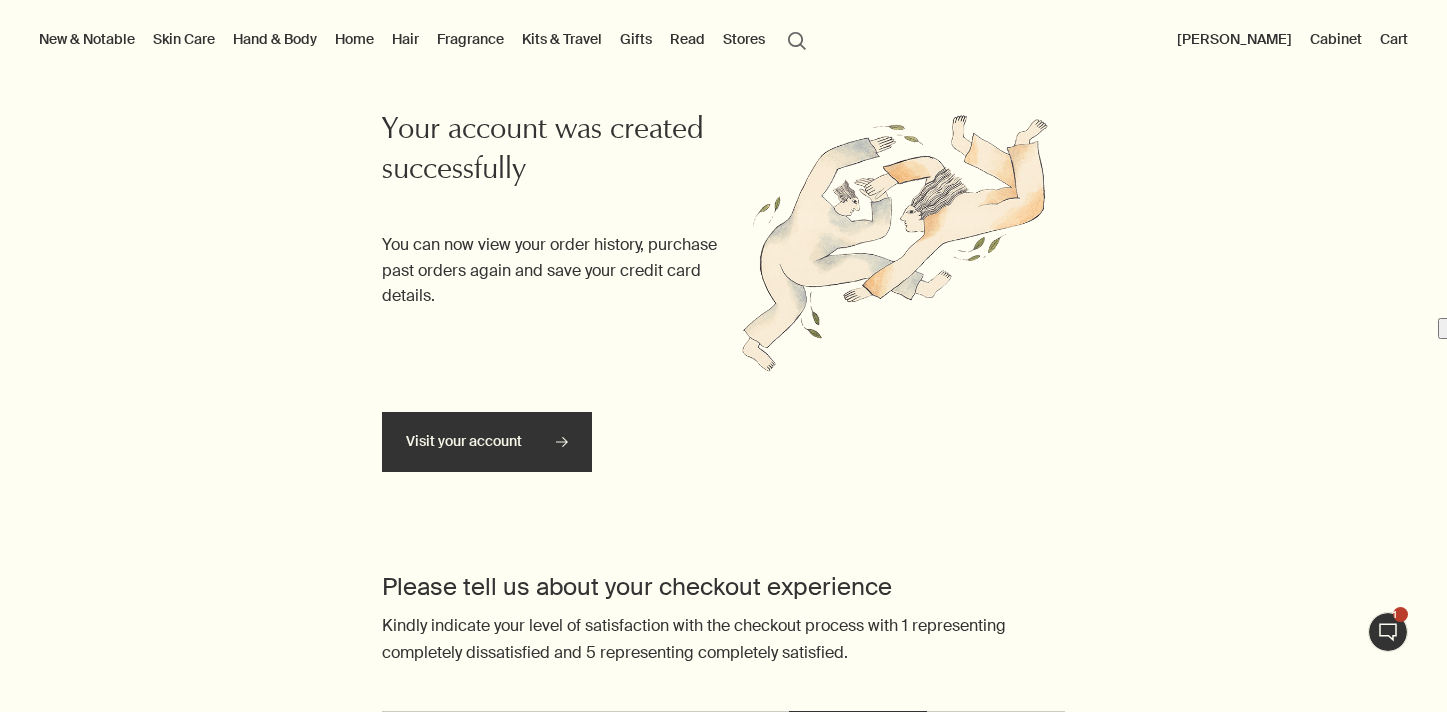 click on "[PERSON_NAME]" at bounding box center [1234, 39] 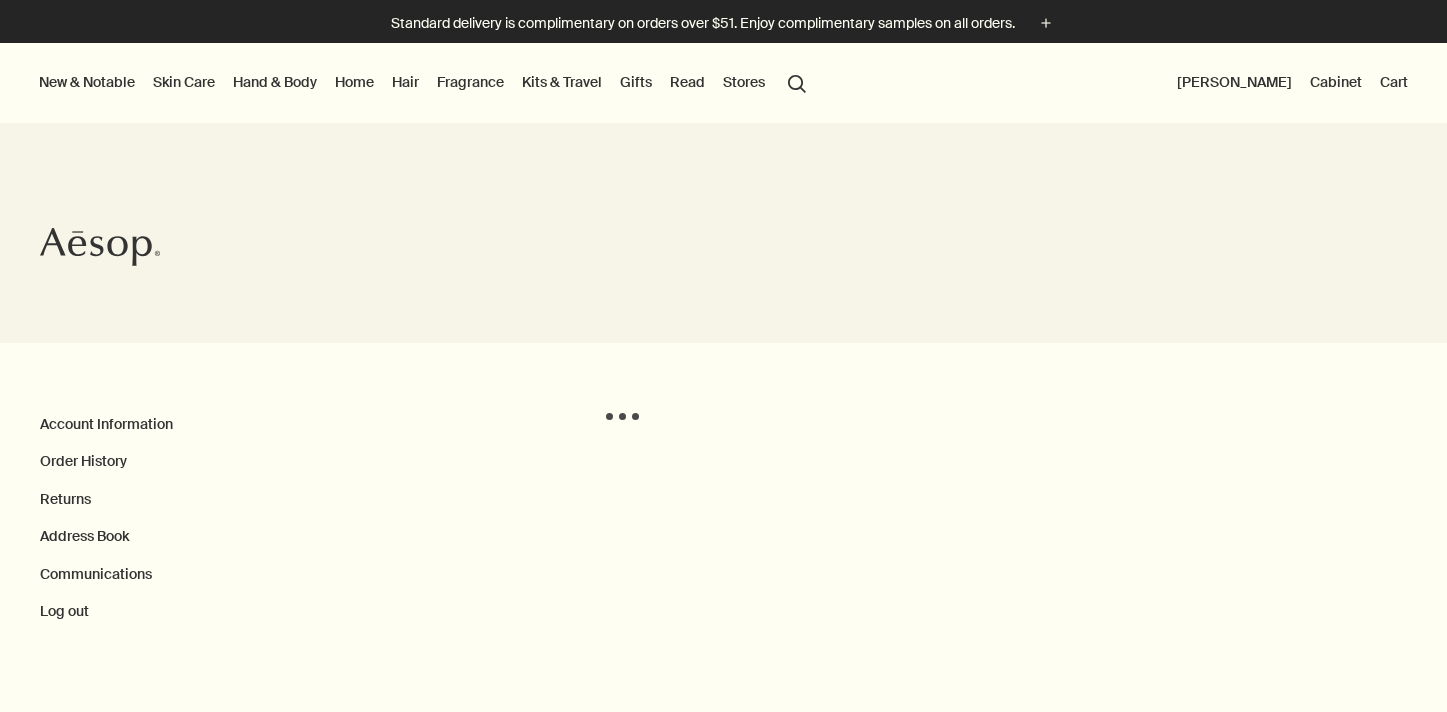 scroll, scrollTop: 0, scrollLeft: 0, axis: both 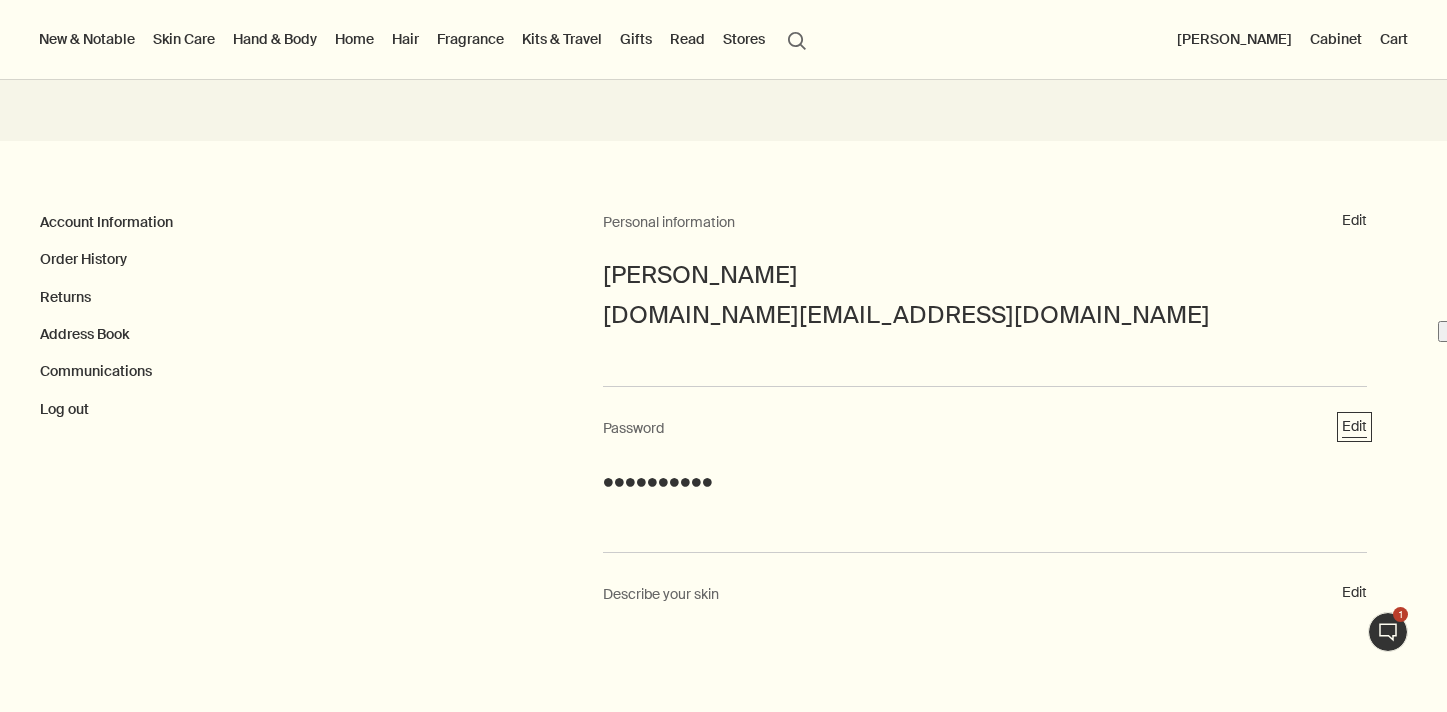 click on "Edit" at bounding box center (1354, 427) 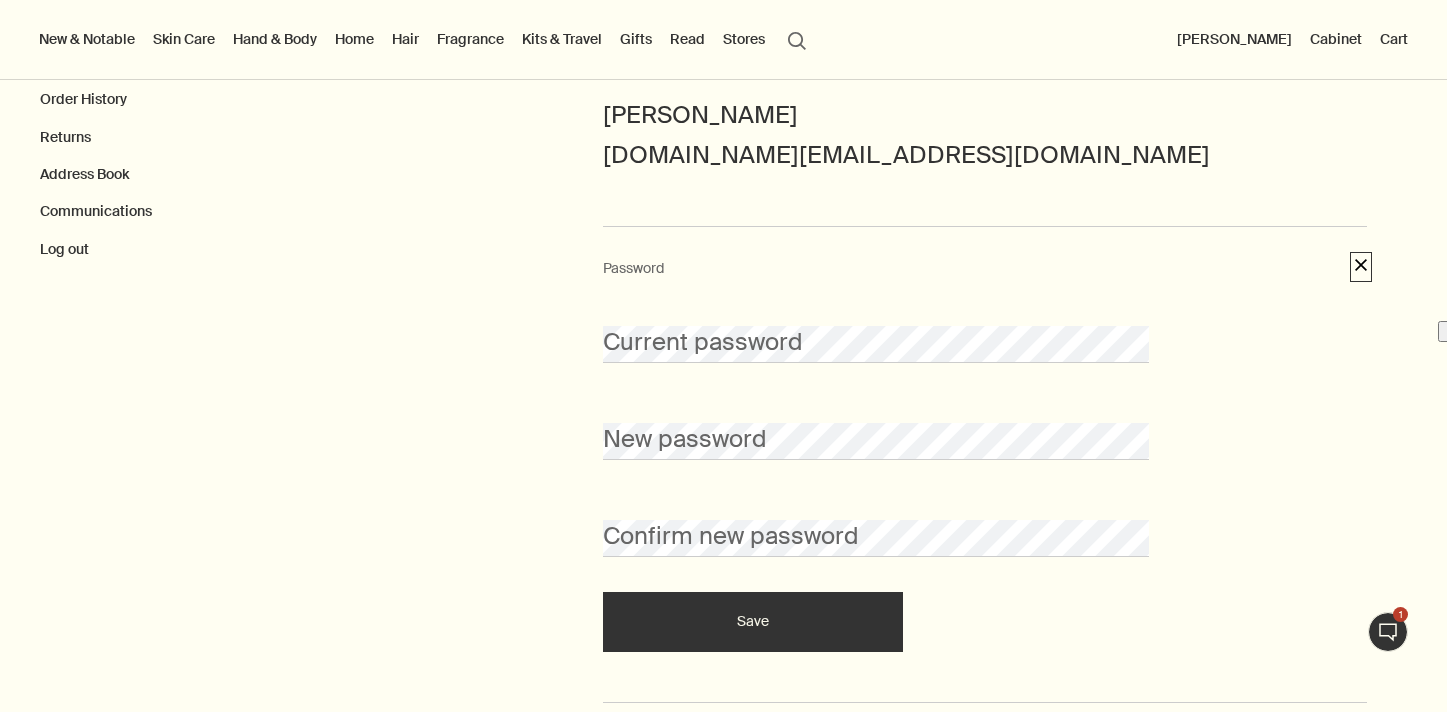 scroll, scrollTop: 0, scrollLeft: 0, axis: both 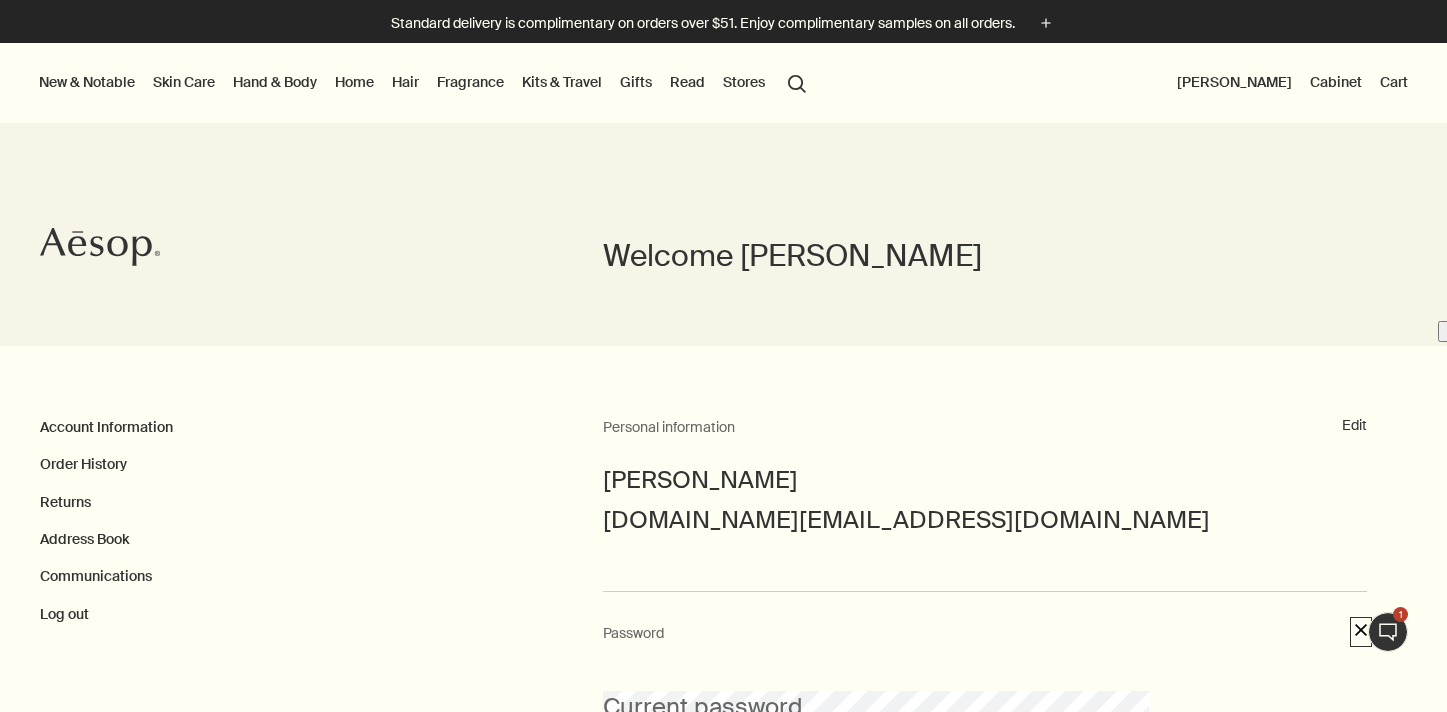 type 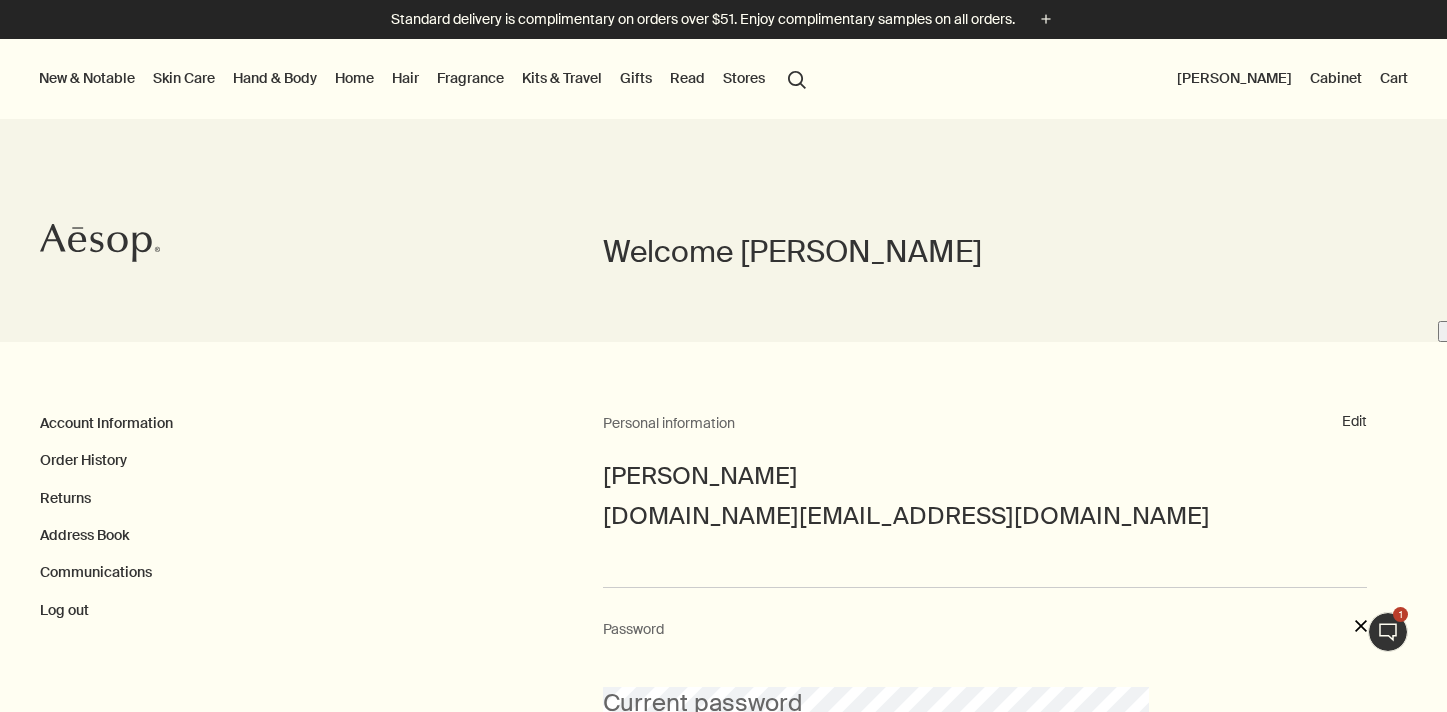 click on "[PERSON_NAME]" at bounding box center [1234, 78] 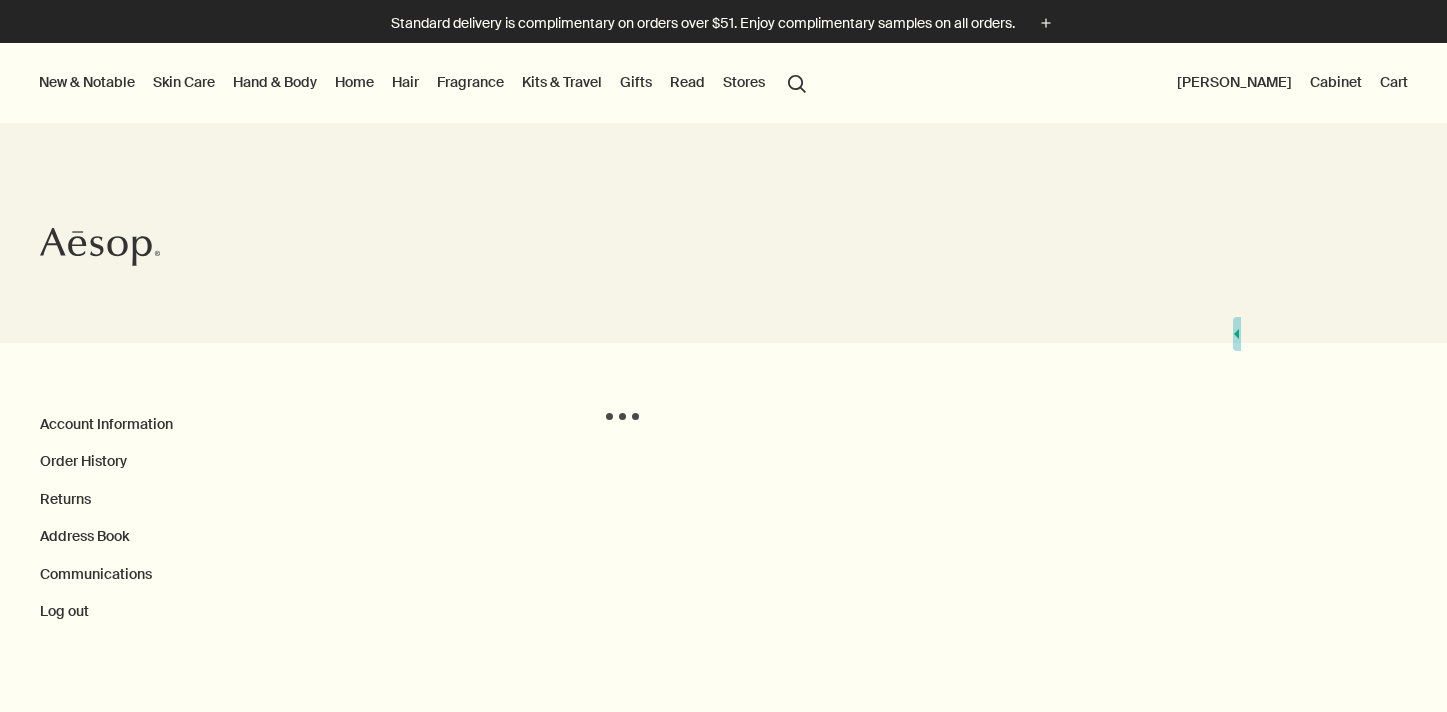 scroll, scrollTop: 0, scrollLeft: 0, axis: both 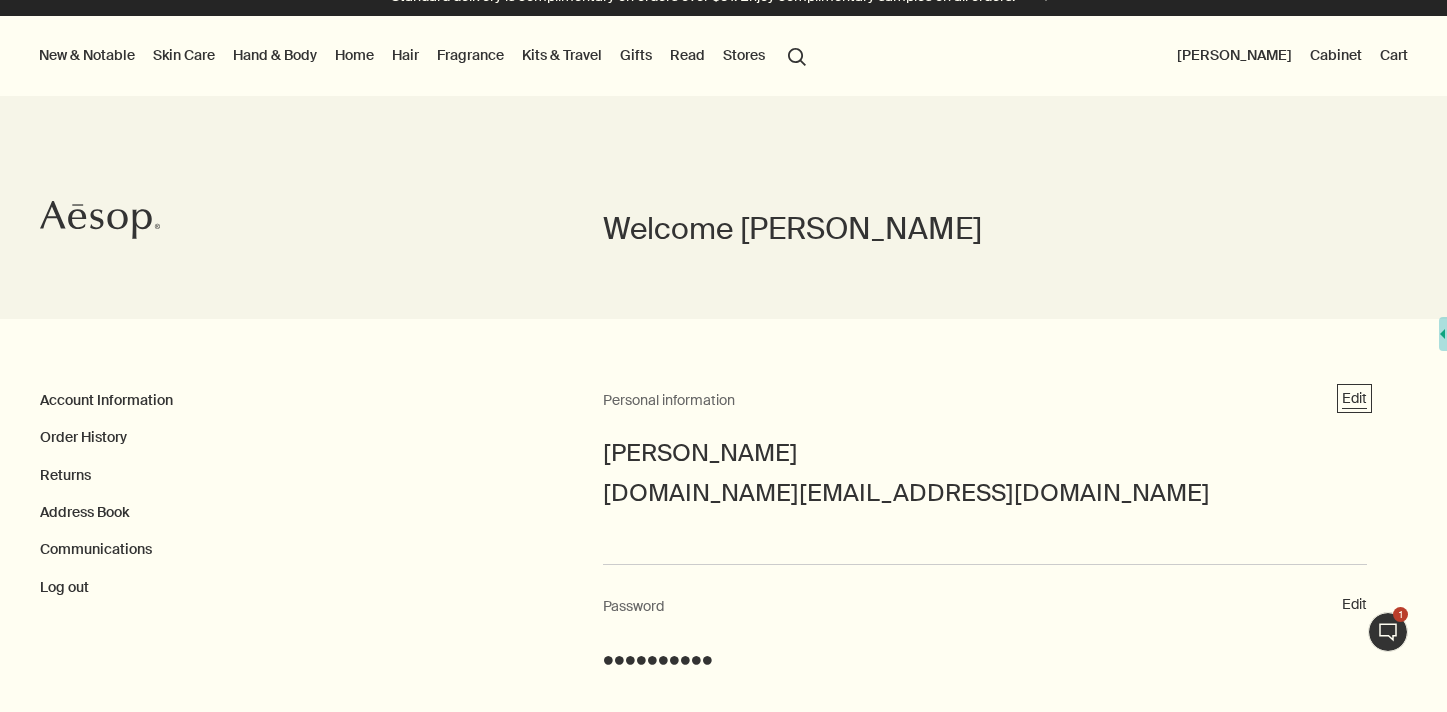 click on "Edit" at bounding box center [1354, 399] 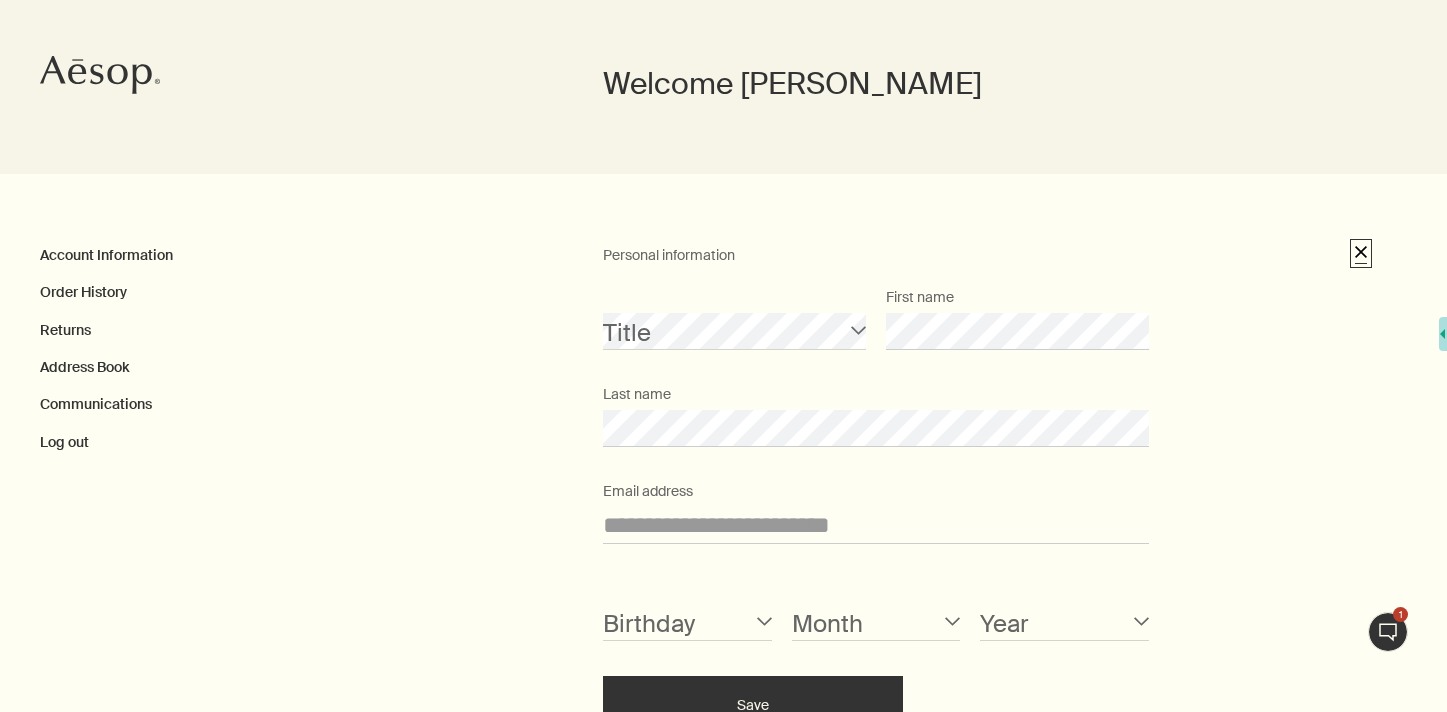 scroll, scrollTop: 316, scrollLeft: 0, axis: vertical 